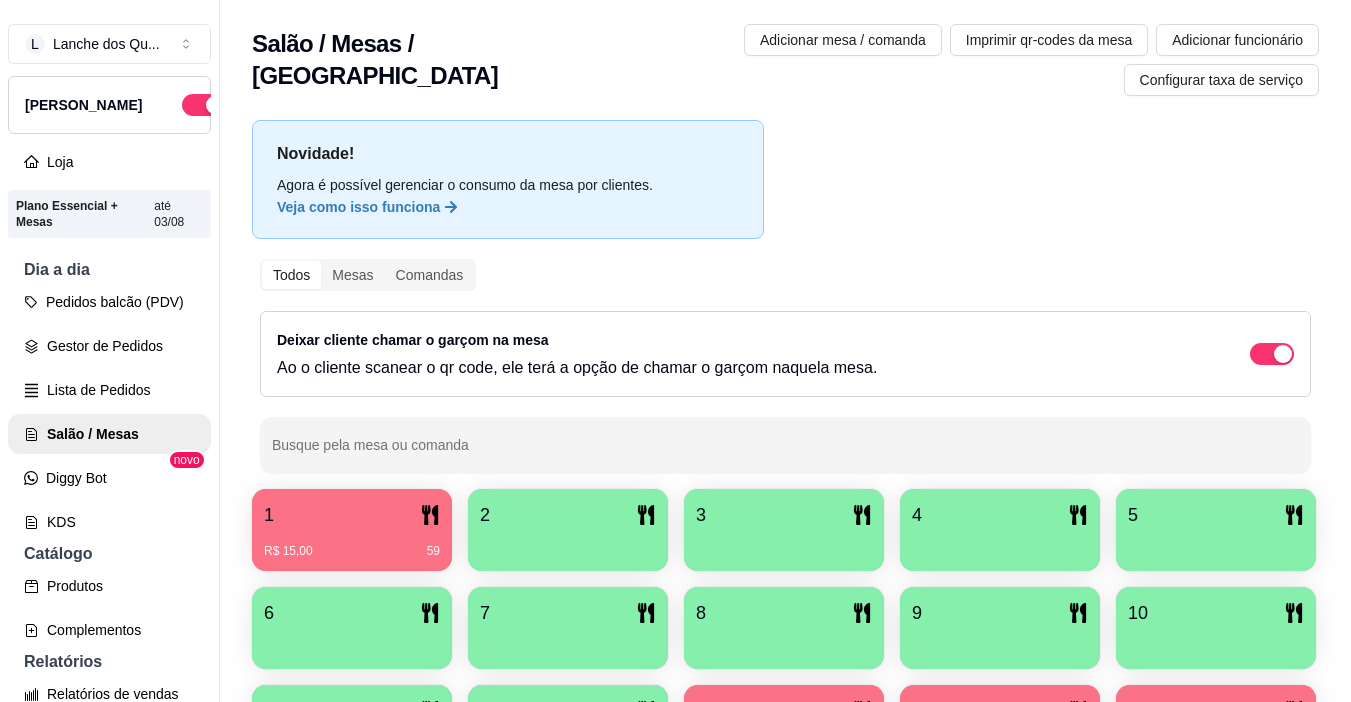 scroll, scrollTop: 0, scrollLeft: 0, axis: both 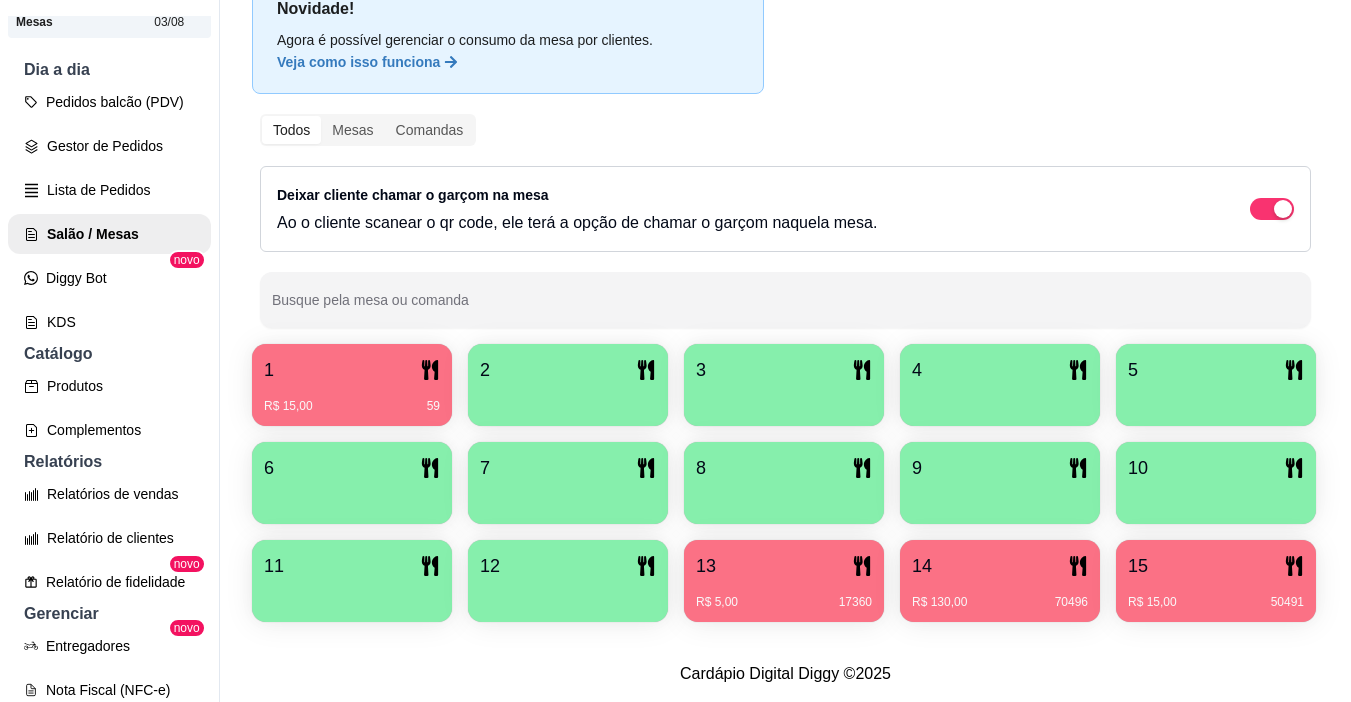 click at bounding box center (568, 399) 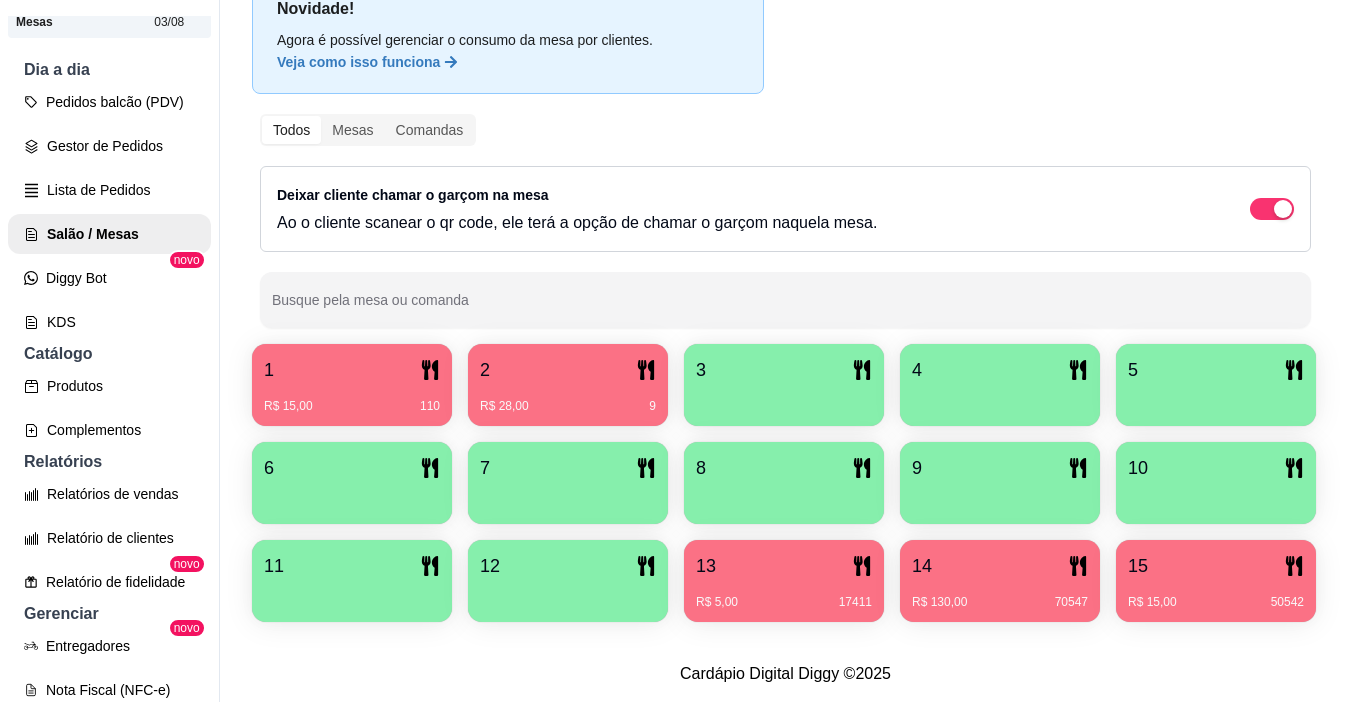 click at bounding box center [784, 399] 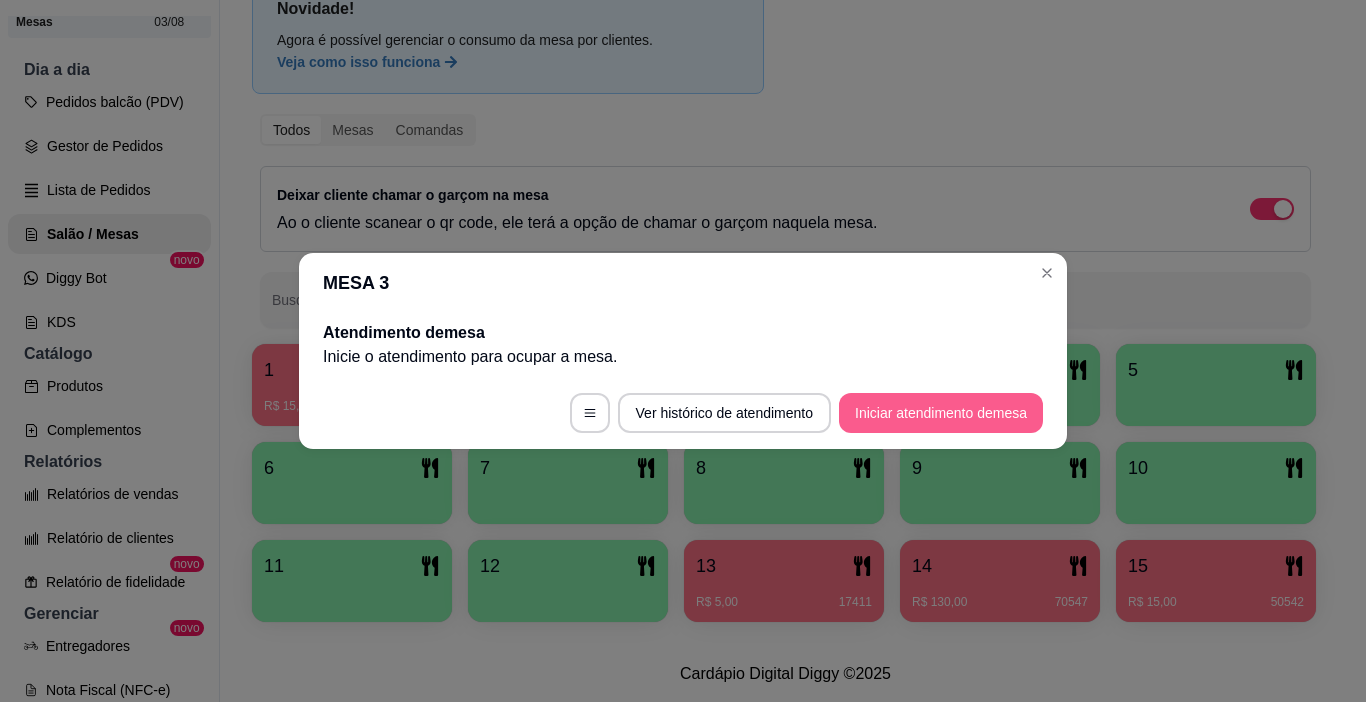 click on "Iniciar atendimento de  mesa" at bounding box center [941, 413] 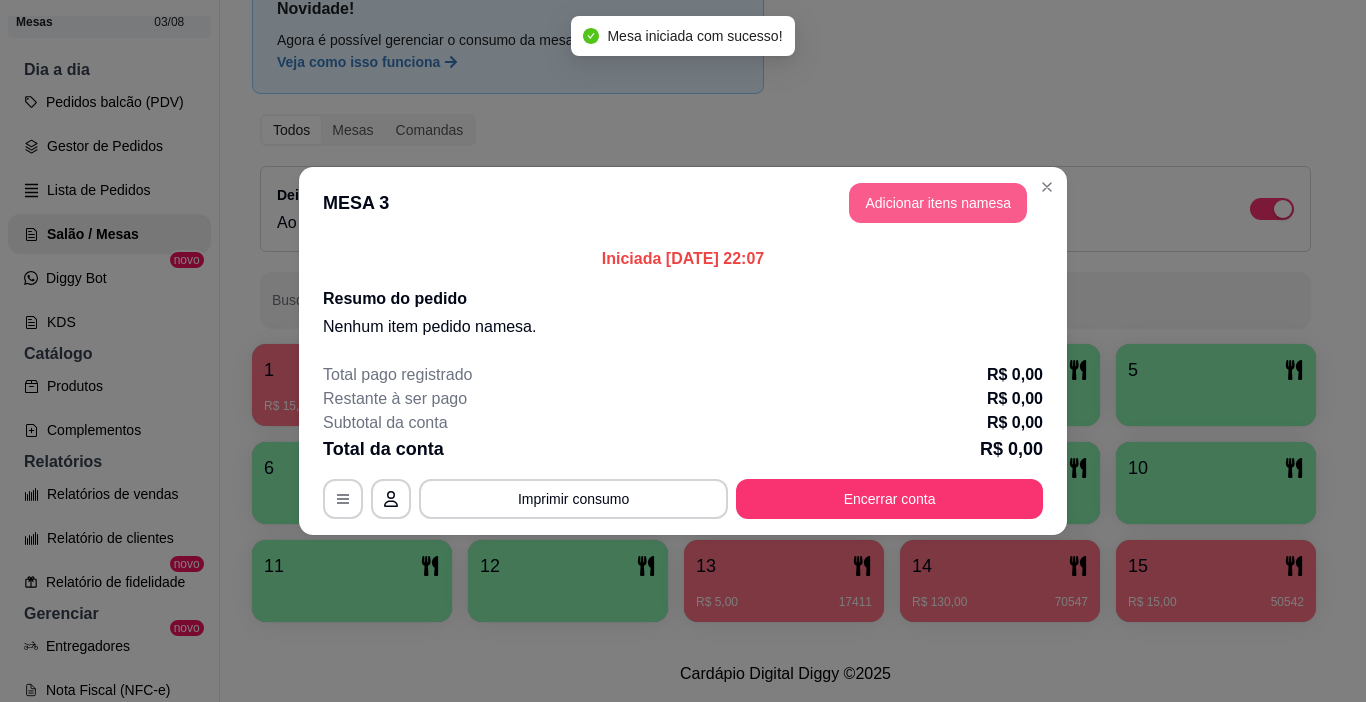 click on "Adicionar itens na  mesa" at bounding box center [938, 203] 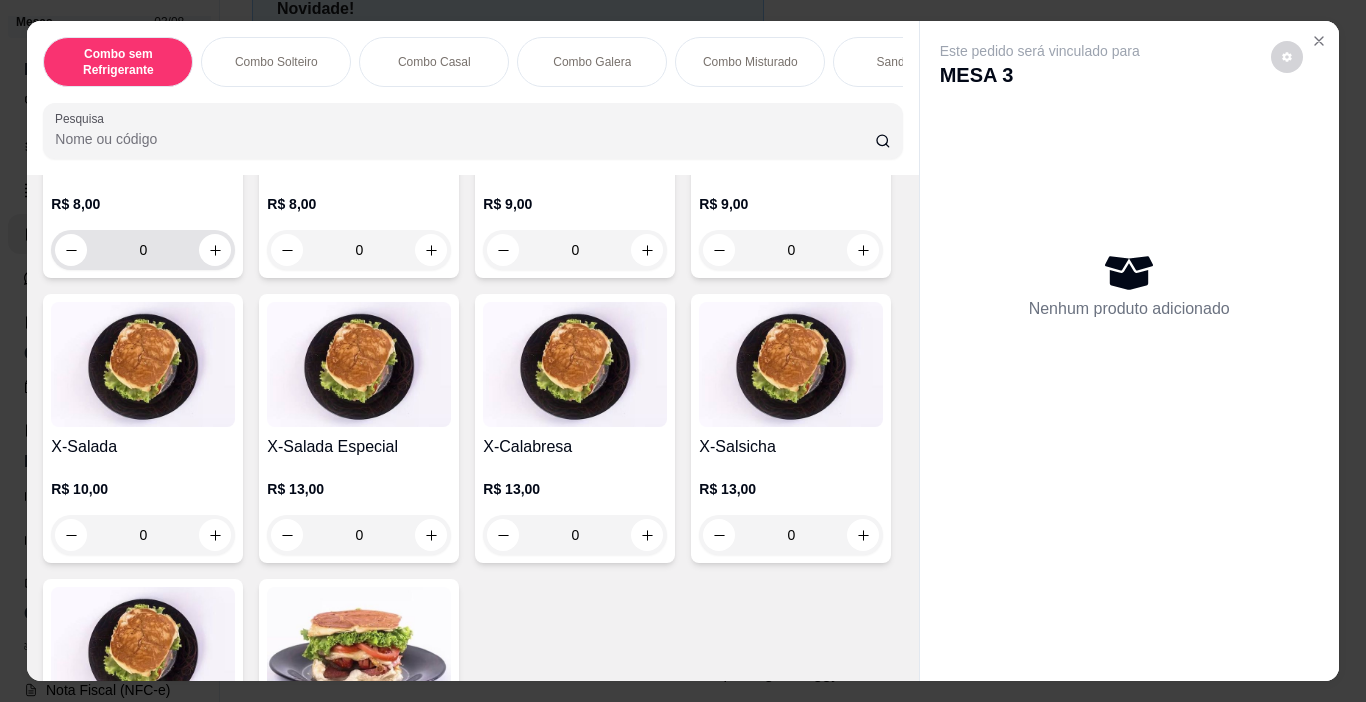 scroll, scrollTop: 3400, scrollLeft: 0, axis: vertical 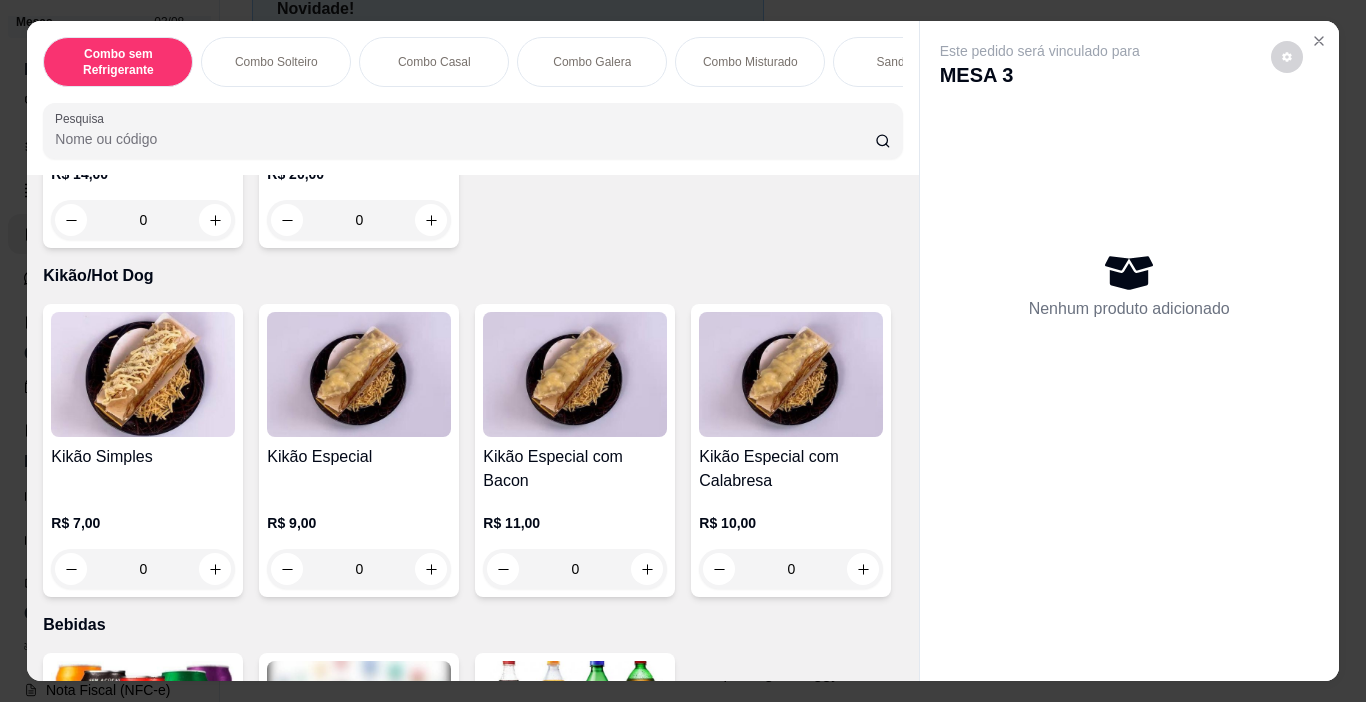 click on "0" at bounding box center (359, -65) 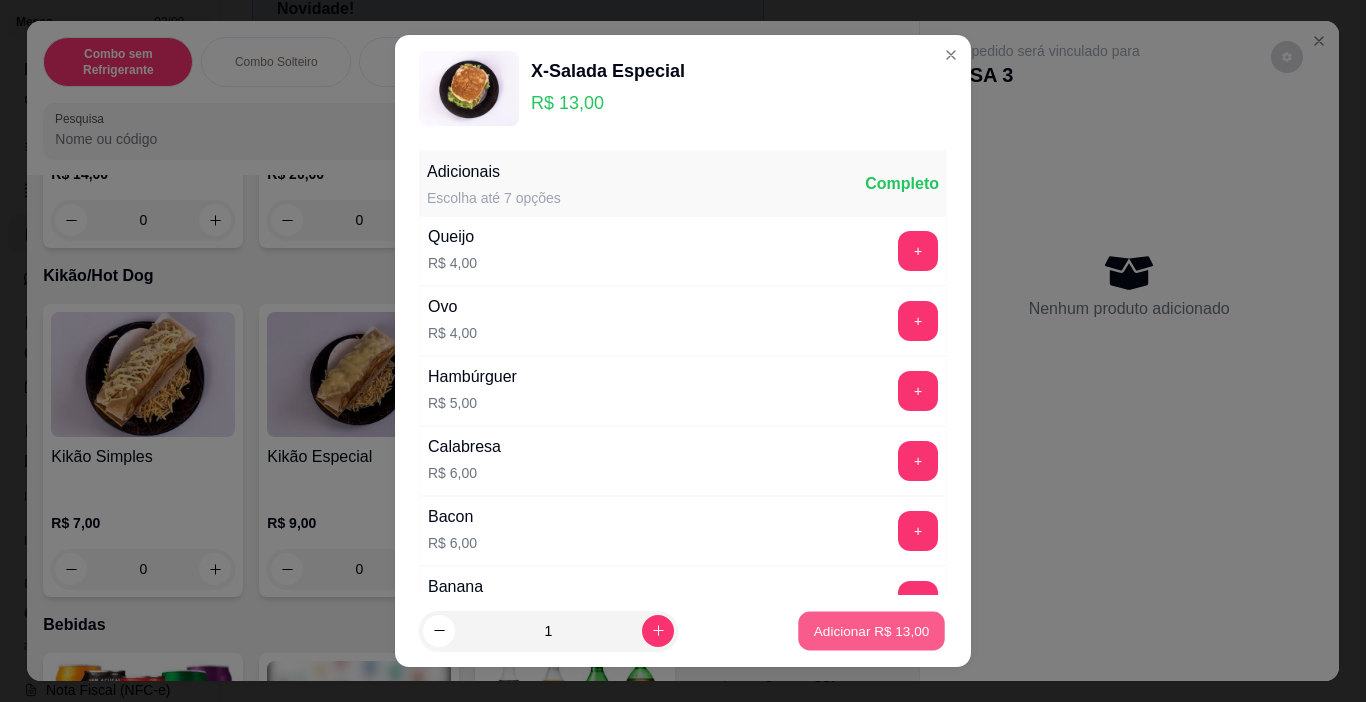 click on "Adicionar   R$ 13,00" at bounding box center (872, 630) 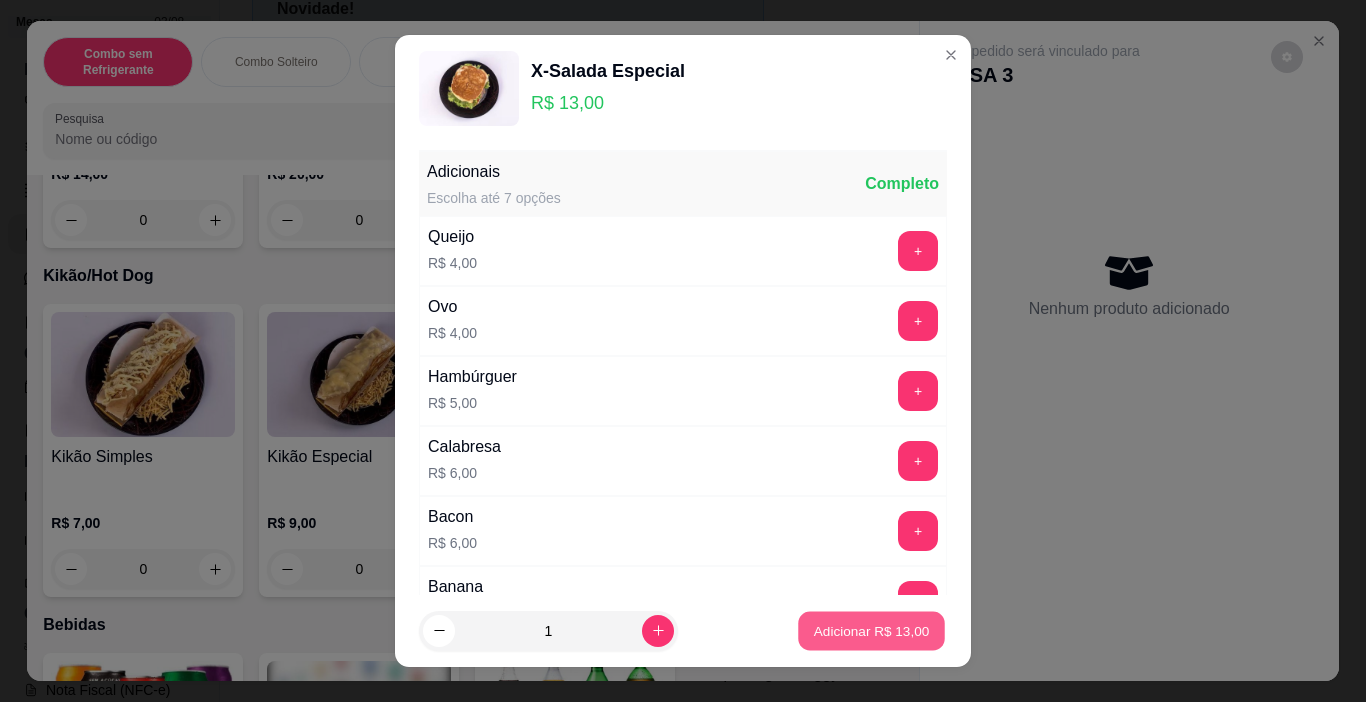type on "1" 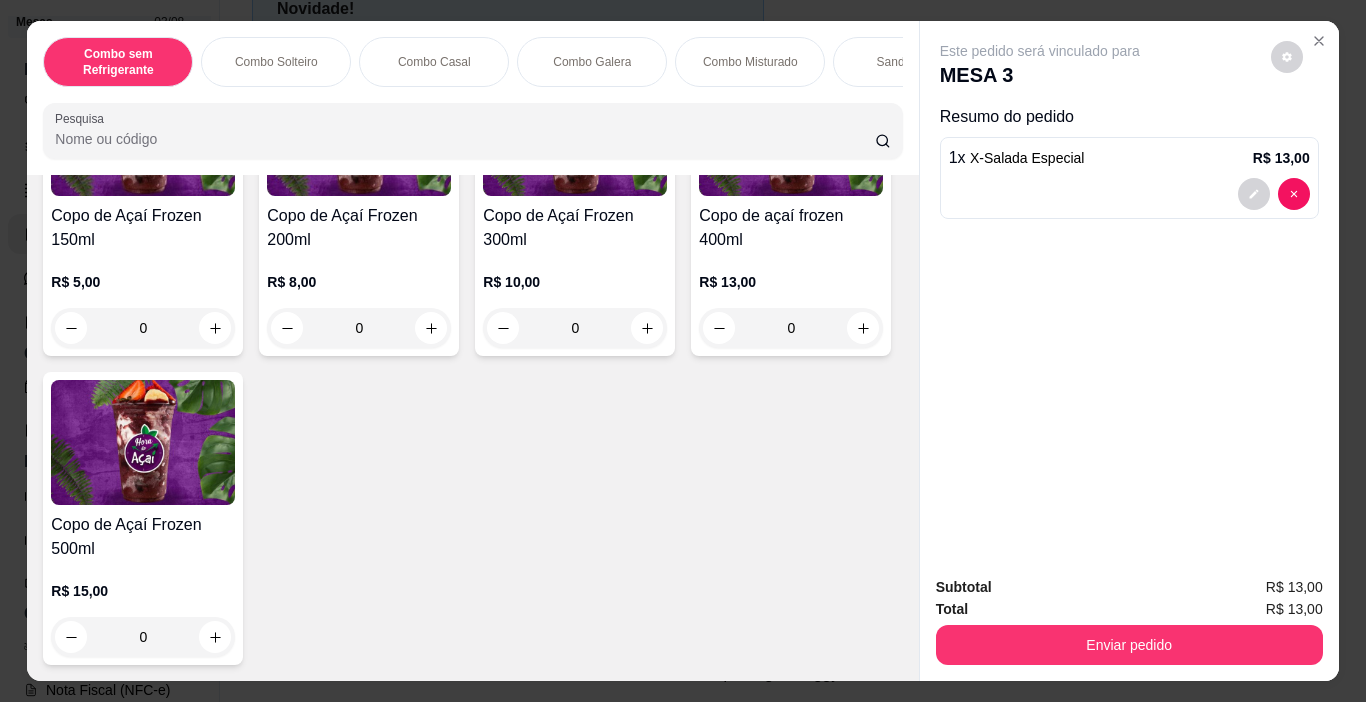 scroll, scrollTop: 4800, scrollLeft: 0, axis: vertical 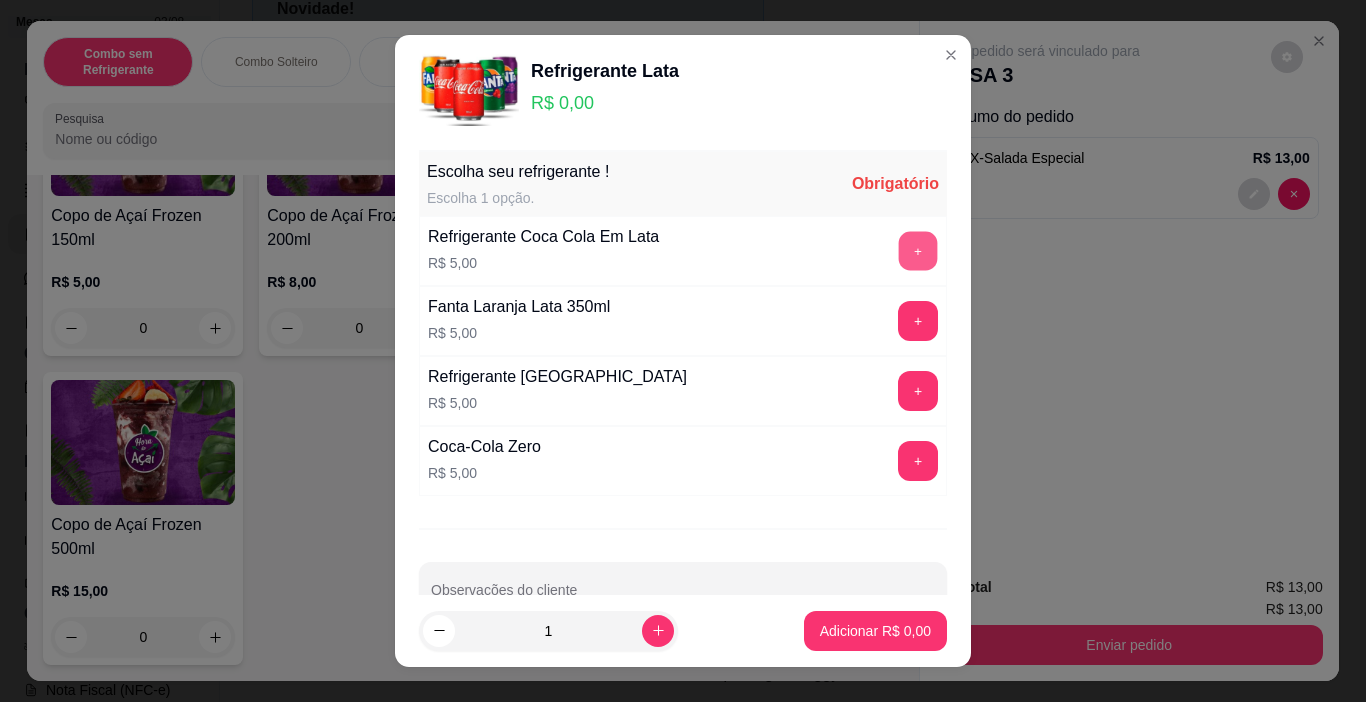 click on "+" at bounding box center [918, 251] 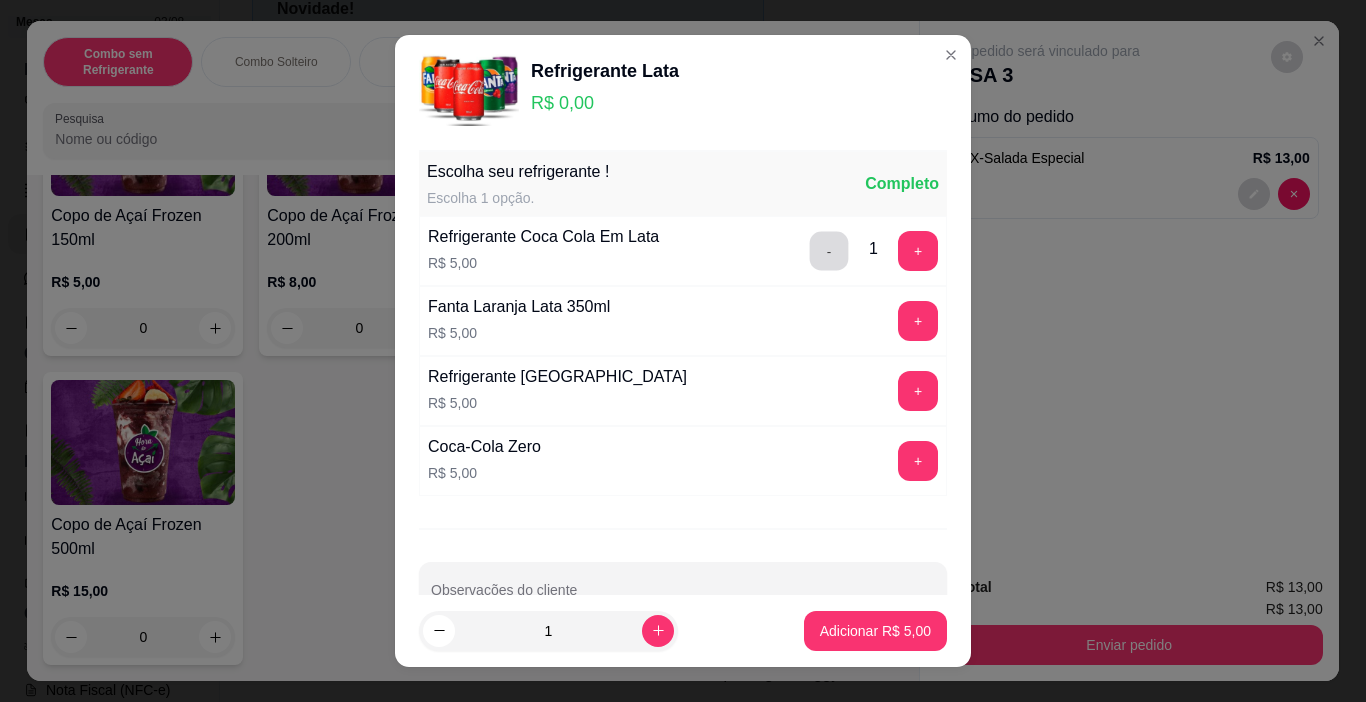 click on "-" at bounding box center (829, 251) 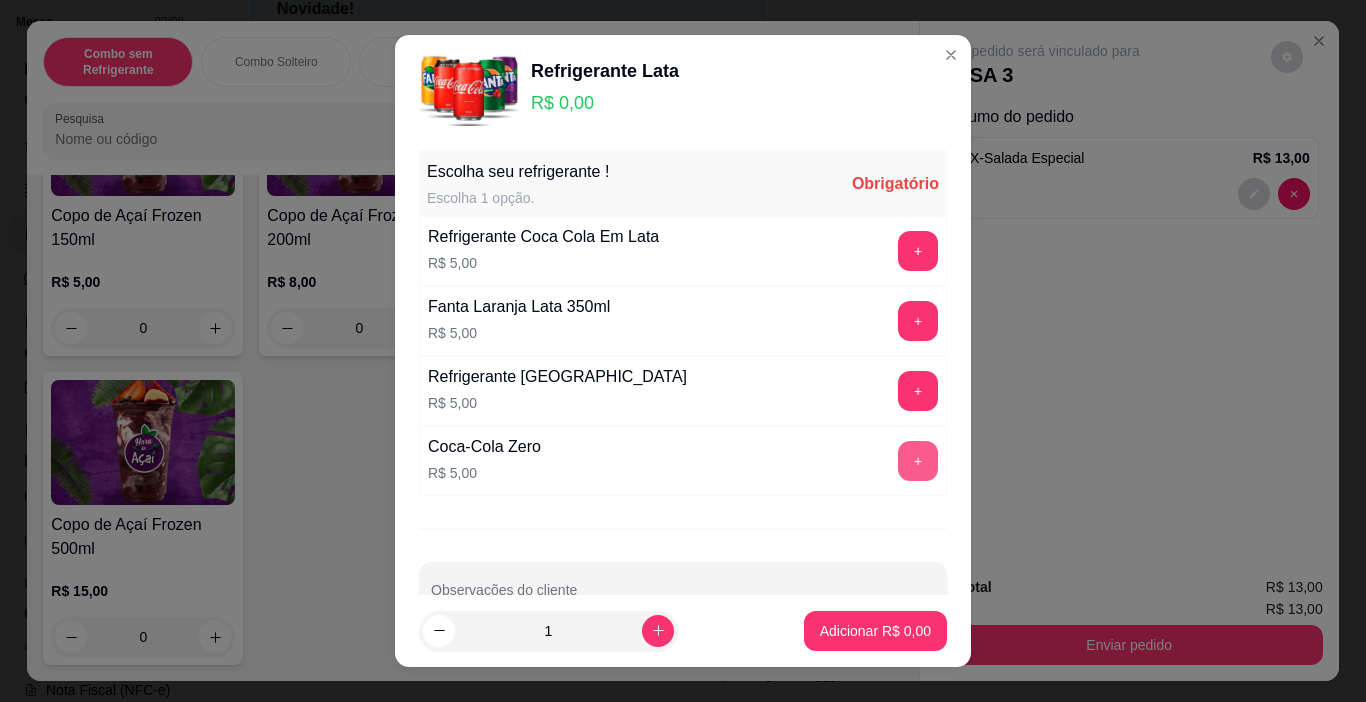 click on "+" at bounding box center (918, 461) 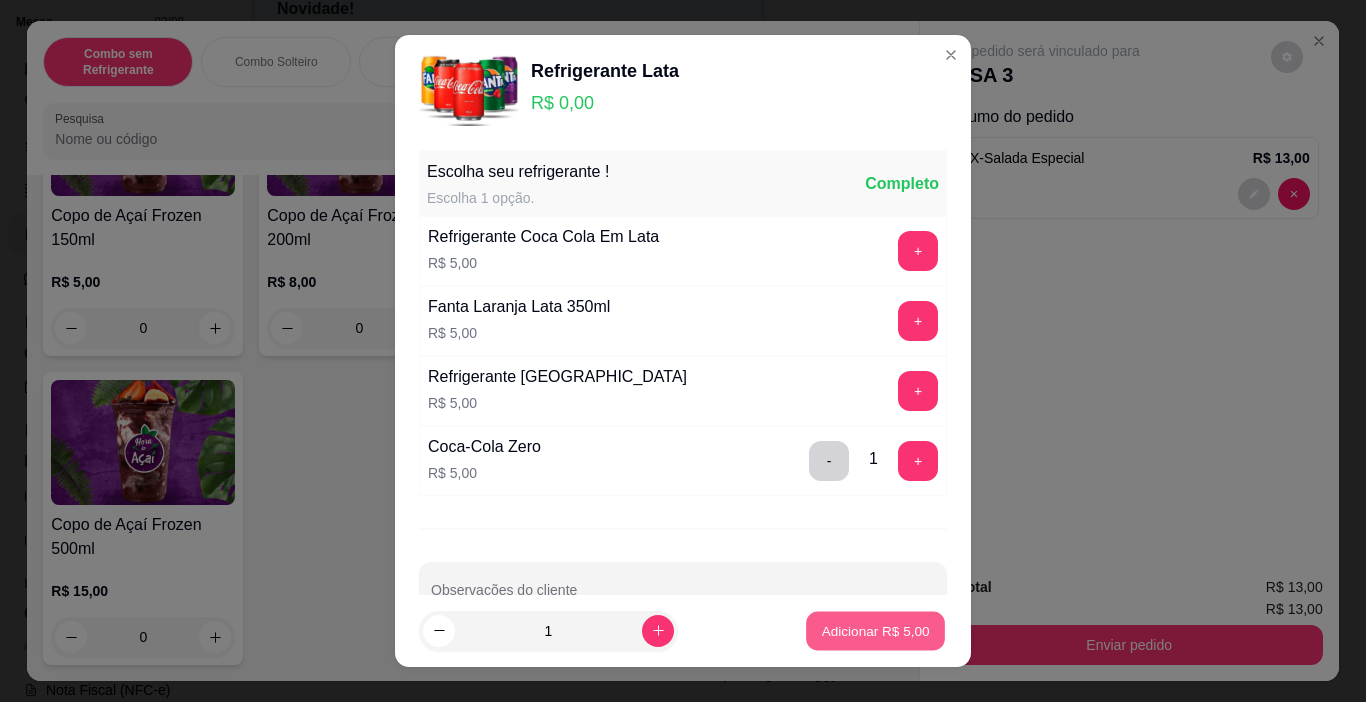 click on "Adicionar   R$ 5,00" at bounding box center (875, 630) 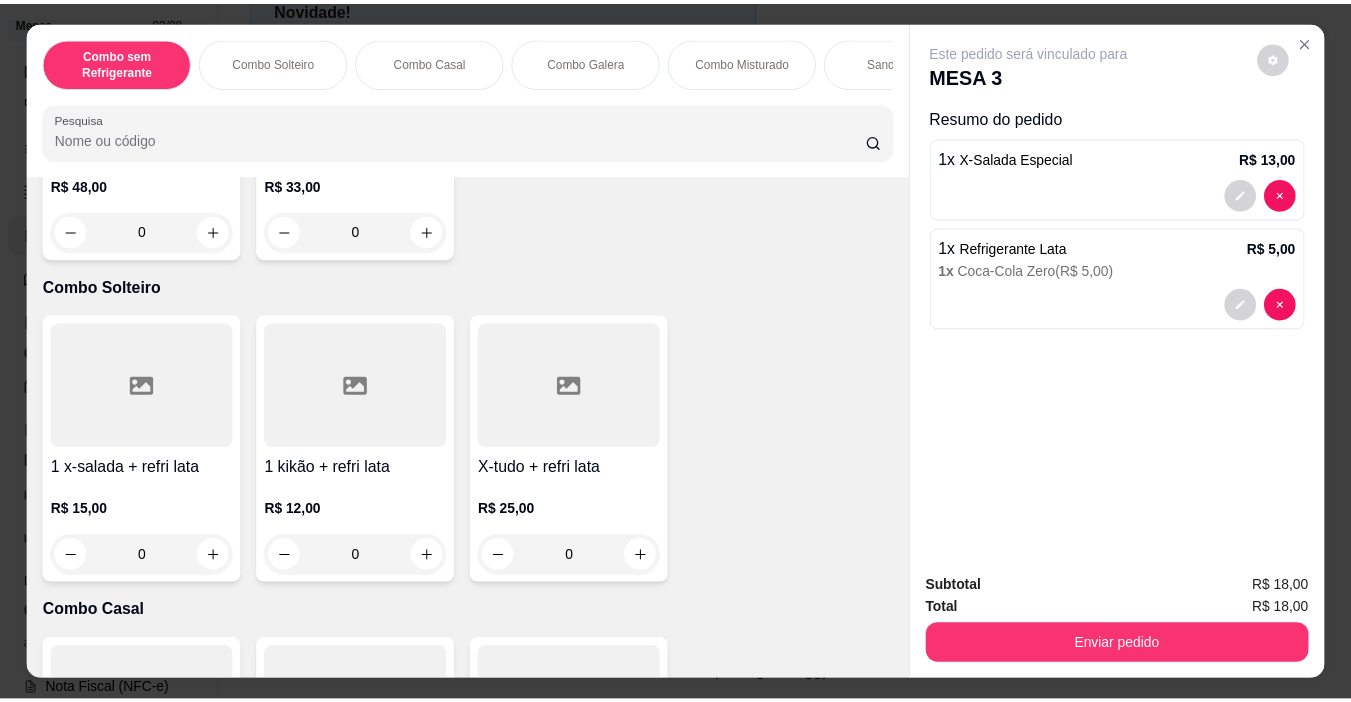 scroll, scrollTop: 0, scrollLeft: 0, axis: both 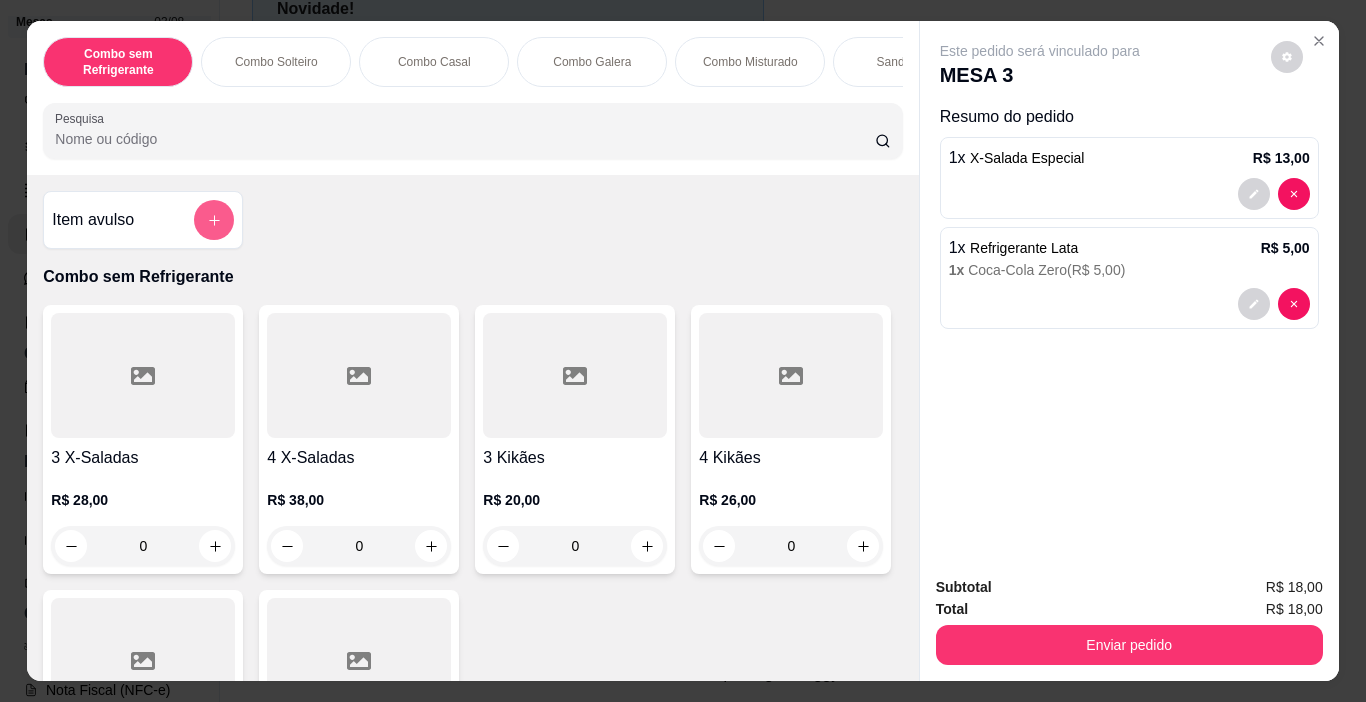 click at bounding box center [214, 220] 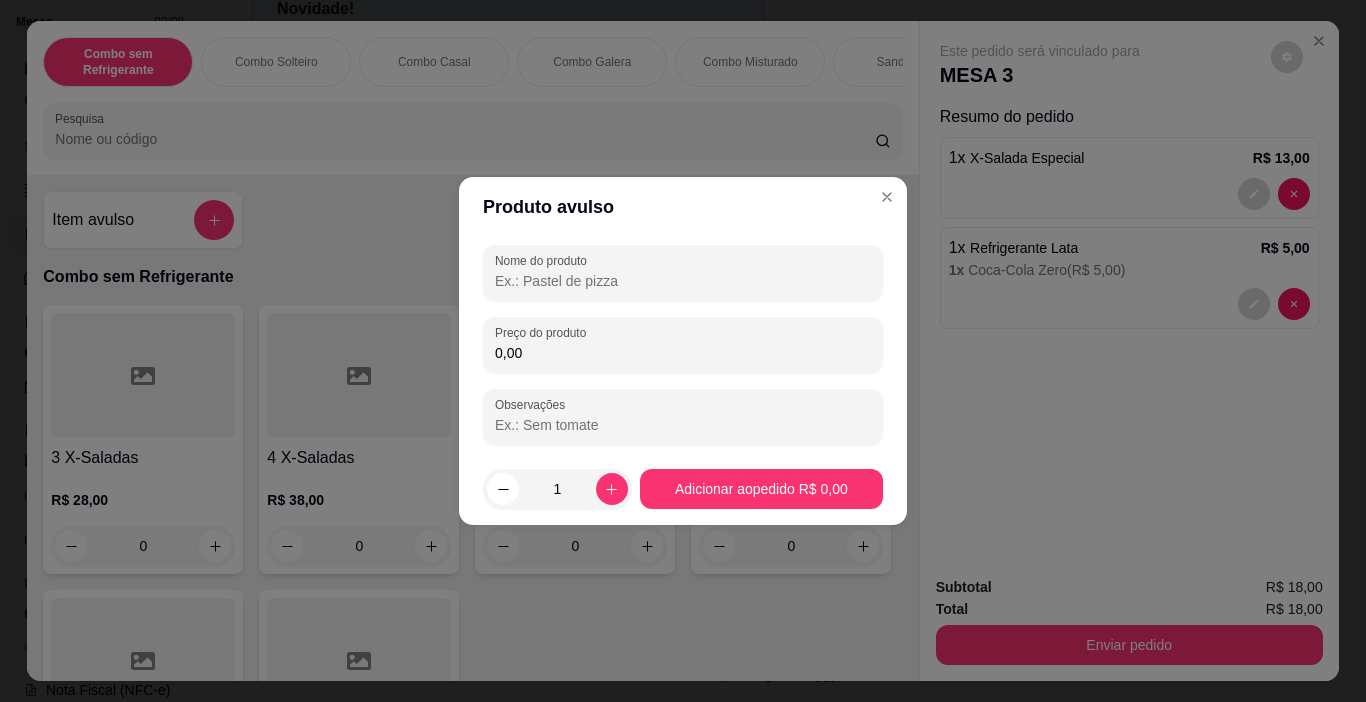 click on "Nome do produto" at bounding box center (683, 281) 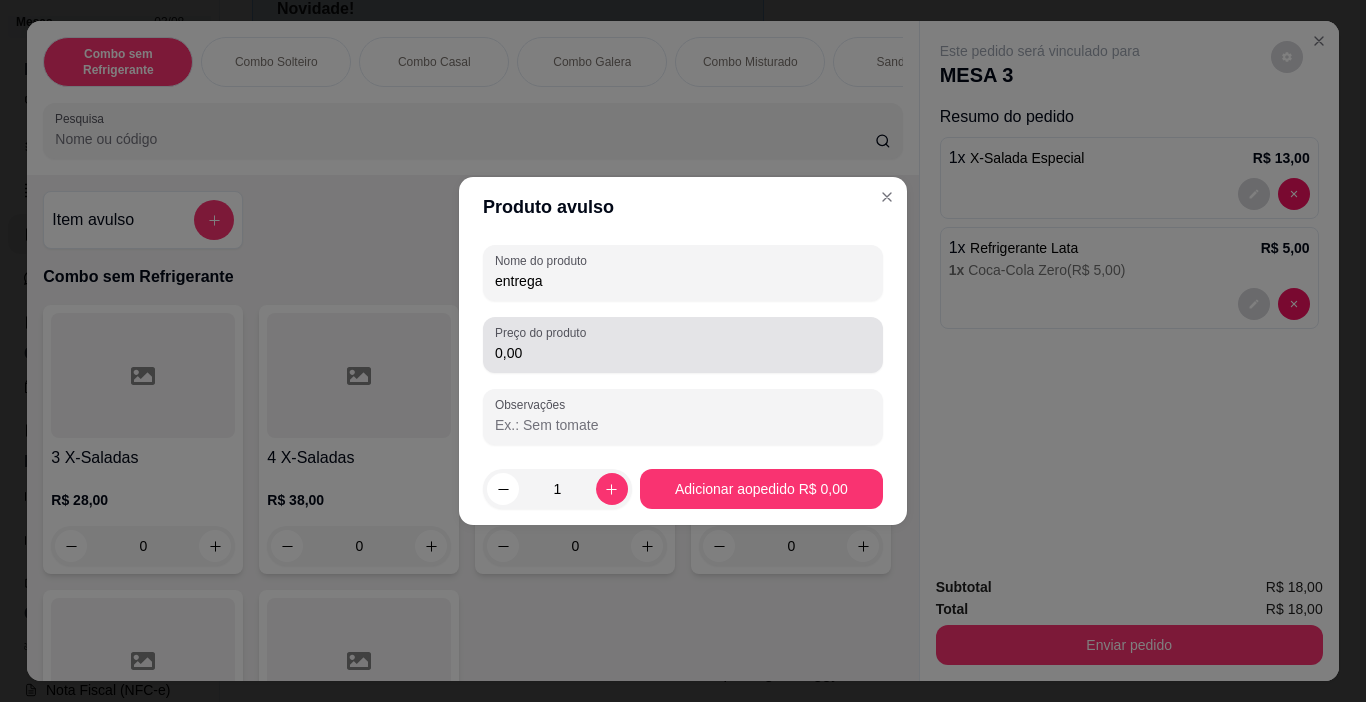 type on "entrega" 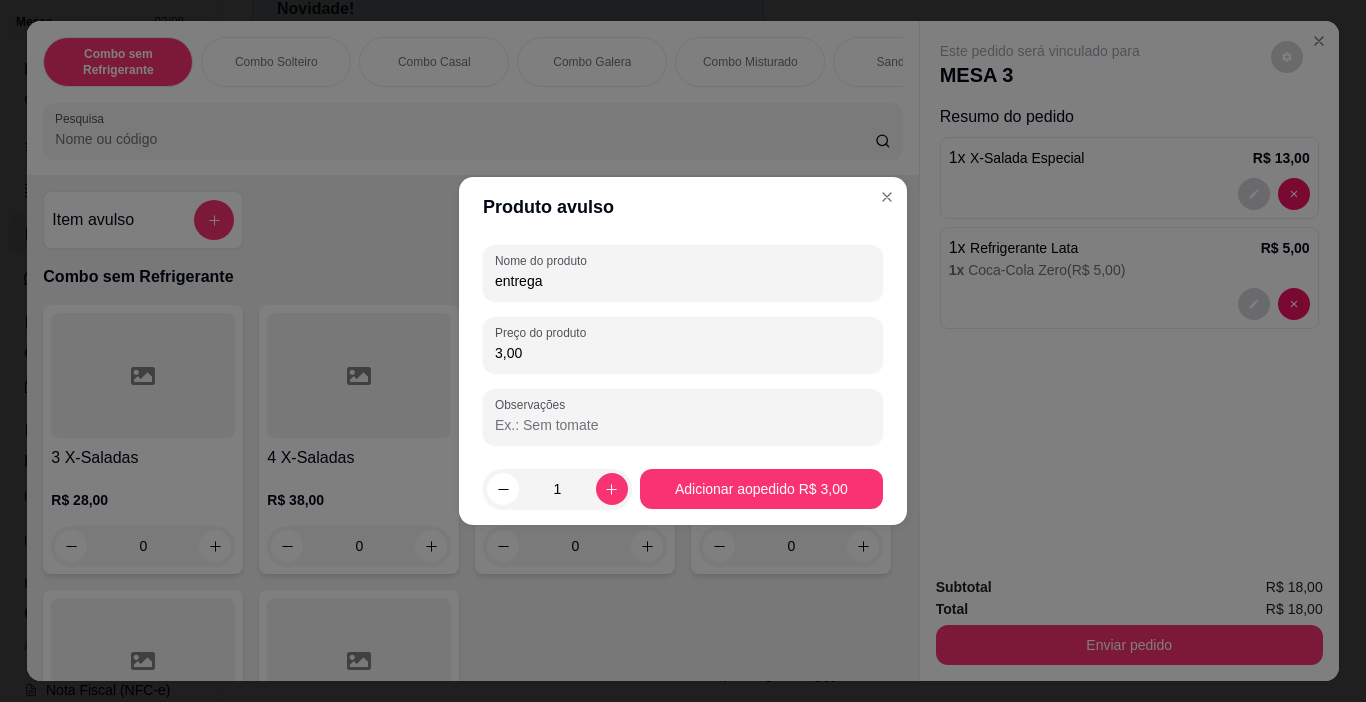 type on "3,00" 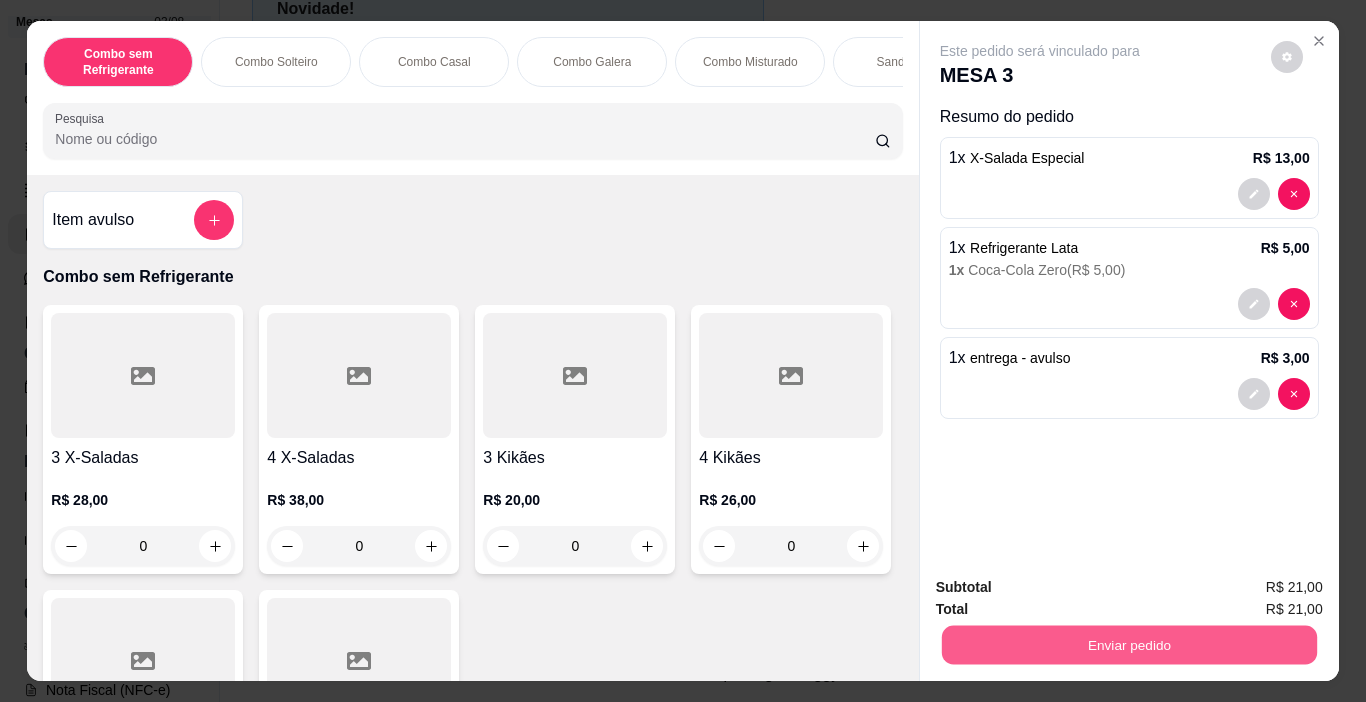 click on "Enviar pedido" at bounding box center (1128, 645) 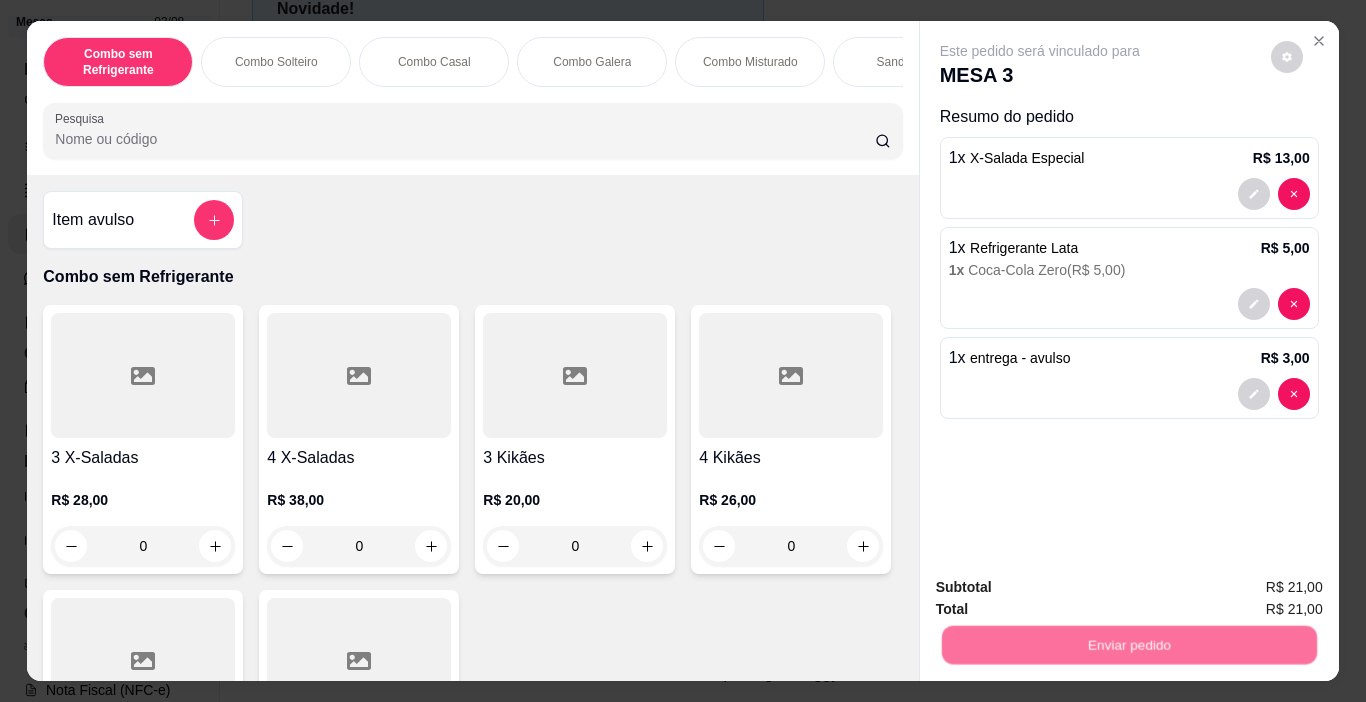 click on "Não registrar e enviar pedido" at bounding box center (1063, 588) 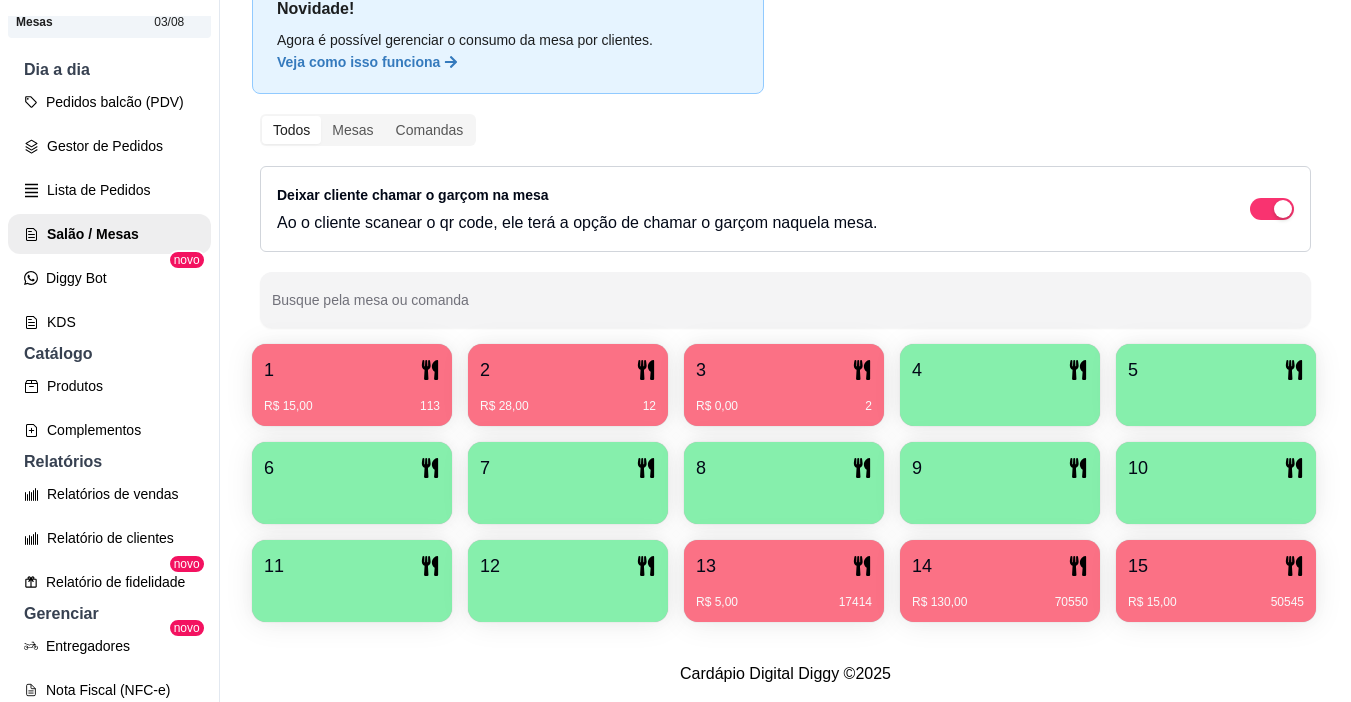 type 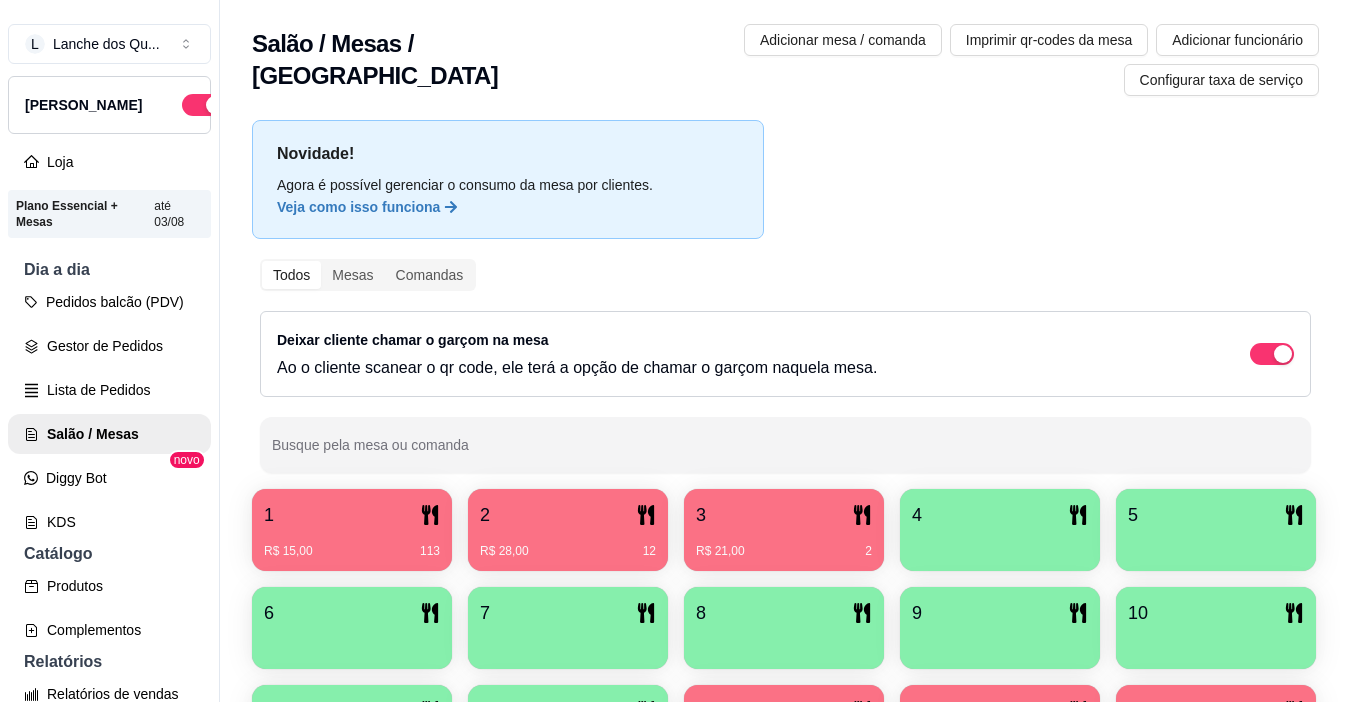 scroll, scrollTop: 0, scrollLeft: 0, axis: both 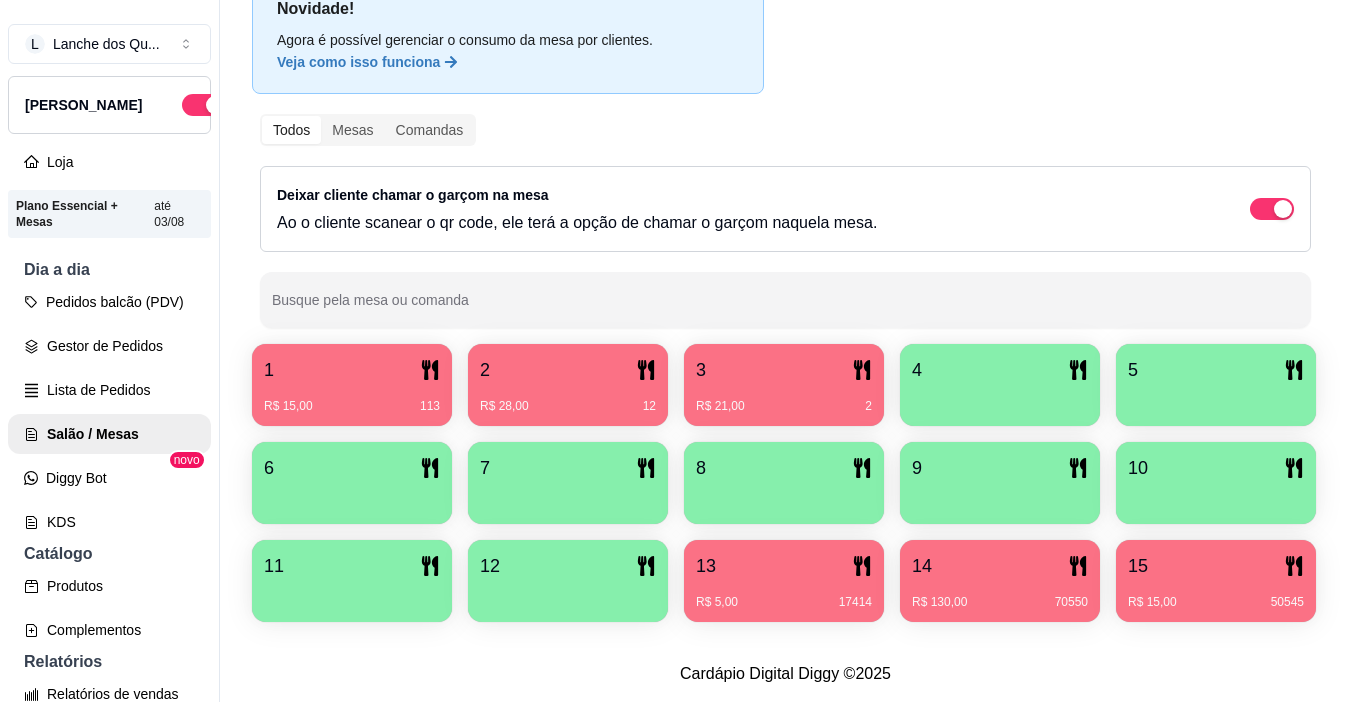click on "R$ 15,00 113" at bounding box center [352, 406] 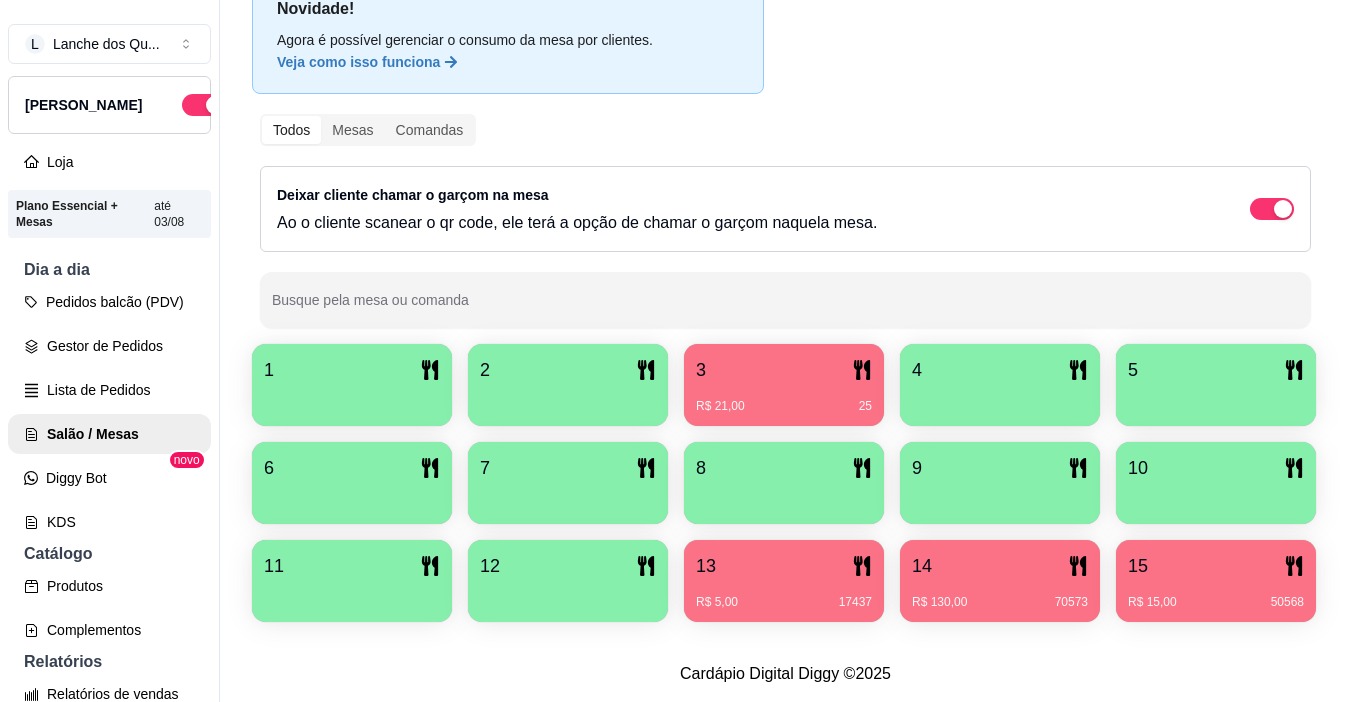 click on "R$ 21,00 25" at bounding box center [784, 406] 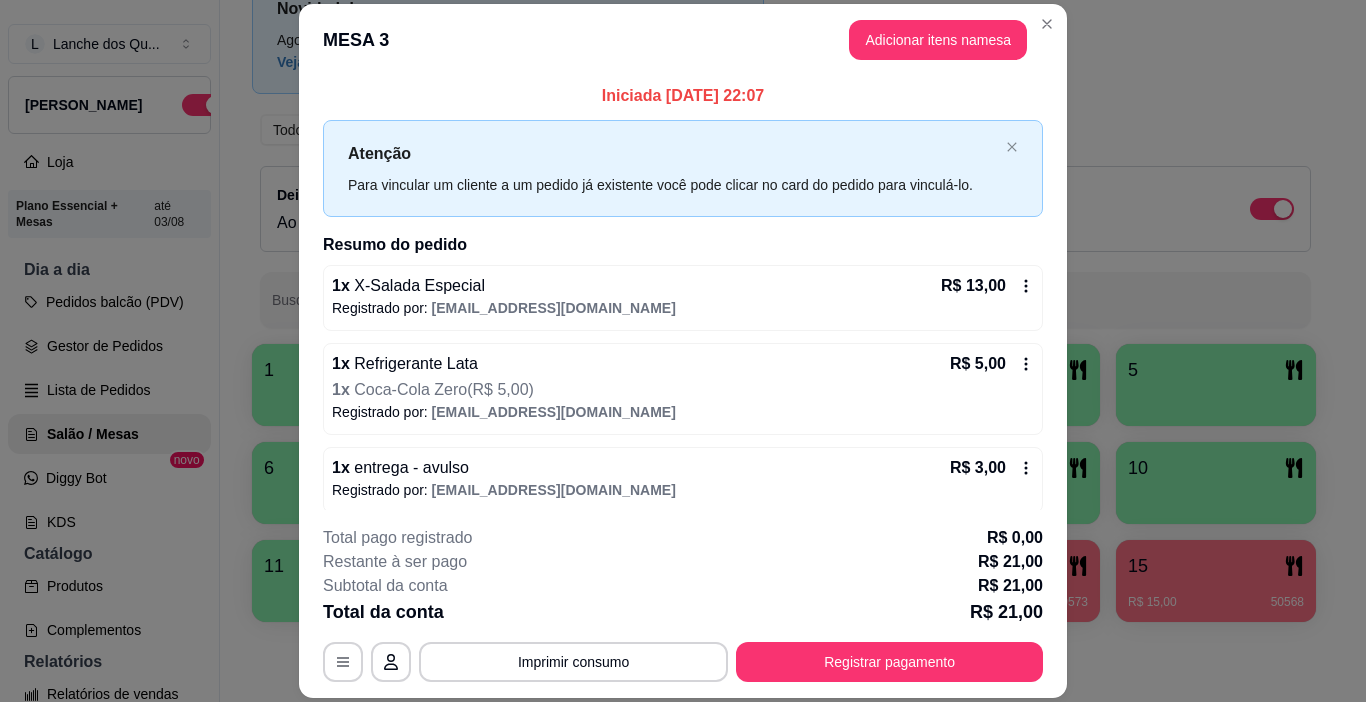 scroll, scrollTop: 10, scrollLeft: 0, axis: vertical 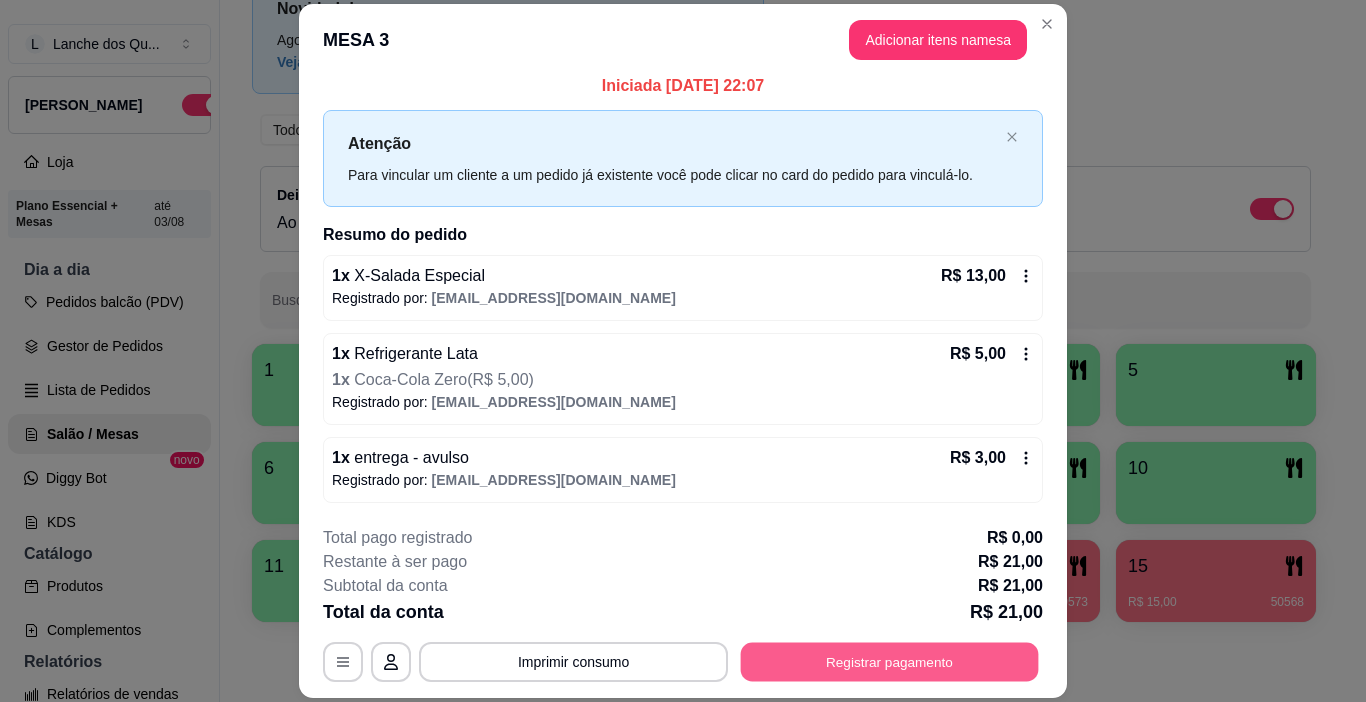 click on "Registrar pagamento" at bounding box center [890, 662] 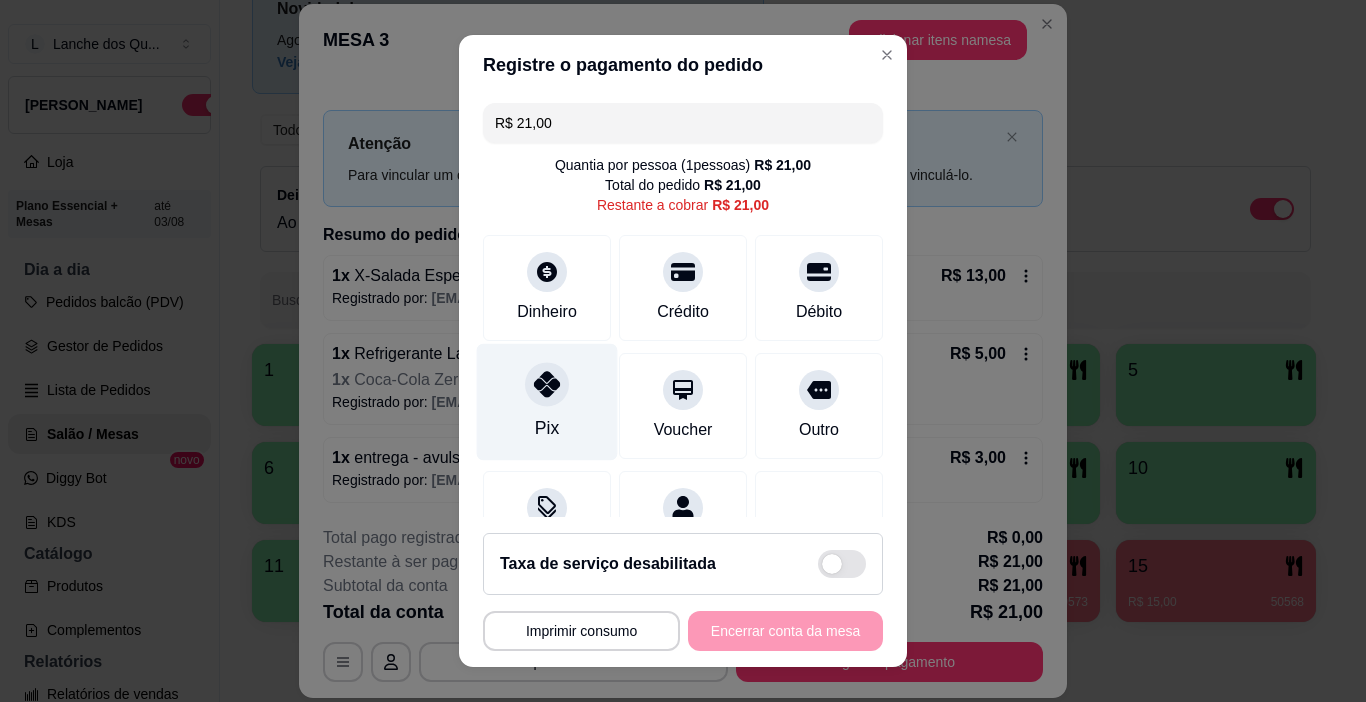 click 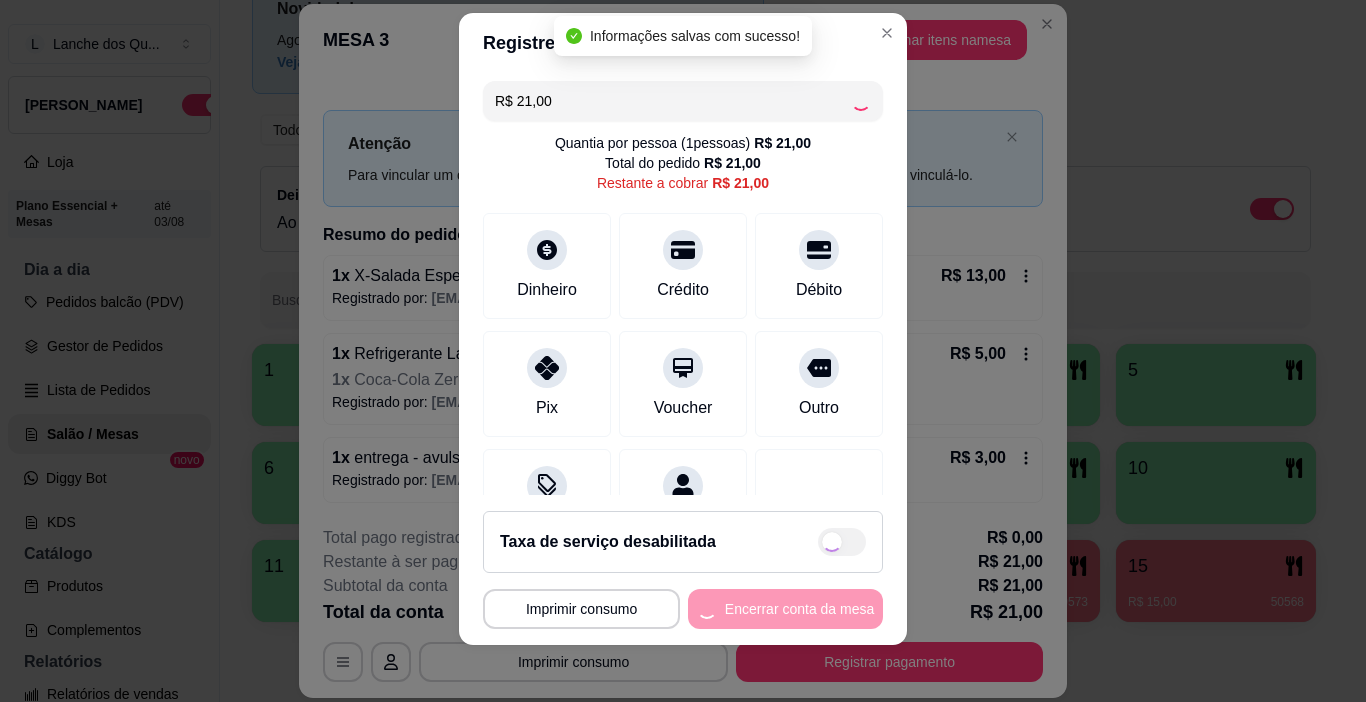 scroll, scrollTop: 29, scrollLeft: 0, axis: vertical 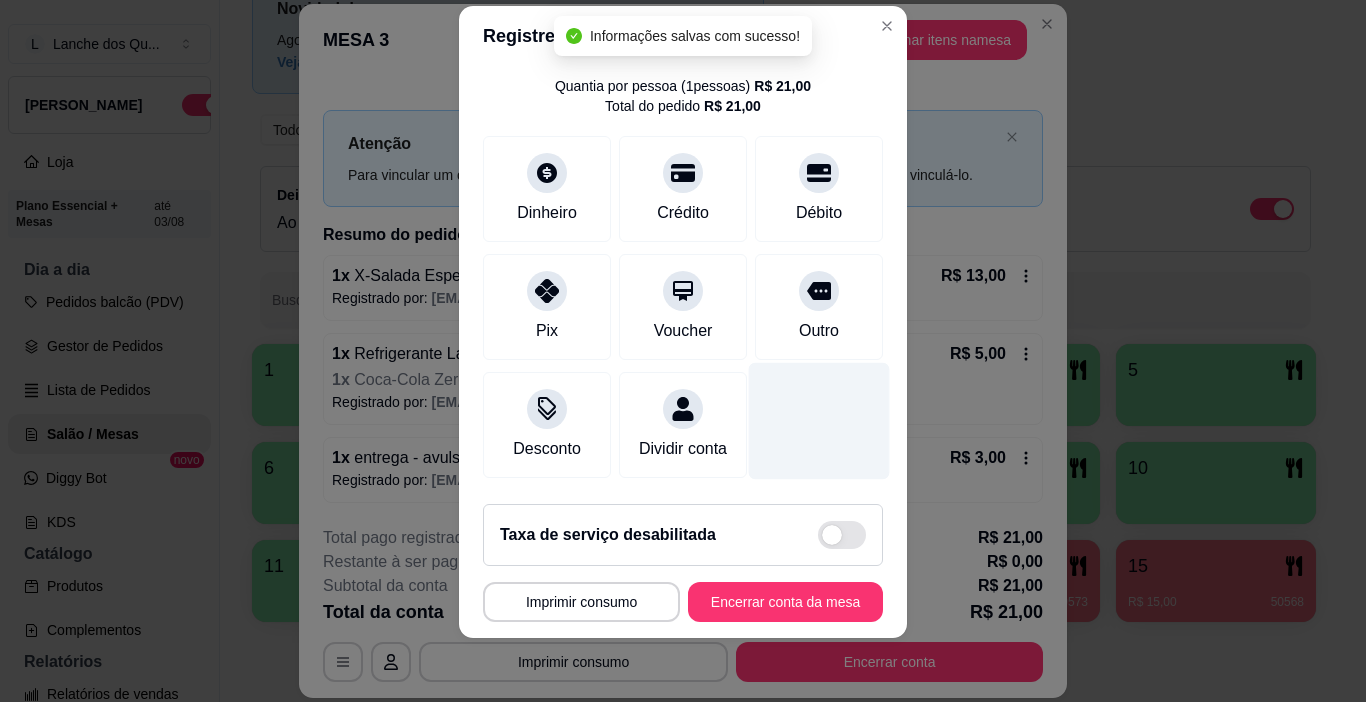 type on "R$ 0,00" 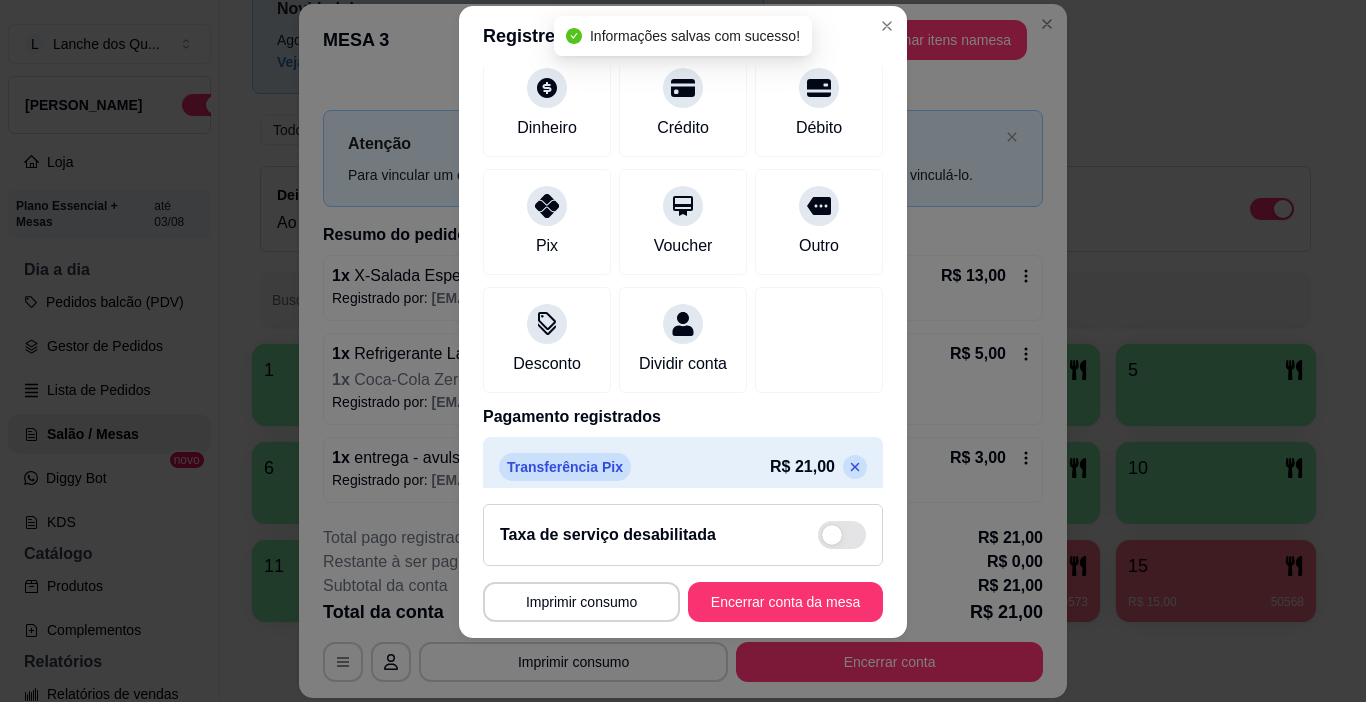 scroll, scrollTop: 176, scrollLeft: 0, axis: vertical 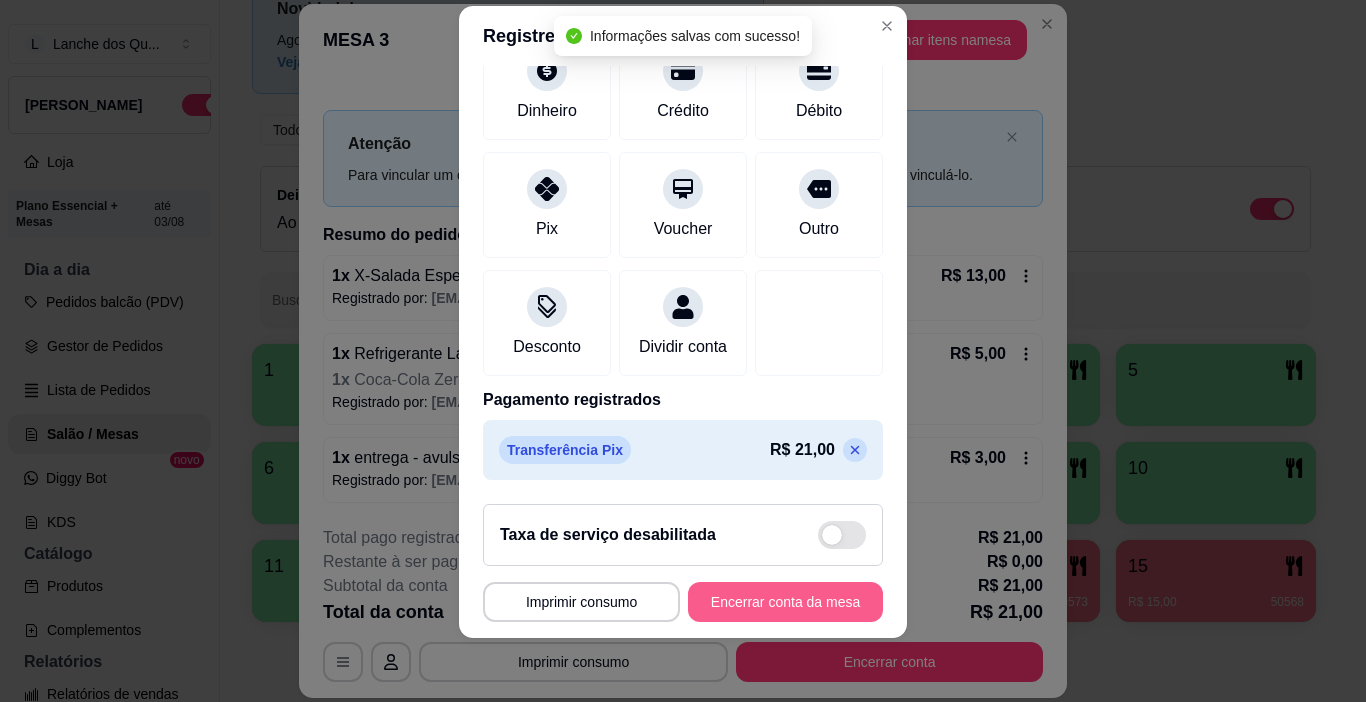 click on "Encerrar conta da mesa" at bounding box center (785, 602) 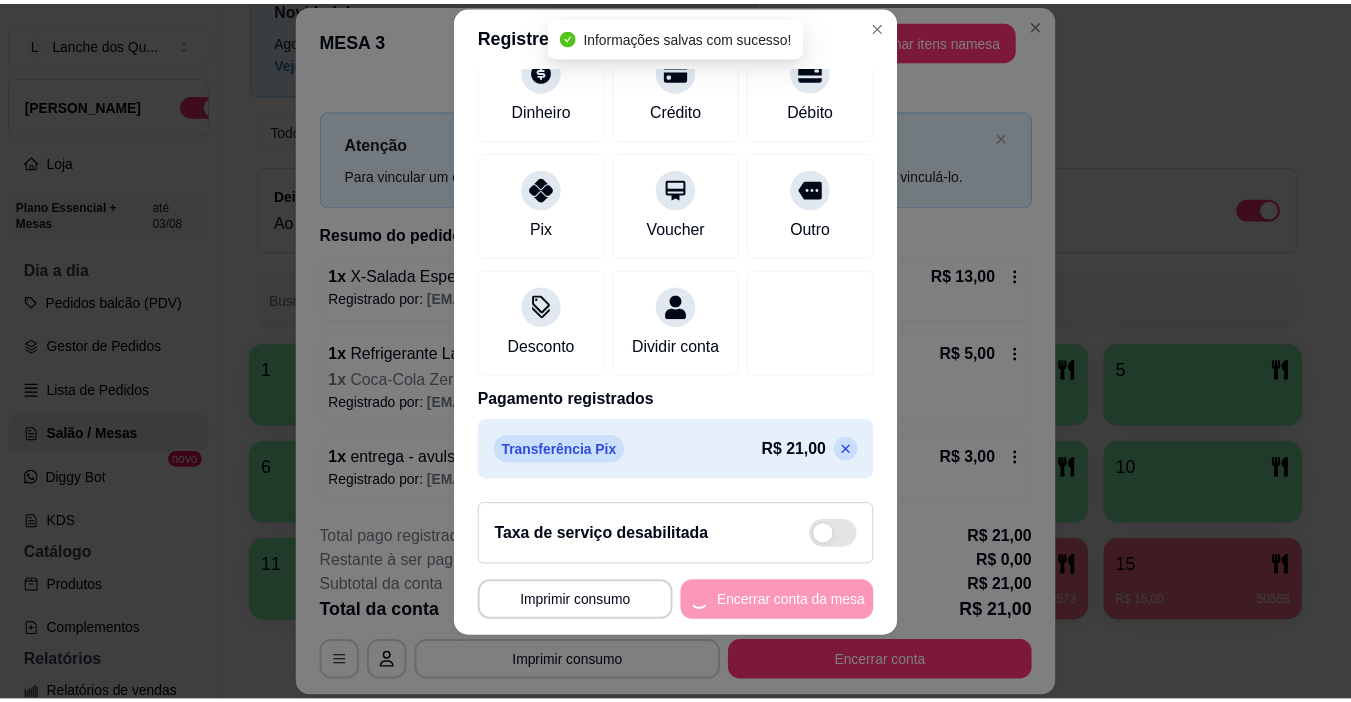 scroll, scrollTop: 0, scrollLeft: 0, axis: both 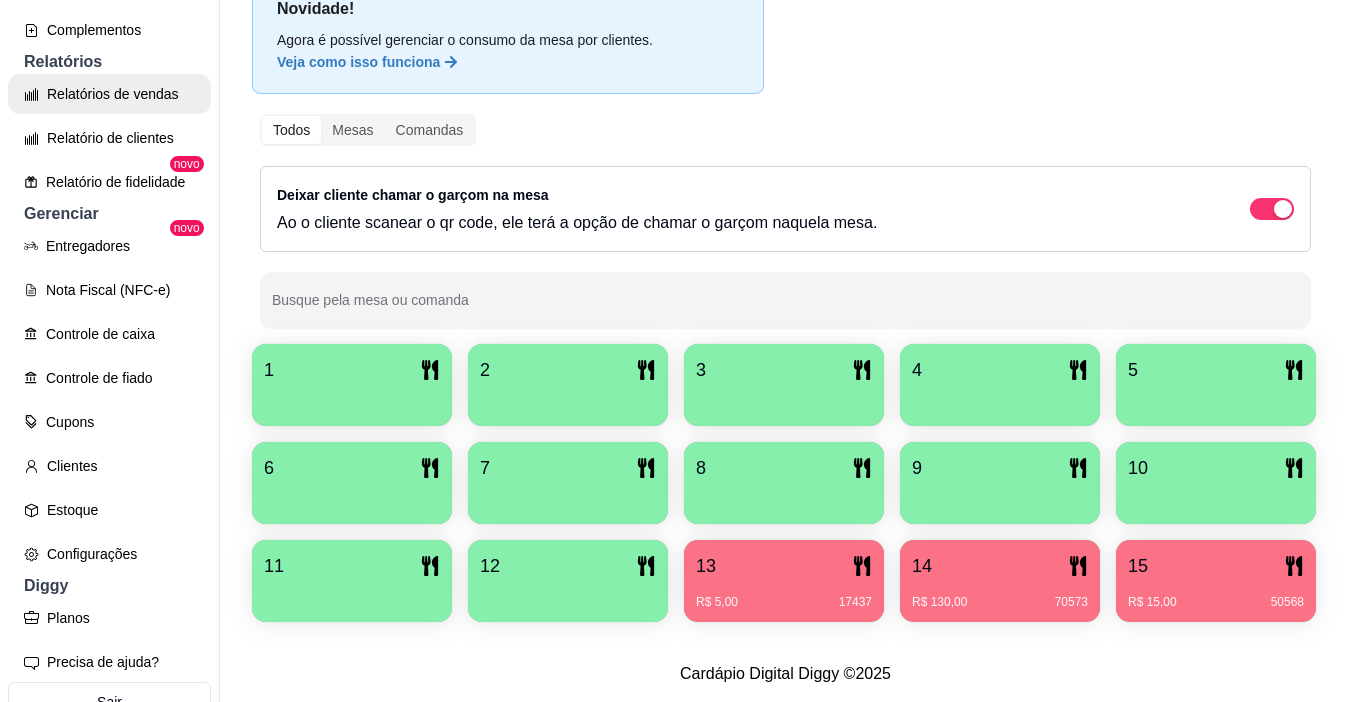 click on "Relatórios de vendas" at bounding box center (109, 94) 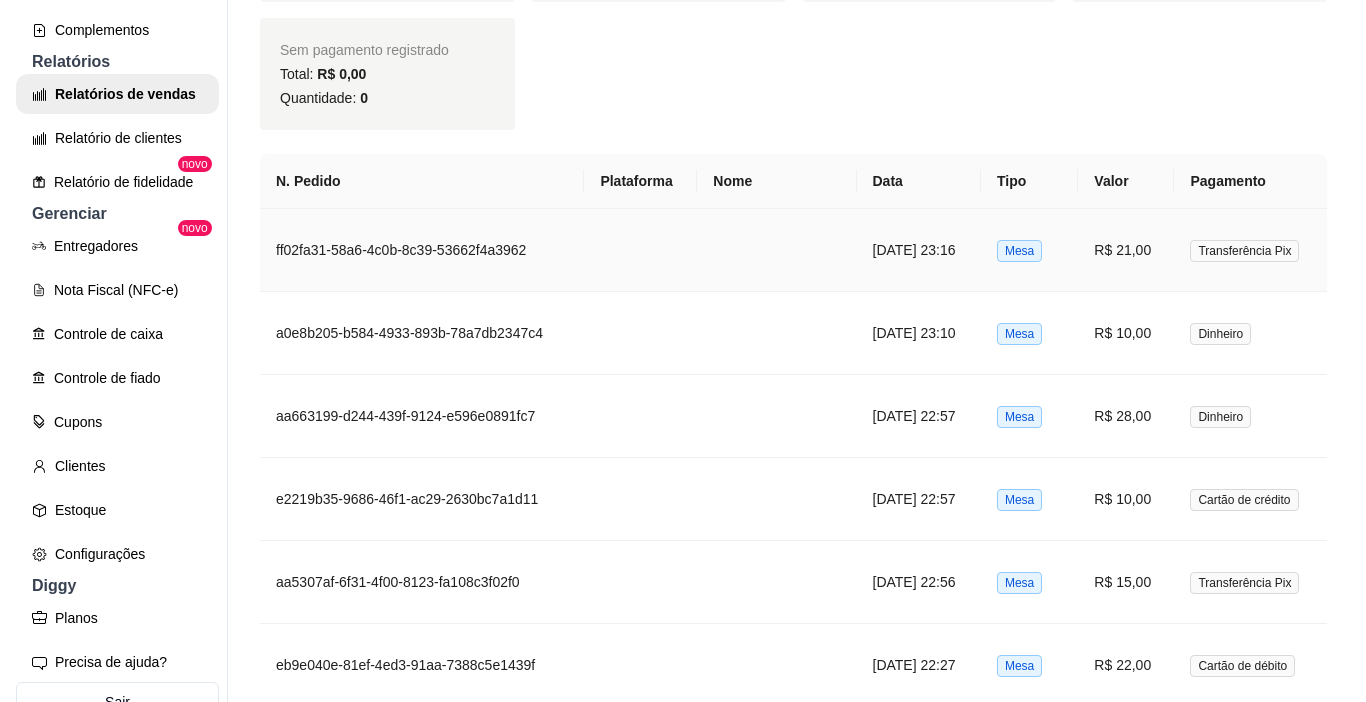 scroll, scrollTop: 1419, scrollLeft: 0, axis: vertical 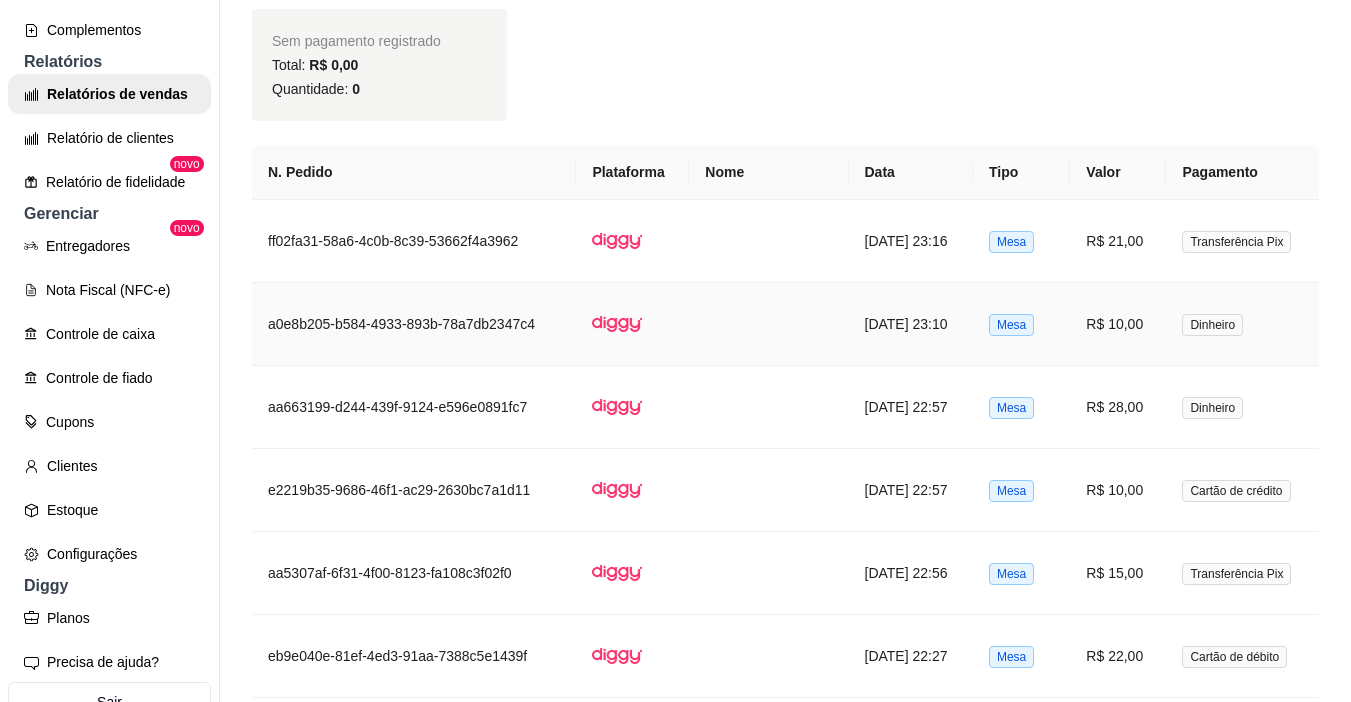 click on "Dinheiro" at bounding box center [1212, 325] 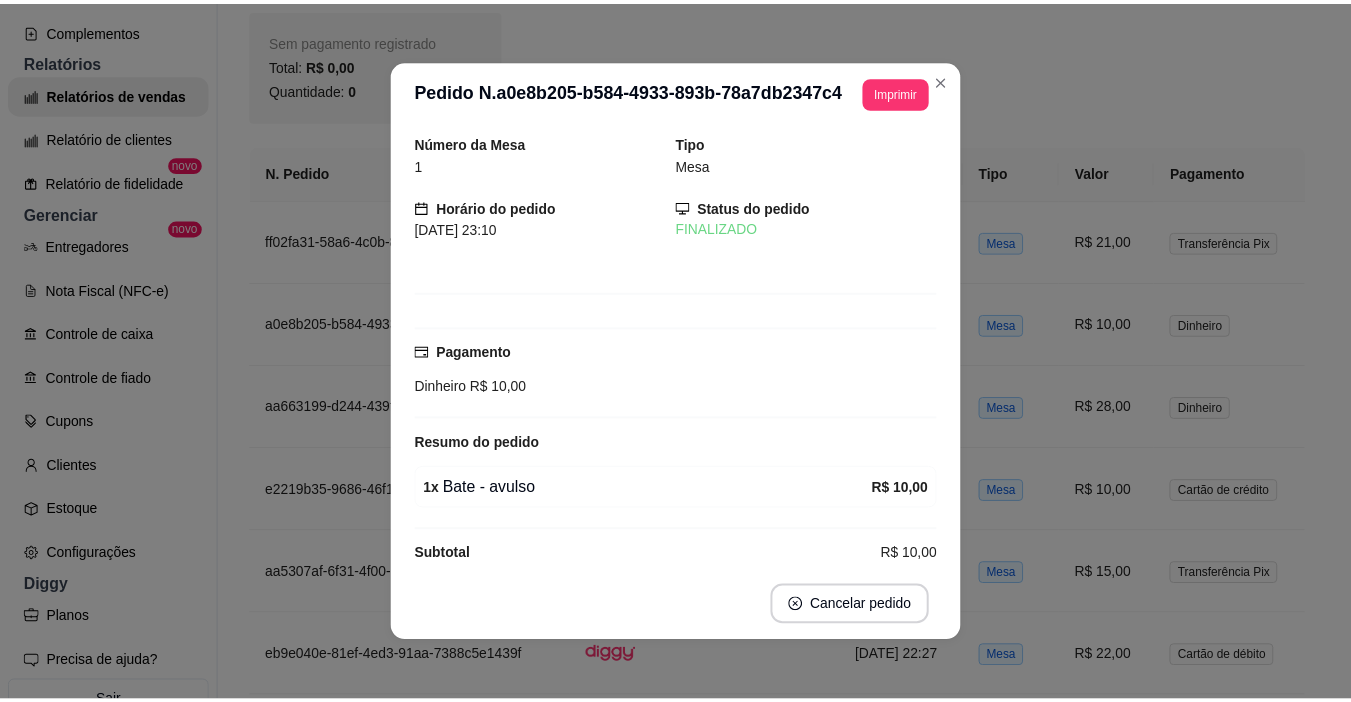 scroll, scrollTop: 49, scrollLeft: 0, axis: vertical 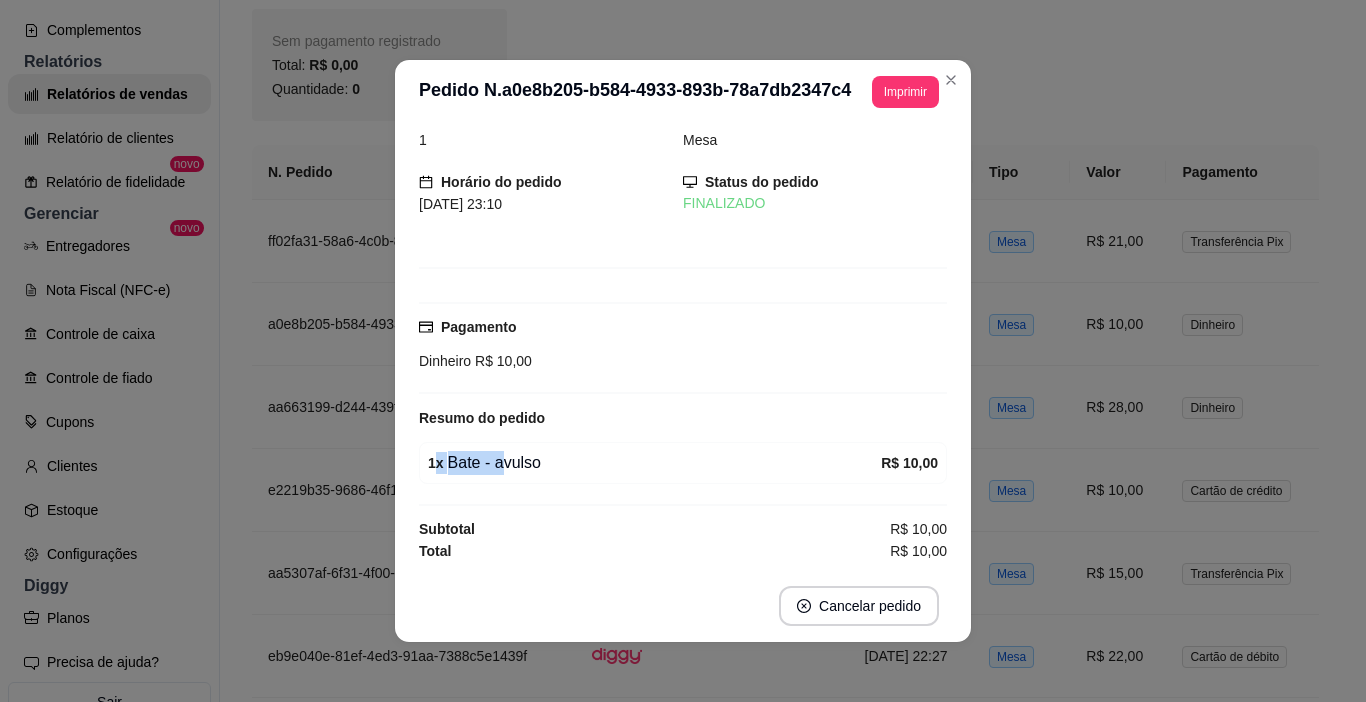 drag, startPoint x: 446, startPoint y: 460, endPoint x: 505, endPoint y: 455, distance: 59.211487 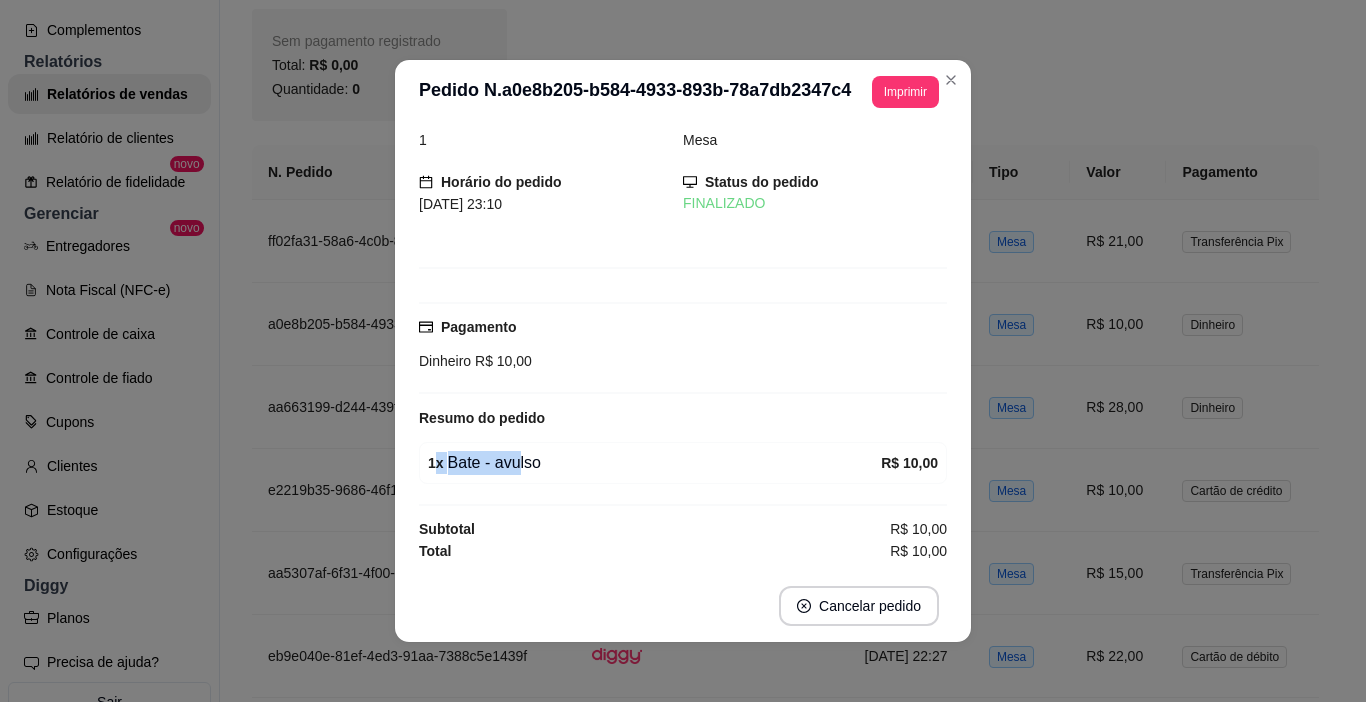 click on "1 x     Bate  - avulso" at bounding box center (654, 463) 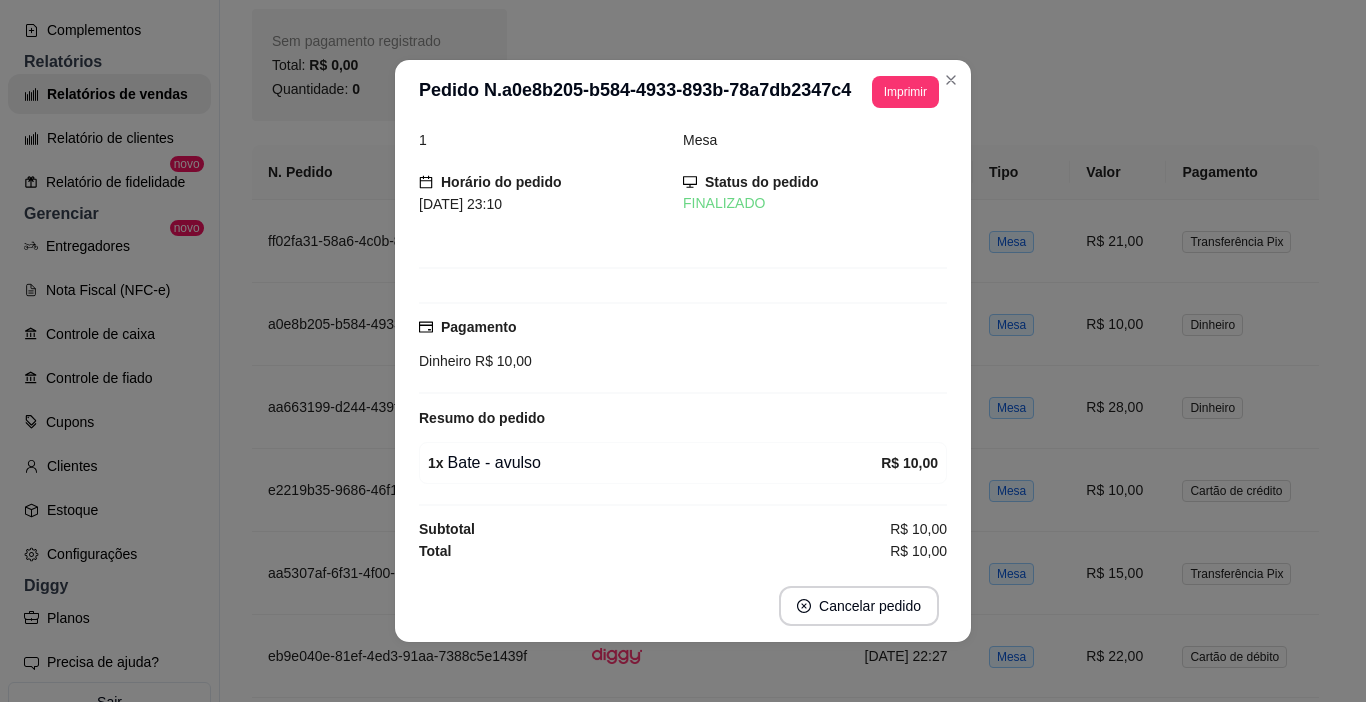 drag, startPoint x: 436, startPoint y: 461, endPoint x: 628, endPoint y: 460, distance: 192.00261 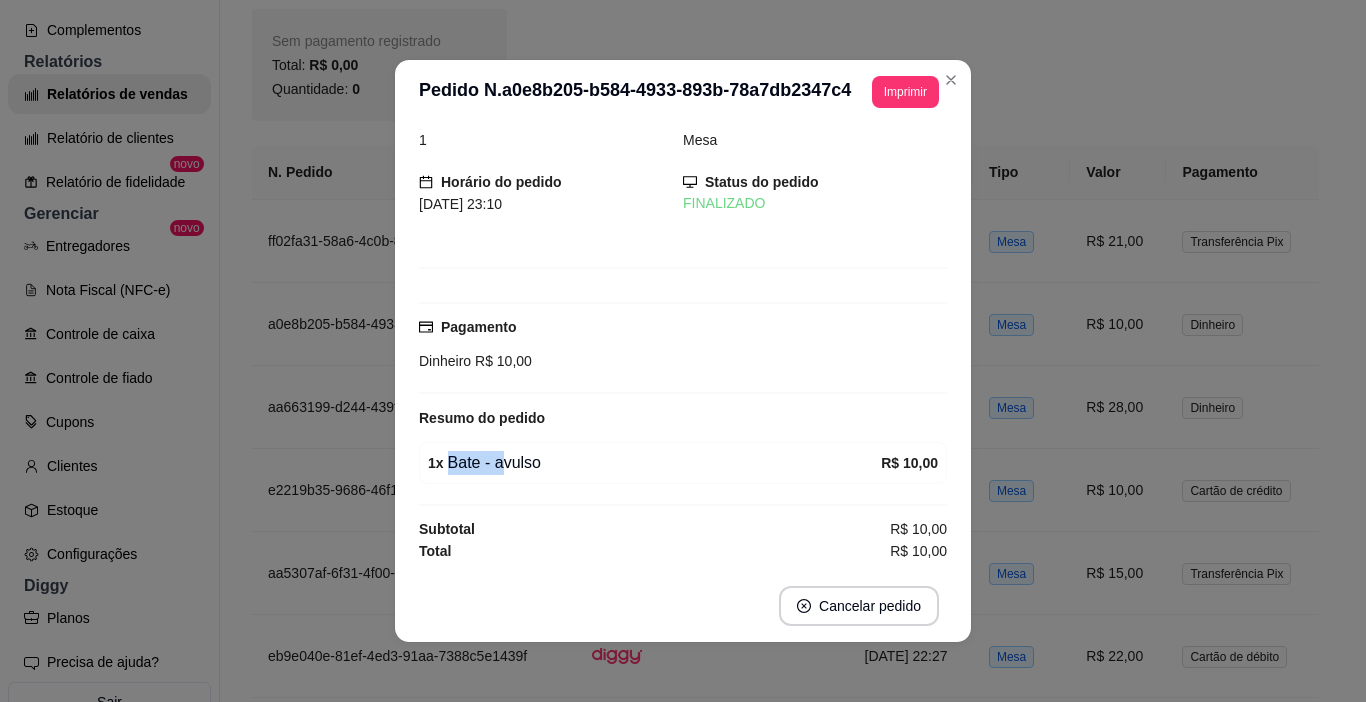 drag, startPoint x: 438, startPoint y: 468, endPoint x: 511, endPoint y: 453, distance: 74.52516 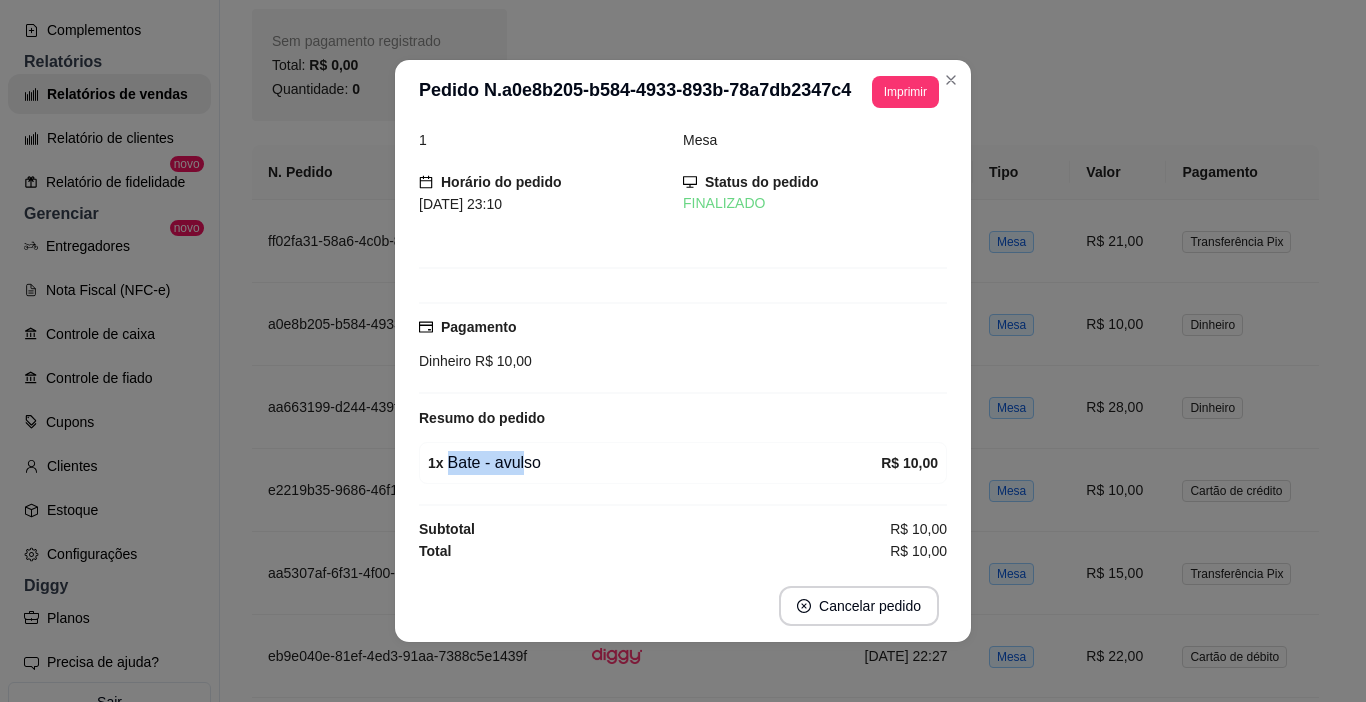 click on "1 x     Bate  - avulso" at bounding box center (654, 463) 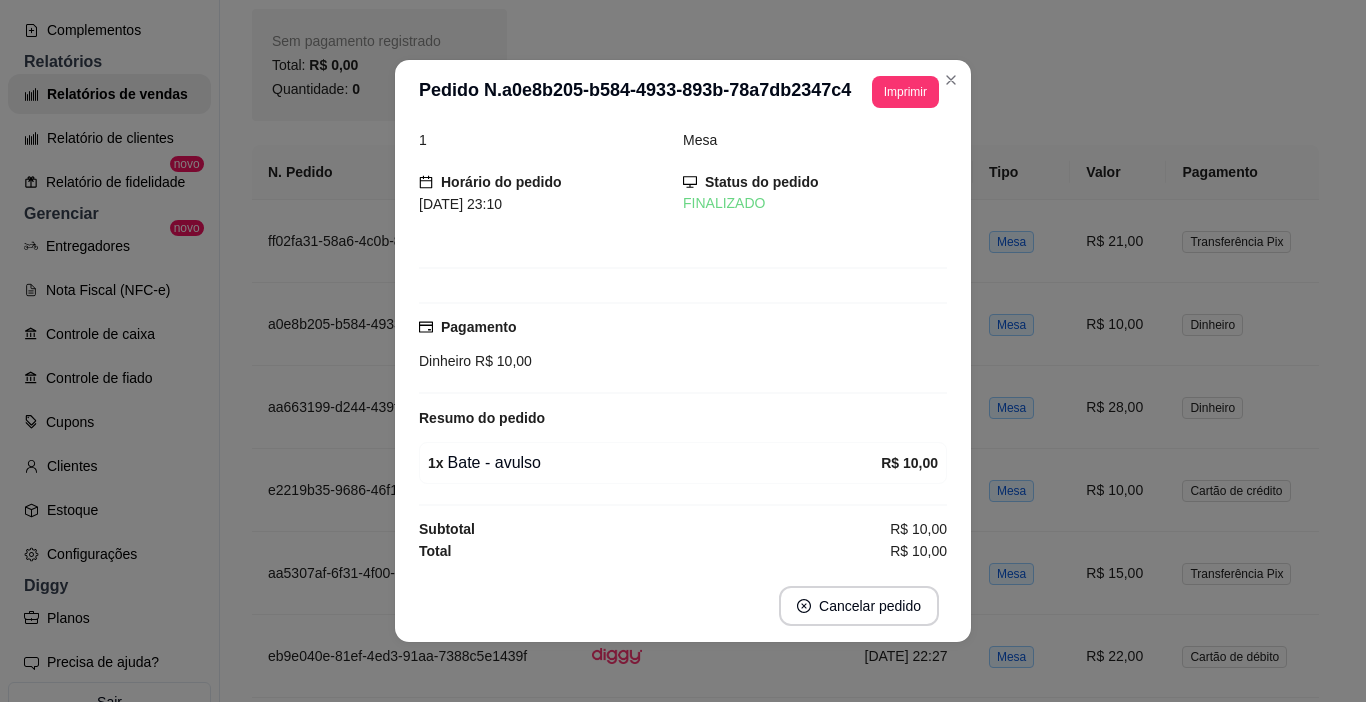 drag, startPoint x: 498, startPoint y: 468, endPoint x: 563, endPoint y: 463, distance: 65.192024 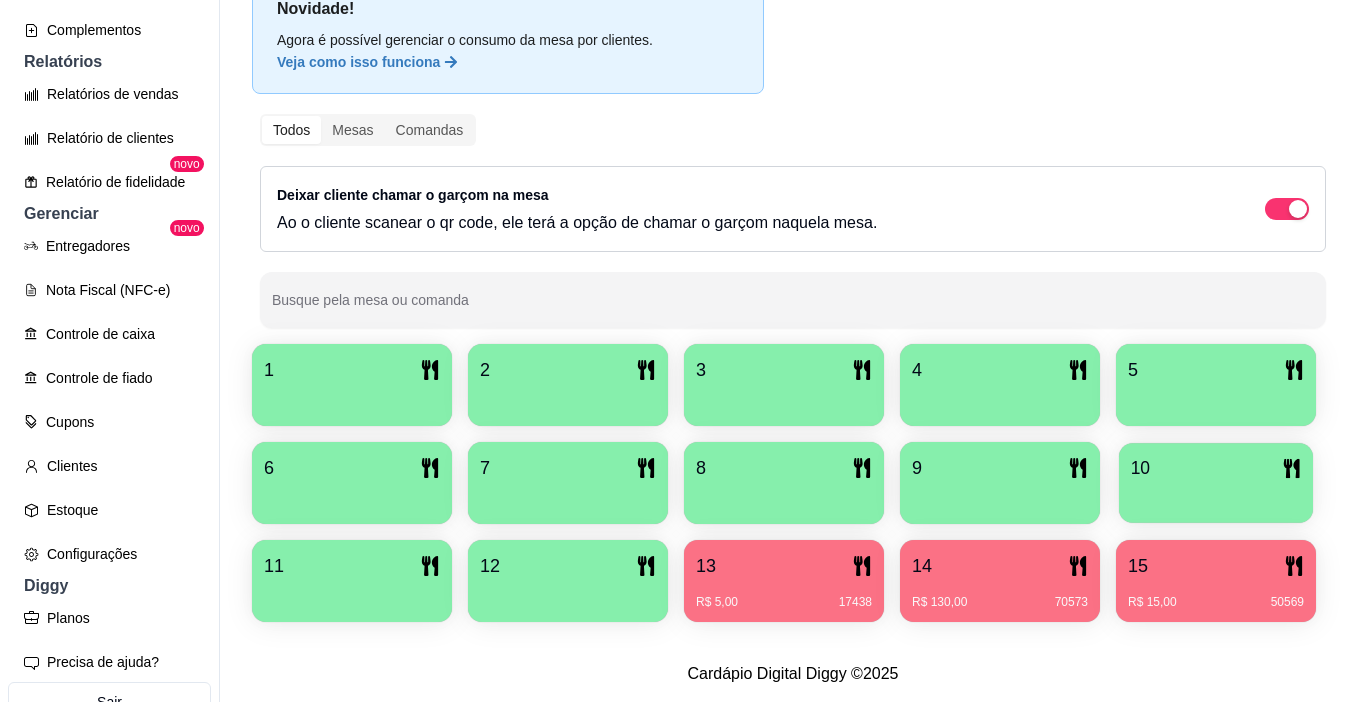 click on "10" at bounding box center [1216, 483] 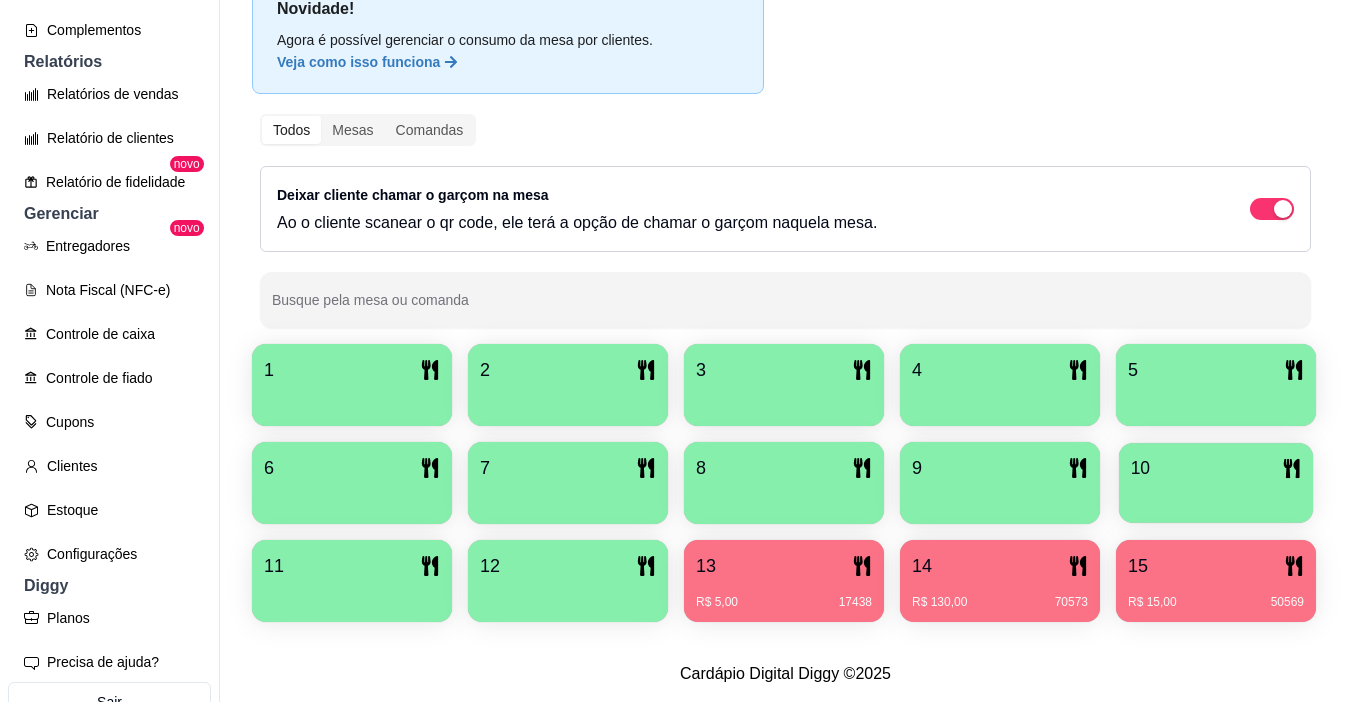 scroll, scrollTop: 258, scrollLeft: 0, axis: vertical 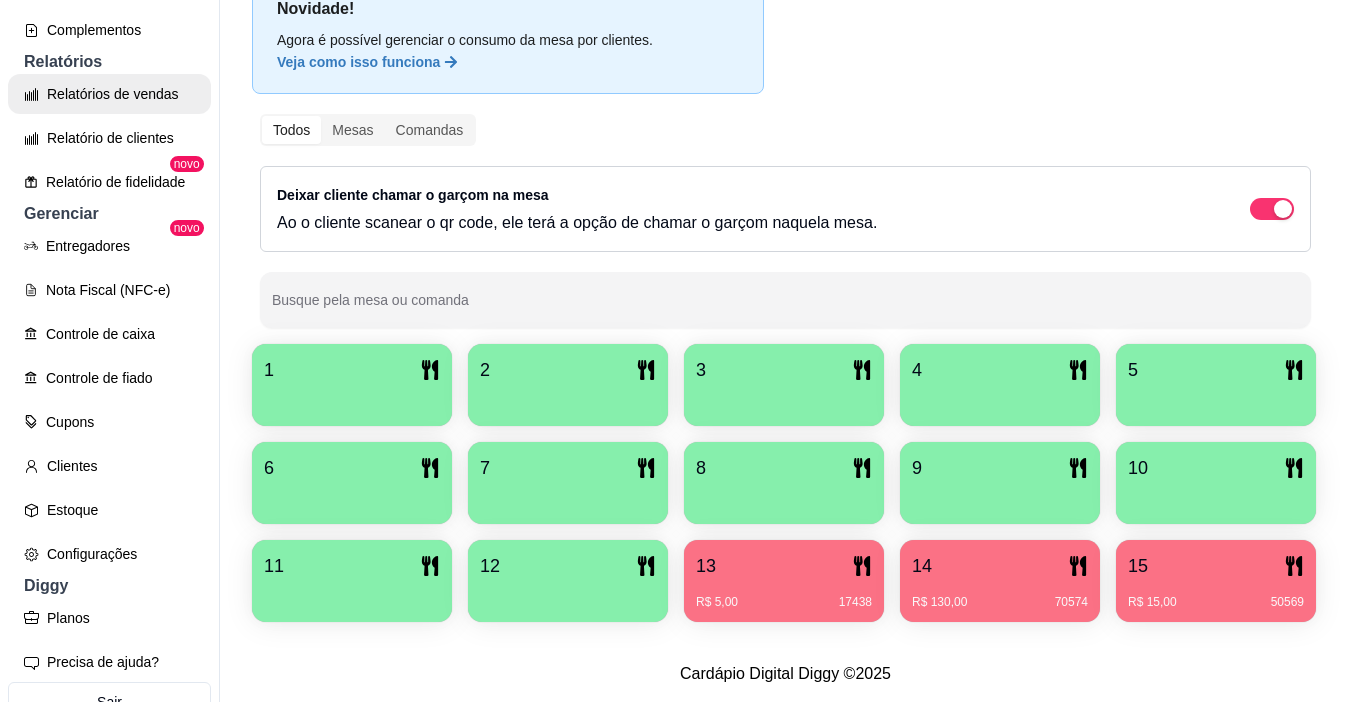 click on "Relatórios de vendas" at bounding box center (109, 94) 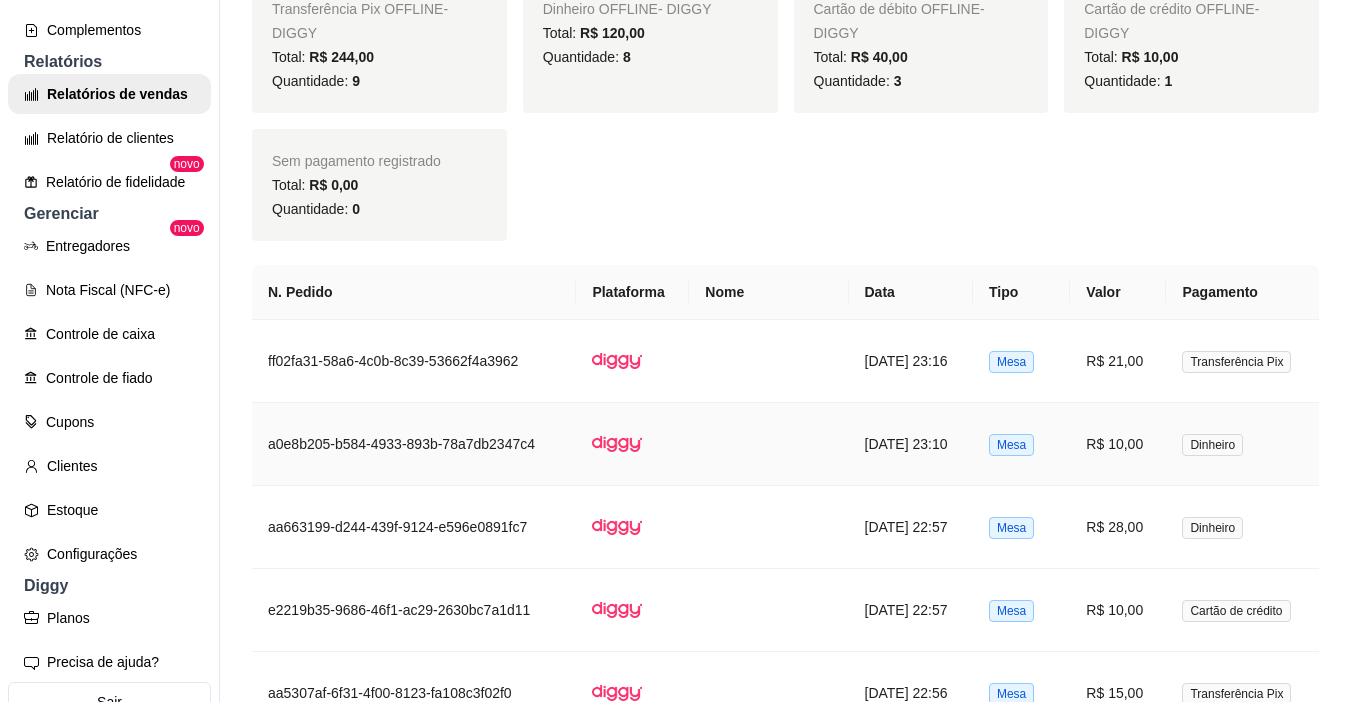 scroll, scrollTop: 1300, scrollLeft: 0, axis: vertical 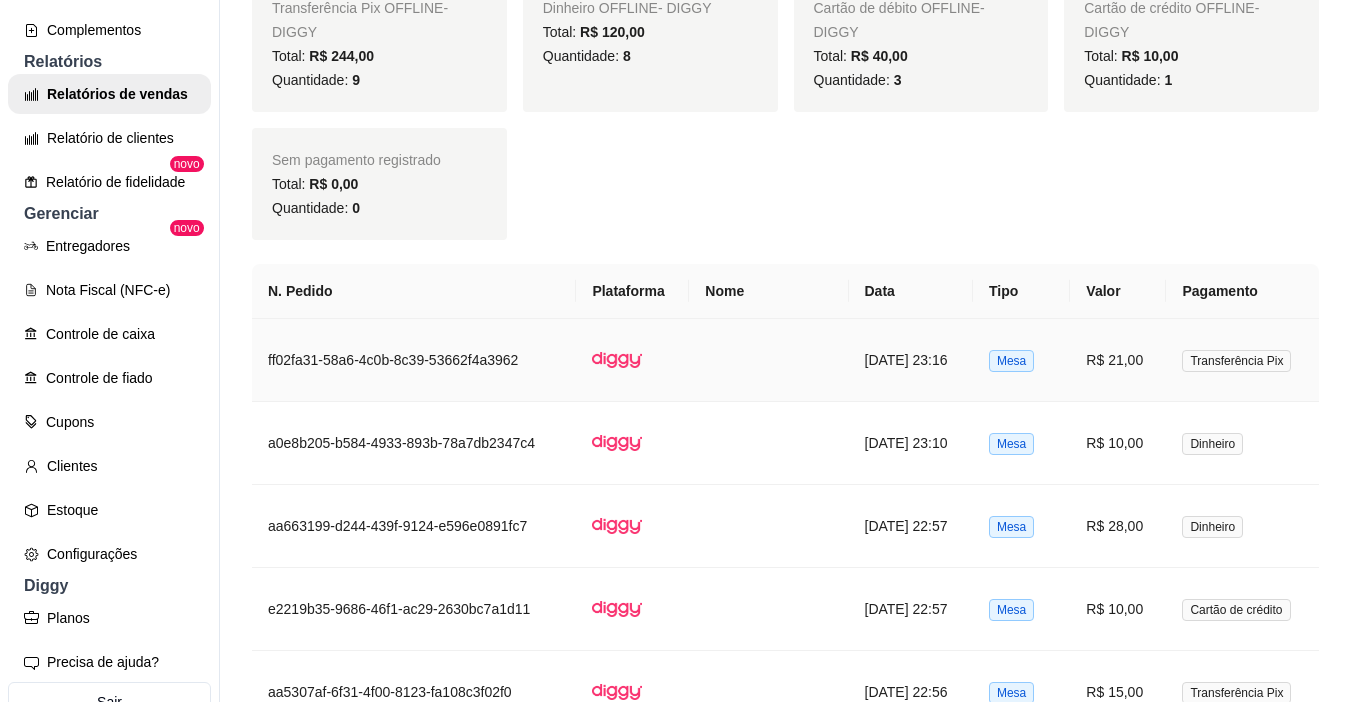 click on "R$ 21,00" at bounding box center (1118, 360) 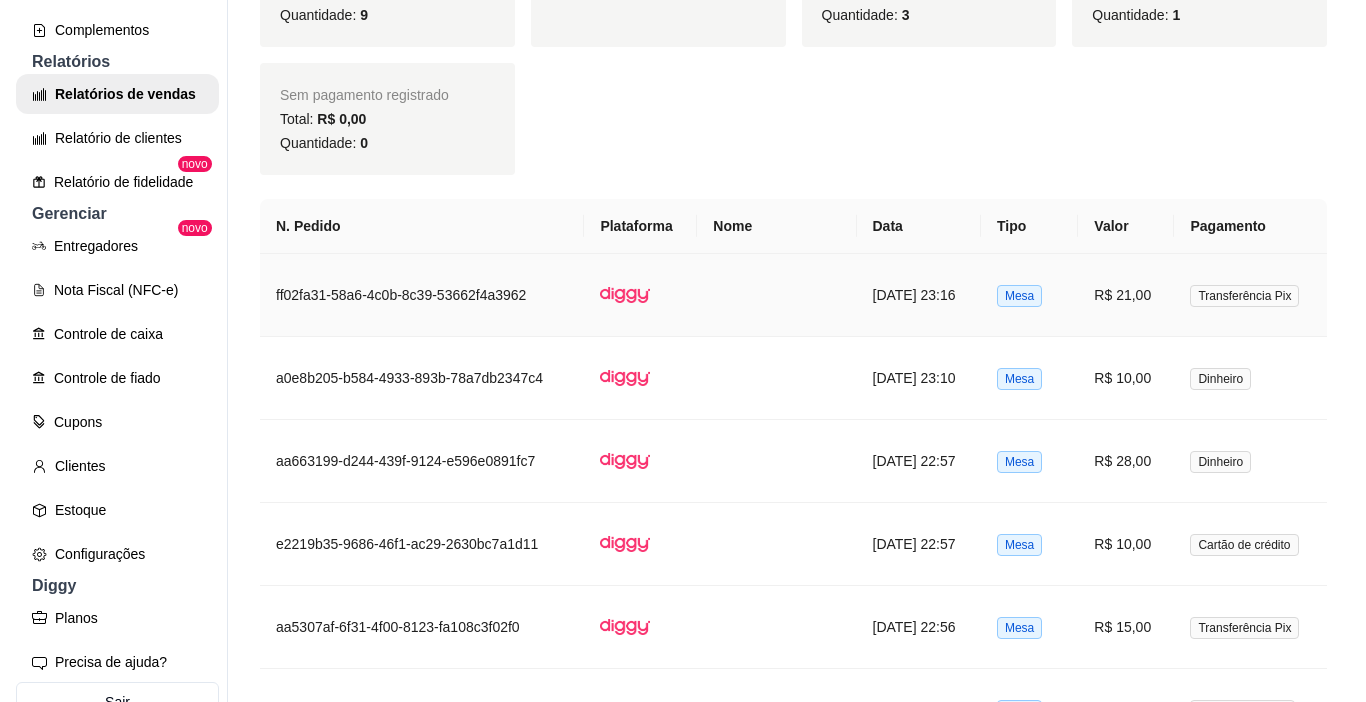 scroll, scrollTop: 1400, scrollLeft: 0, axis: vertical 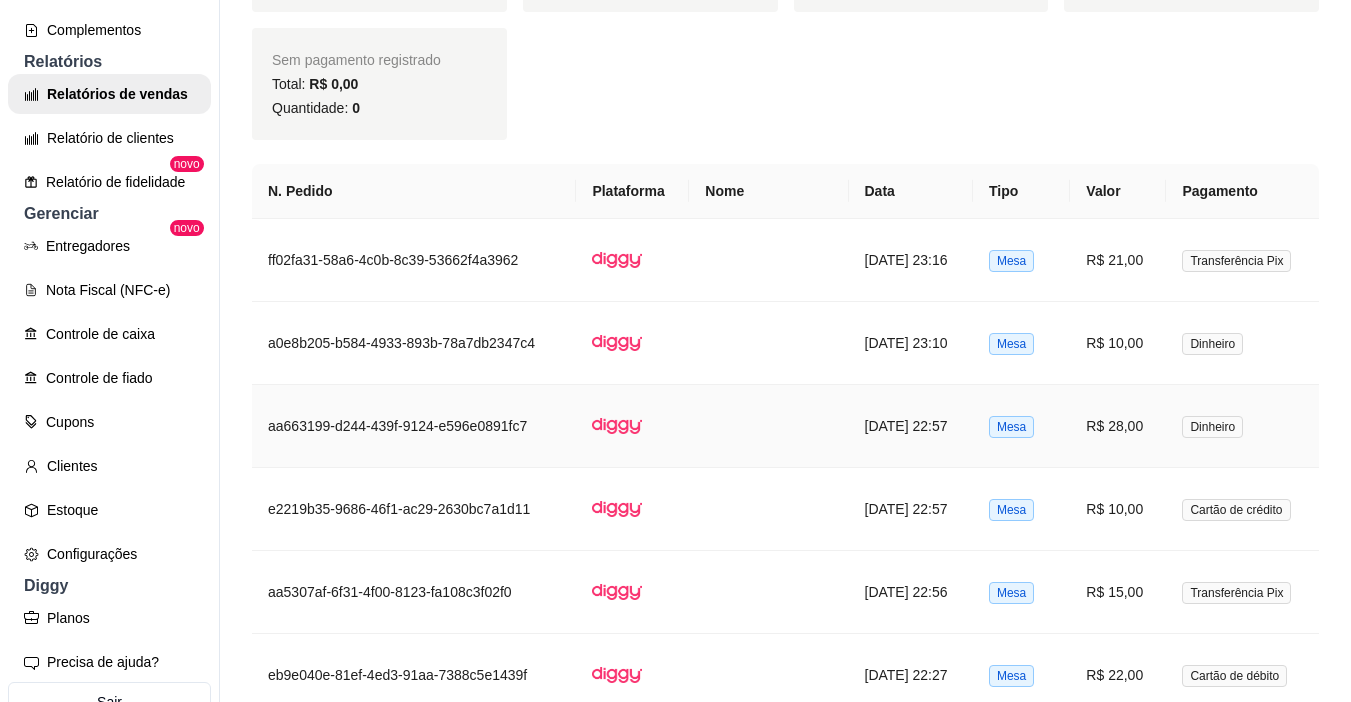 click on "R$ 28,00" at bounding box center (1118, 426) 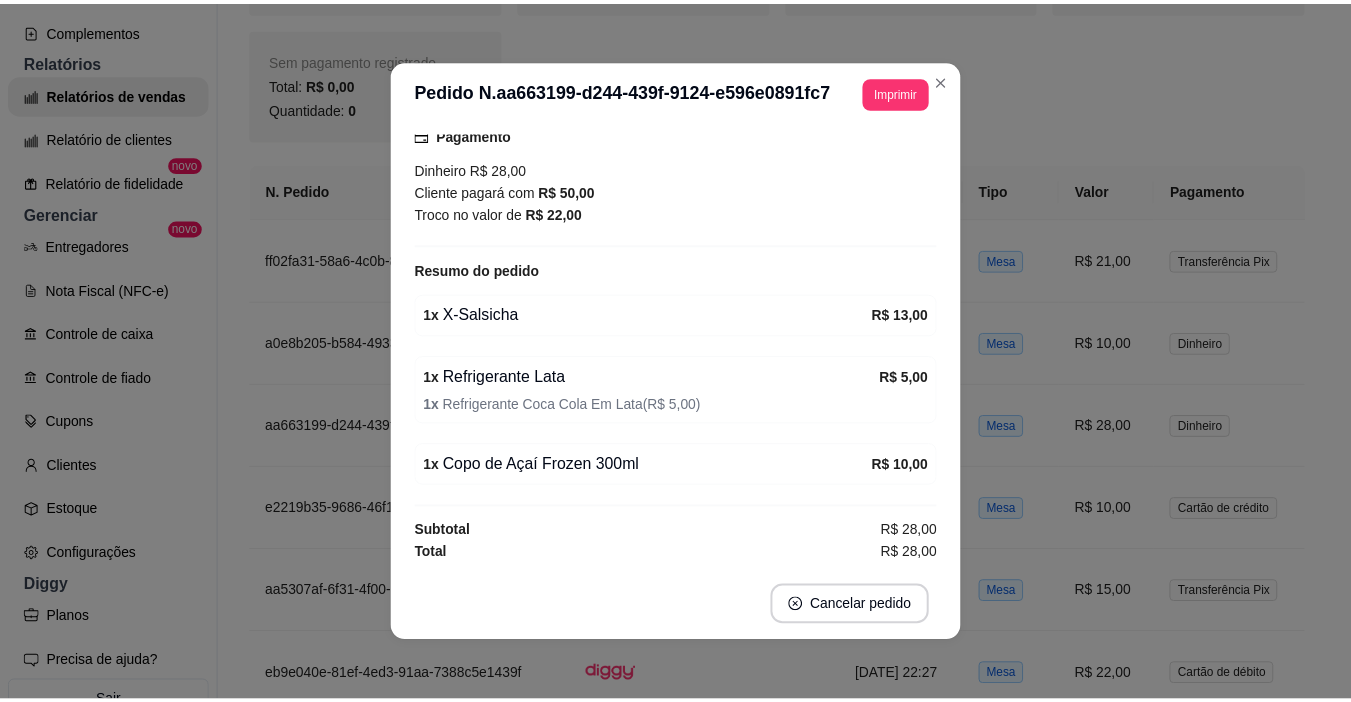 scroll, scrollTop: 219, scrollLeft: 0, axis: vertical 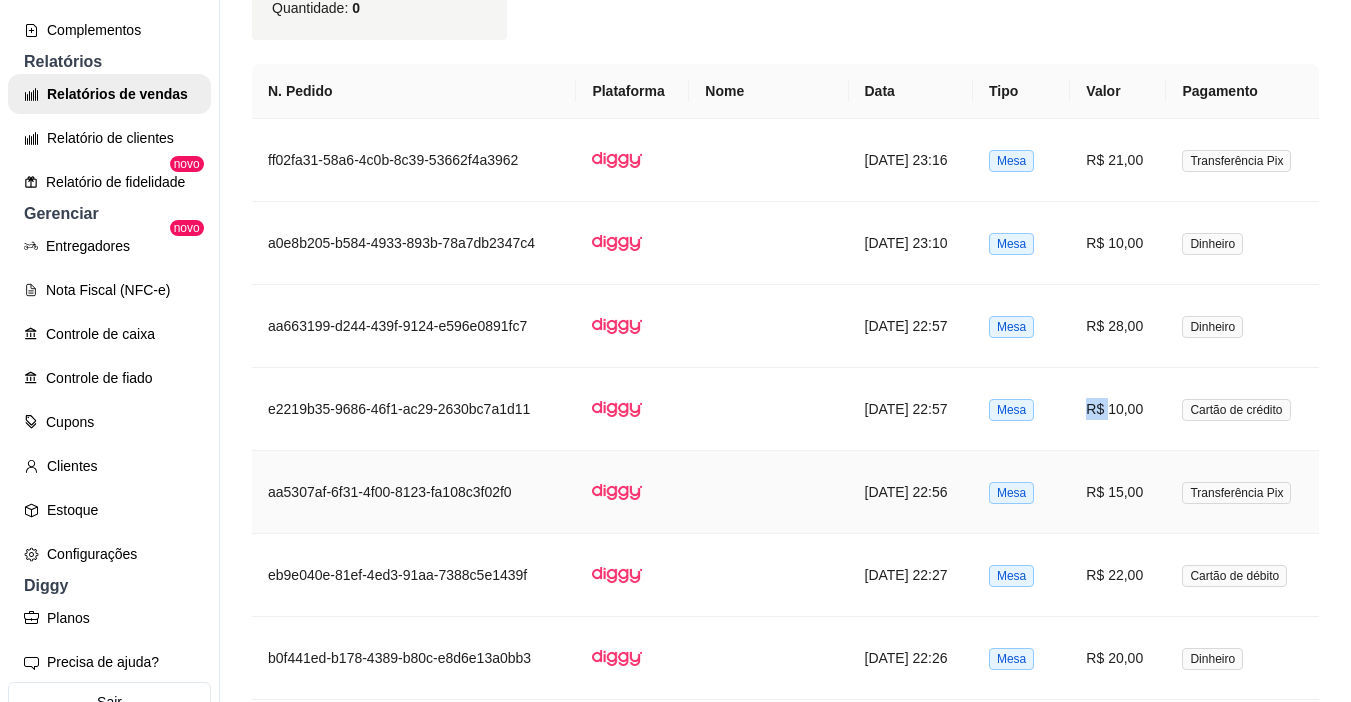 drag, startPoint x: 1095, startPoint y: 415, endPoint x: 1042, endPoint y: 443, distance: 59.94164 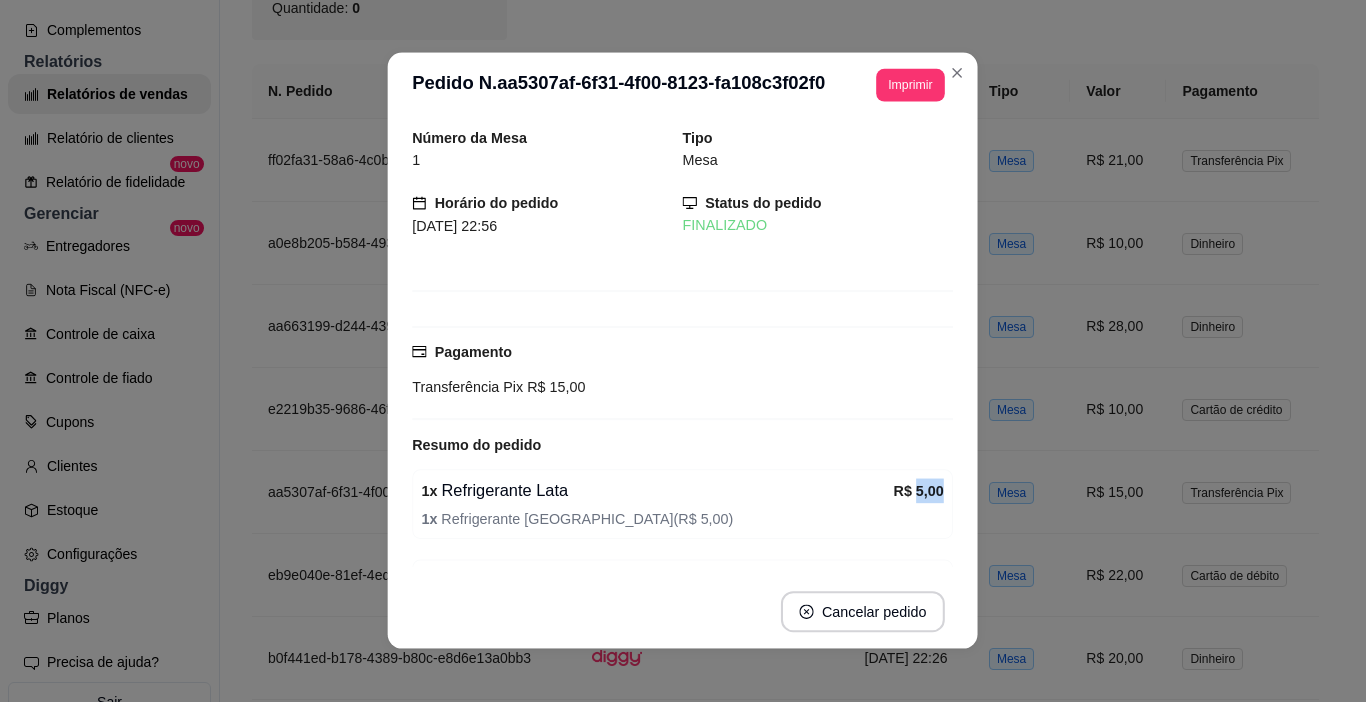 click on "R$ 5,00" at bounding box center (919, 491) 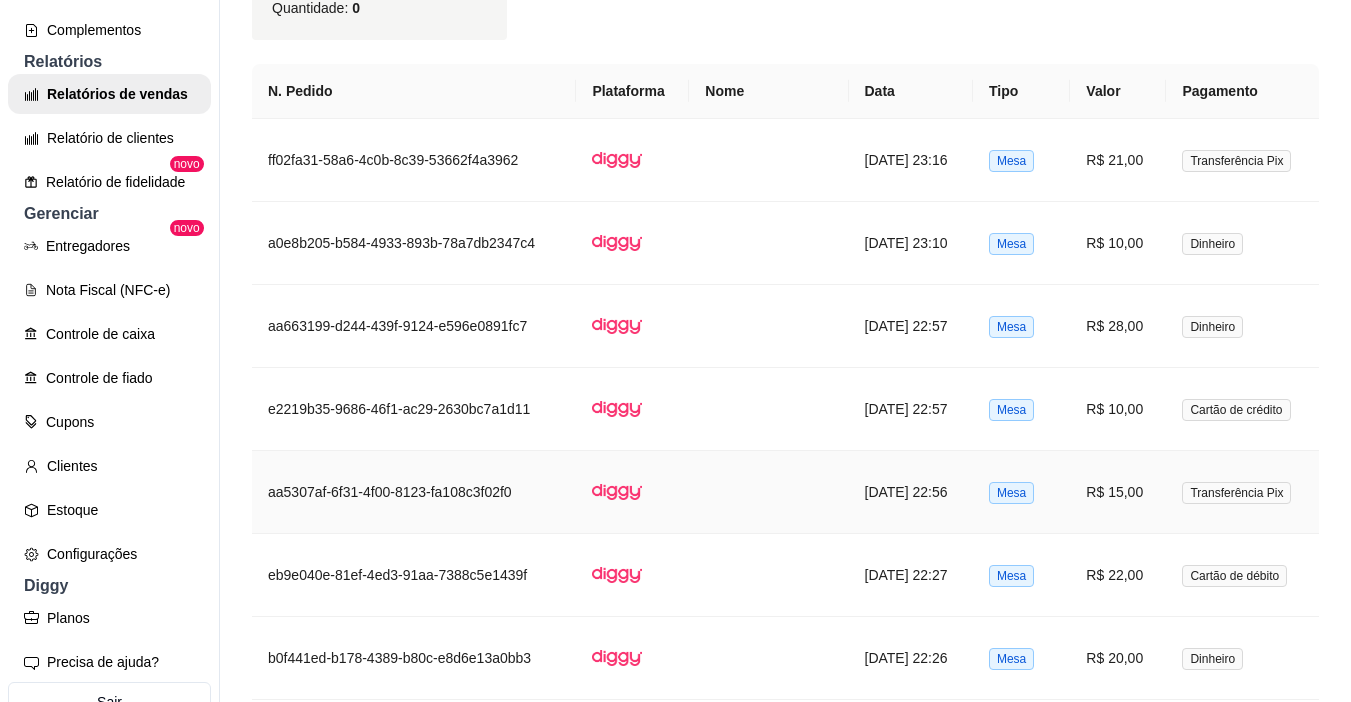 click on "R$ 15,00" at bounding box center [1118, 492] 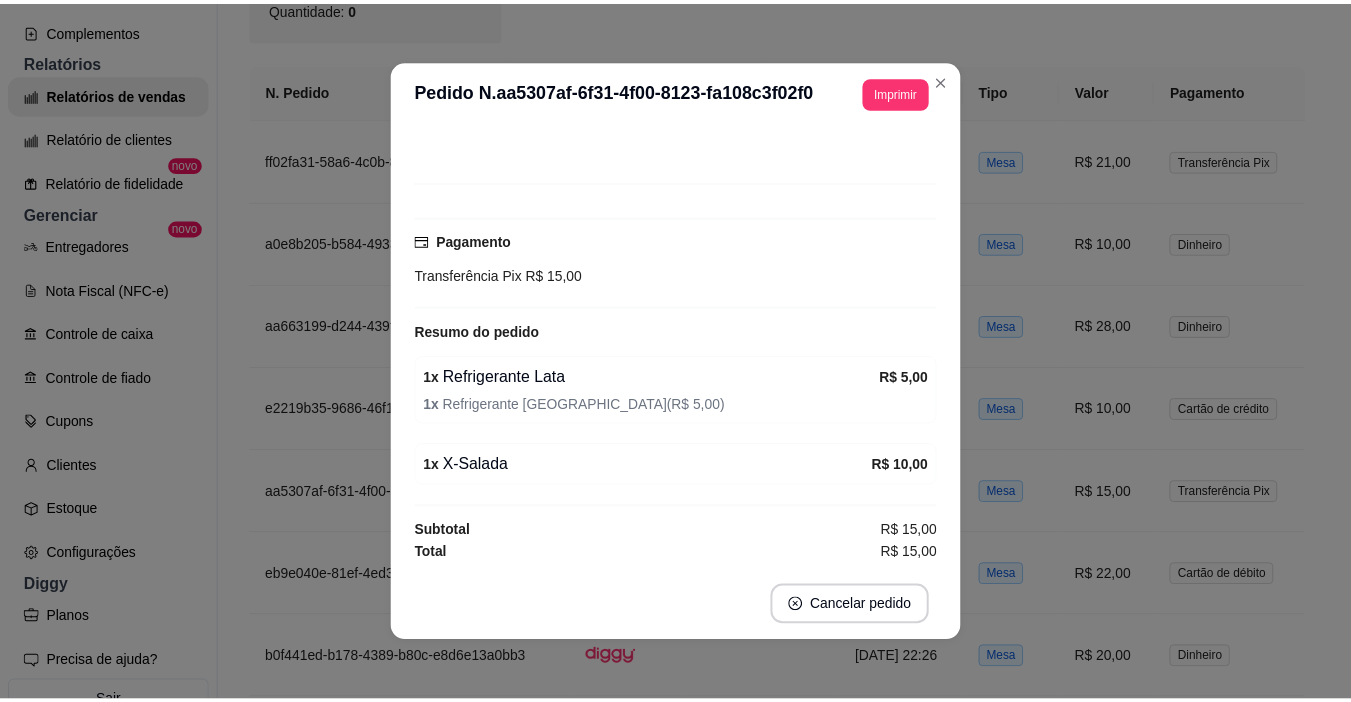 scroll, scrollTop: 113, scrollLeft: 0, axis: vertical 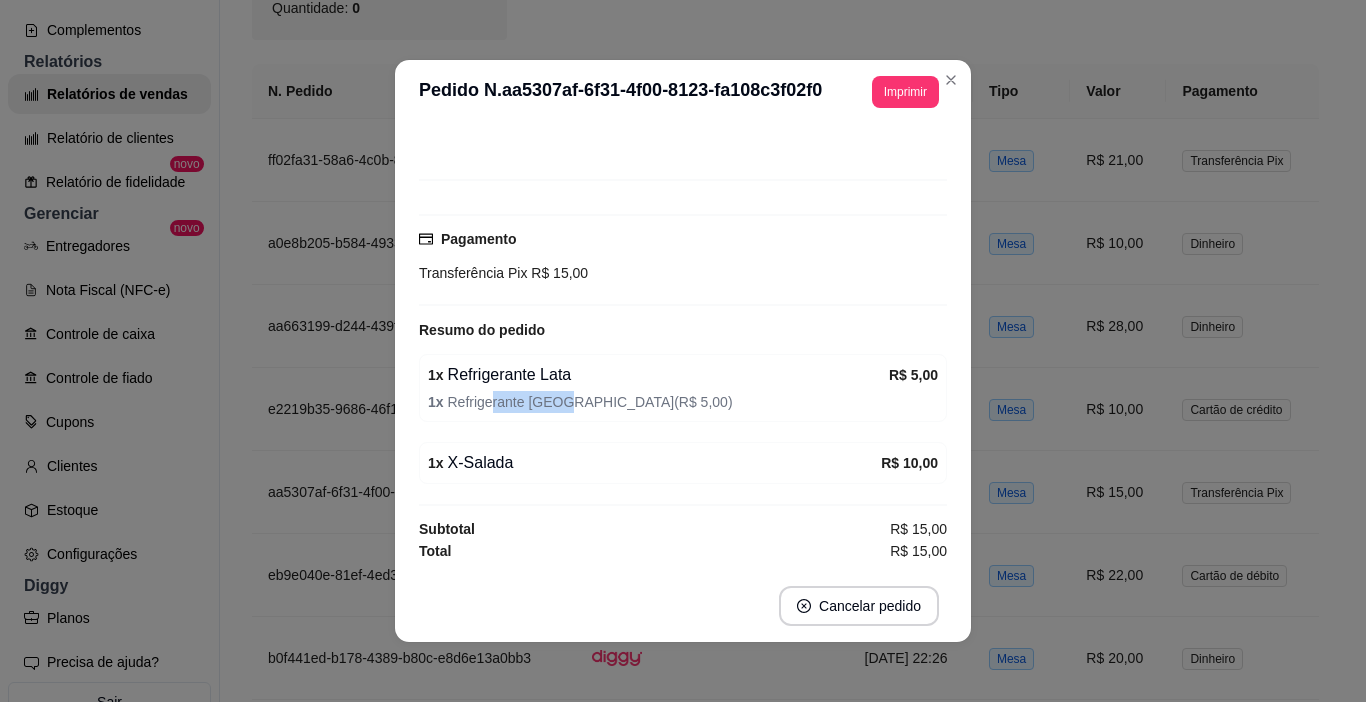 drag, startPoint x: 482, startPoint y: 398, endPoint x: 594, endPoint y: 406, distance: 112.28535 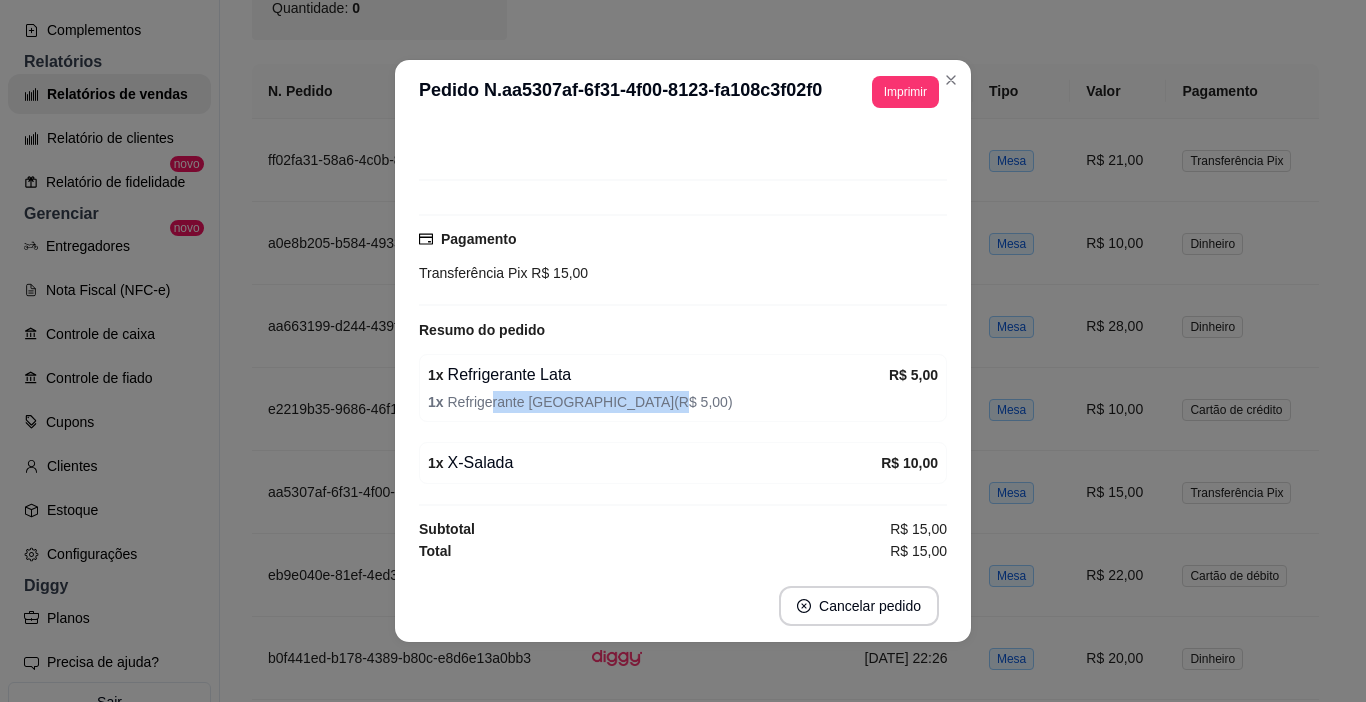 click on "1 x   Refrigerante Antarctica  ( R$ 5,00 )" at bounding box center [683, 402] 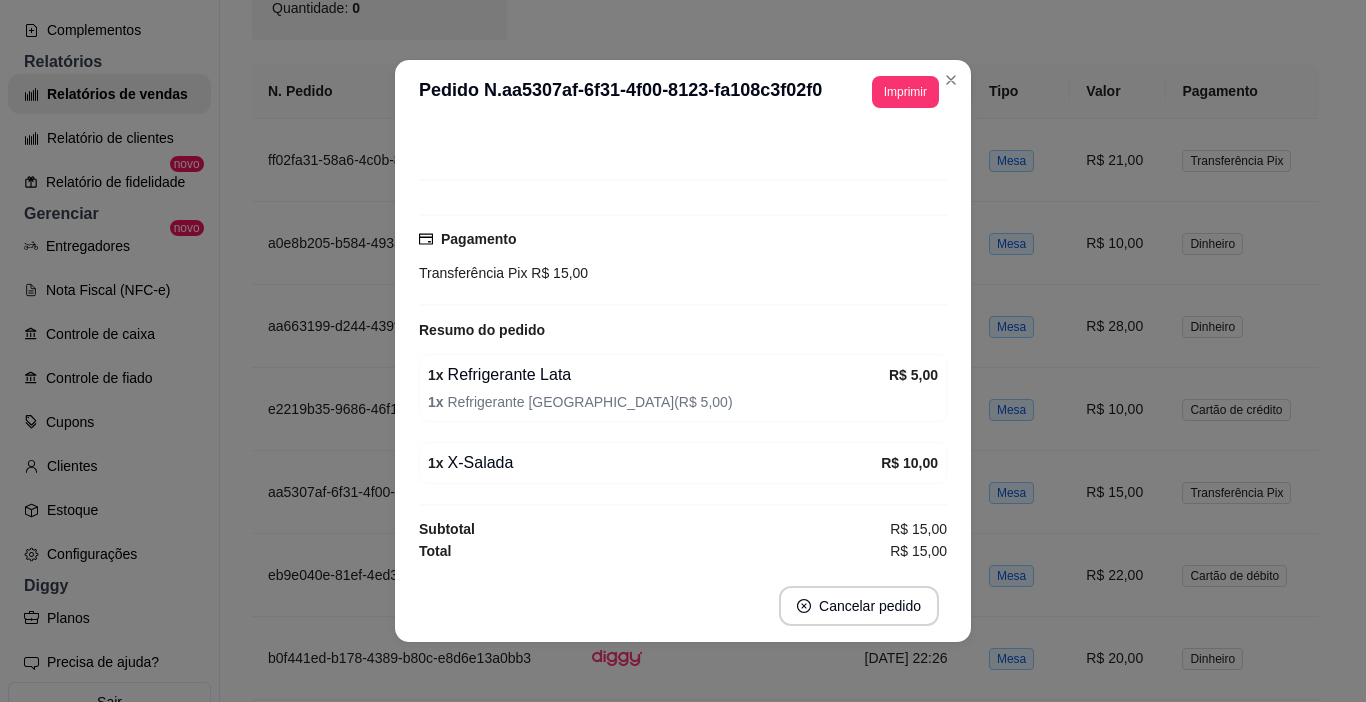 drag, startPoint x: 495, startPoint y: 446, endPoint x: 547, endPoint y: 447, distance: 52.009613 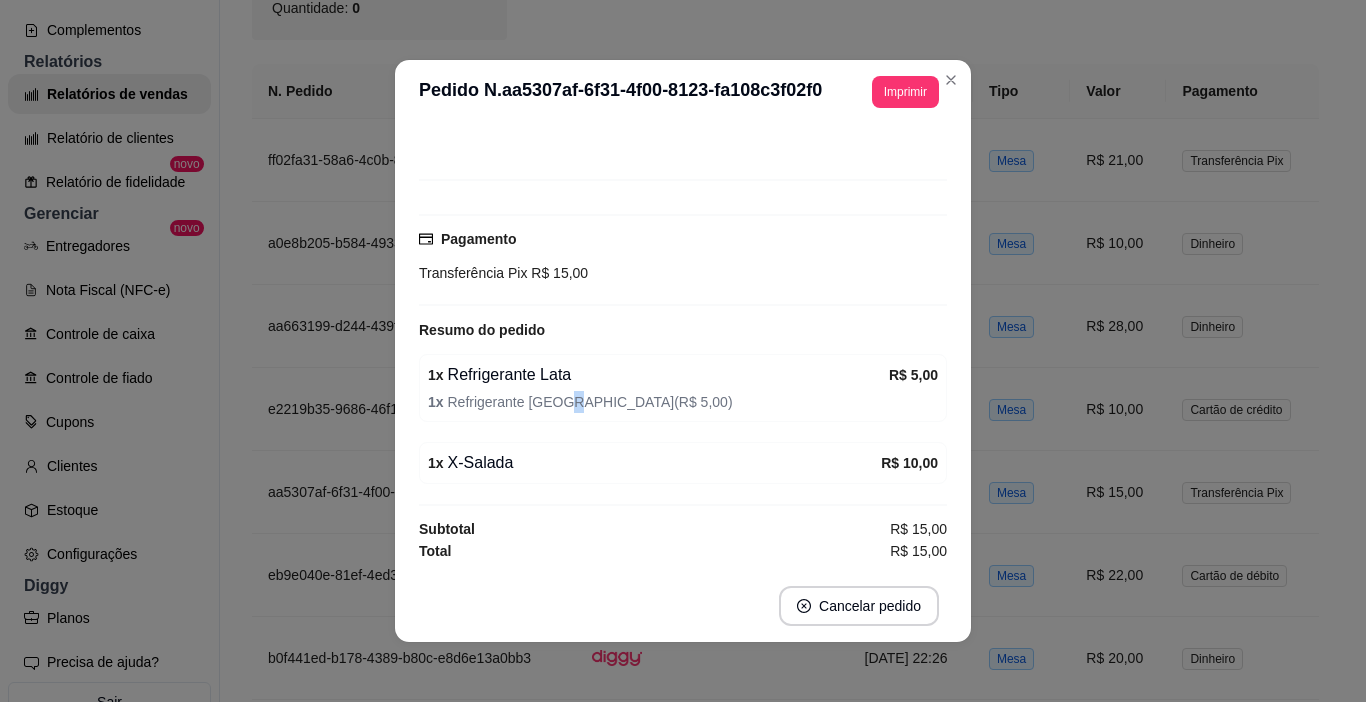 drag, startPoint x: 553, startPoint y: 403, endPoint x: 568, endPoint y: 403, distance: 15 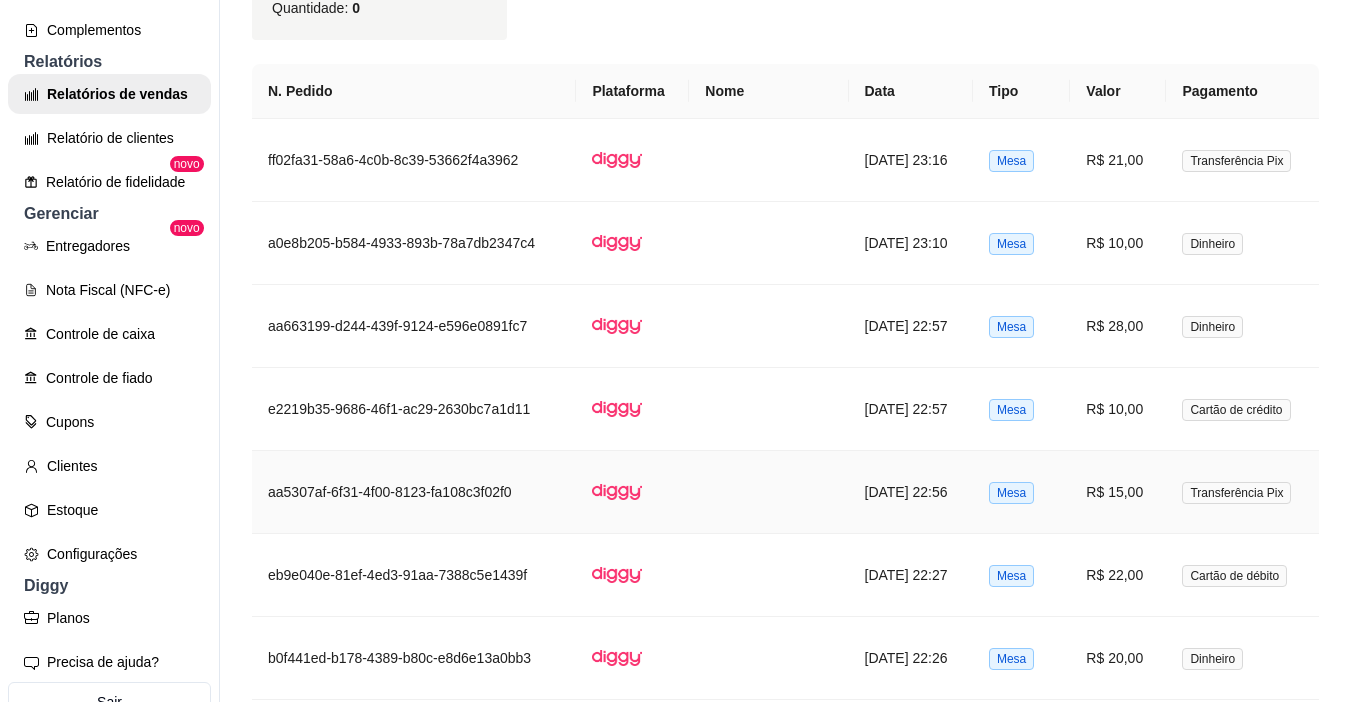 click on "R$ 15,00" at bounding box center [1118, 492] 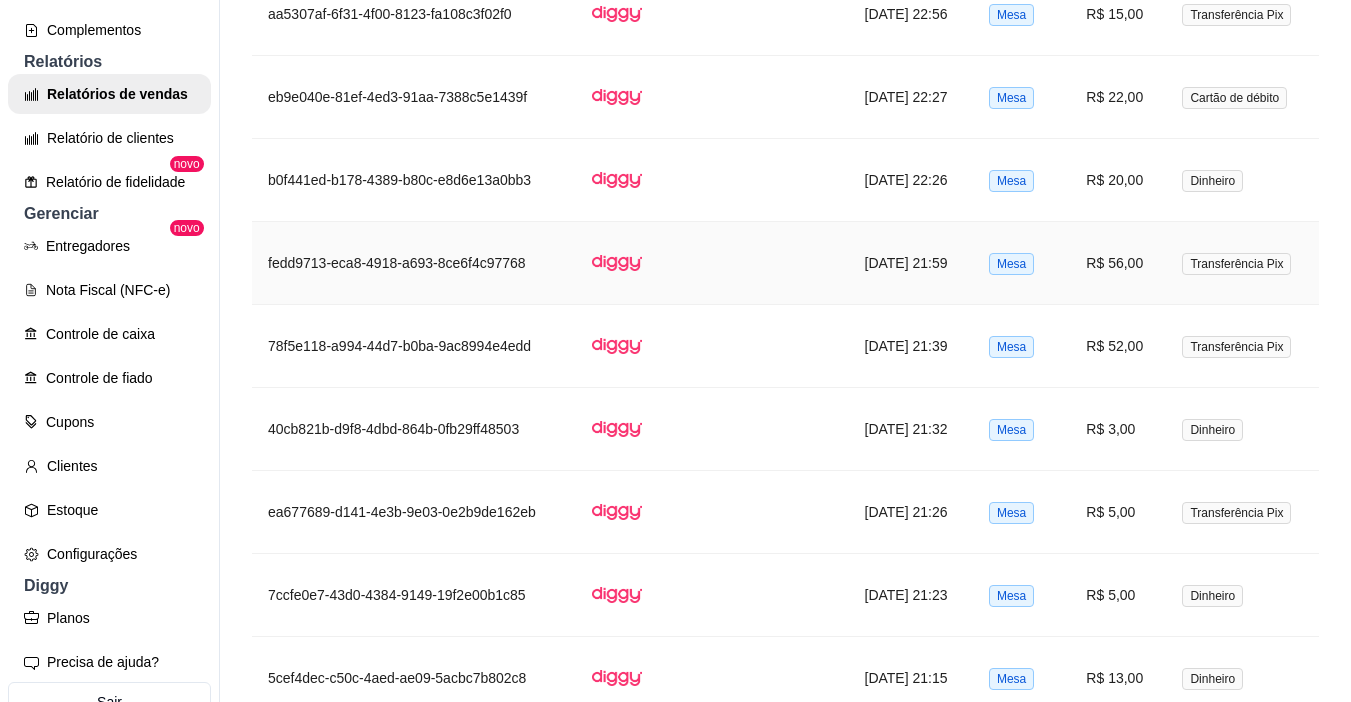 scroll, scrollTop: 2000, scrollLeft: 0, axis: vertical 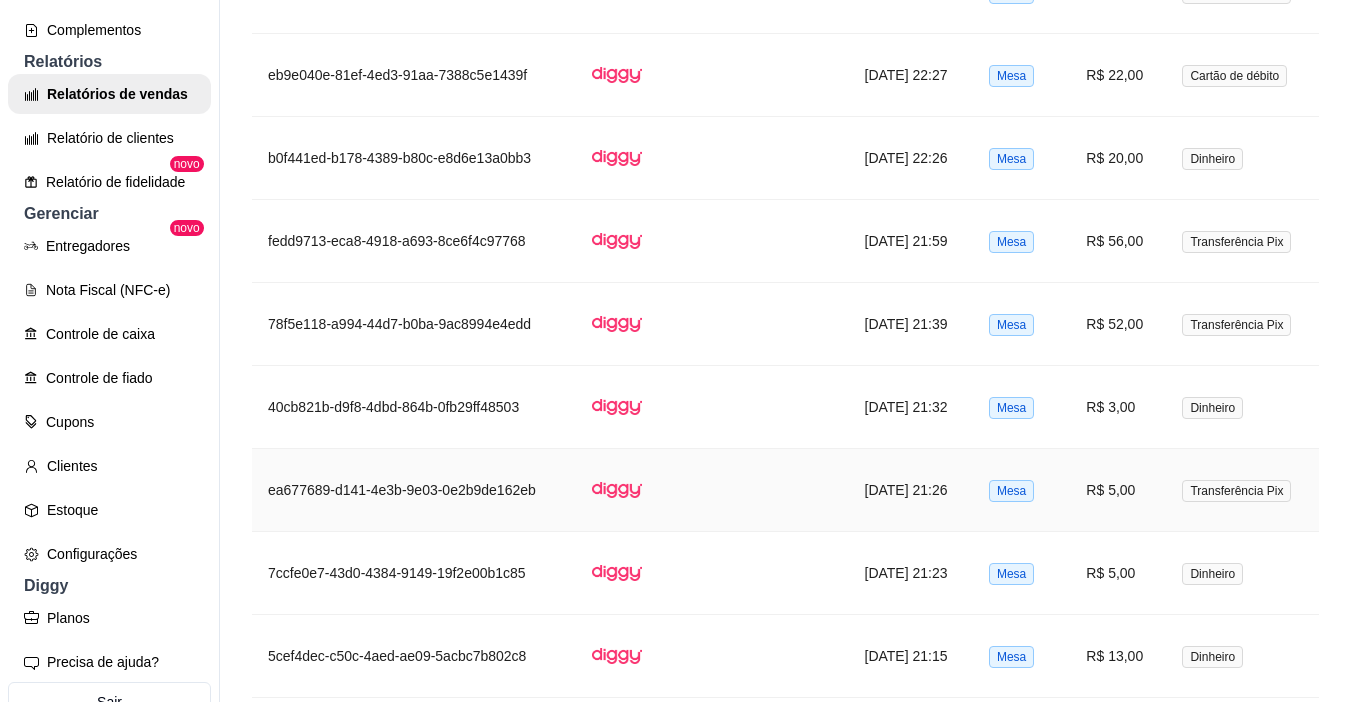 click on "R$ 3,00" at bounding box center [1118, 407] 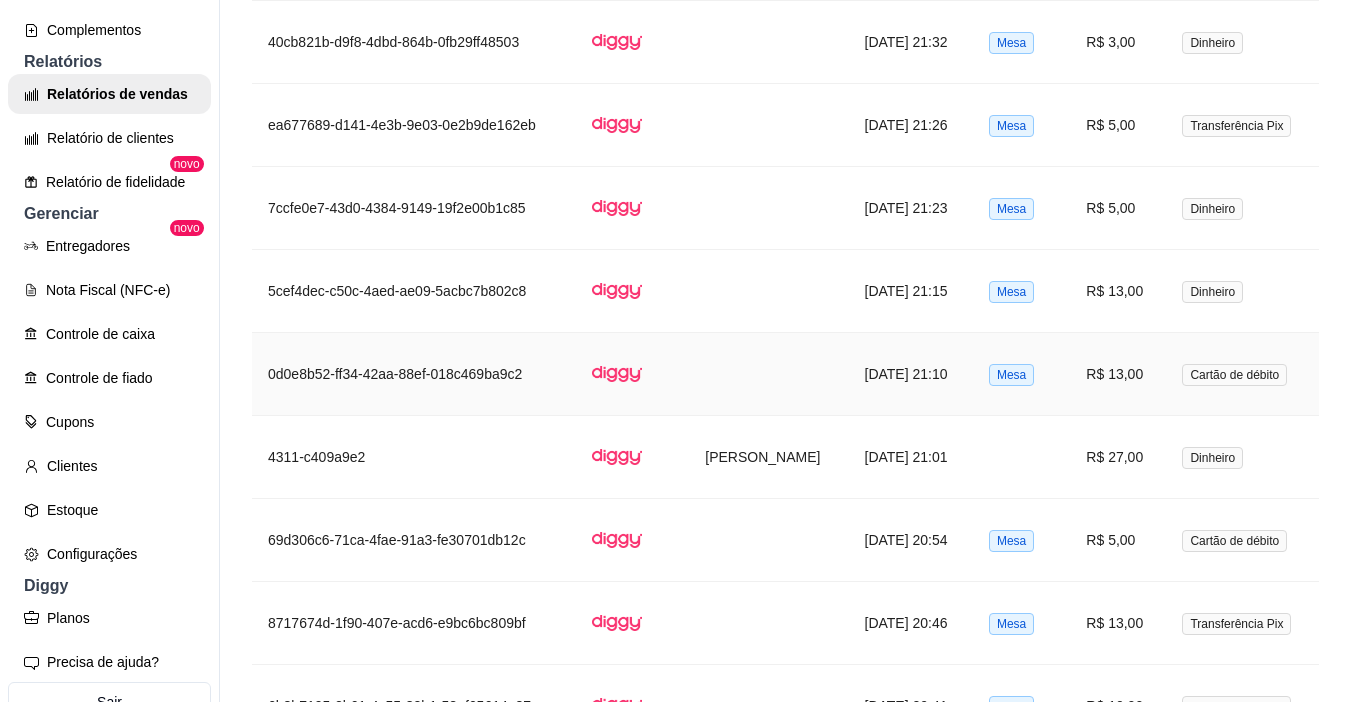 scroll, scrollTop: 2400, scrollLeft: 0, axis: vertical 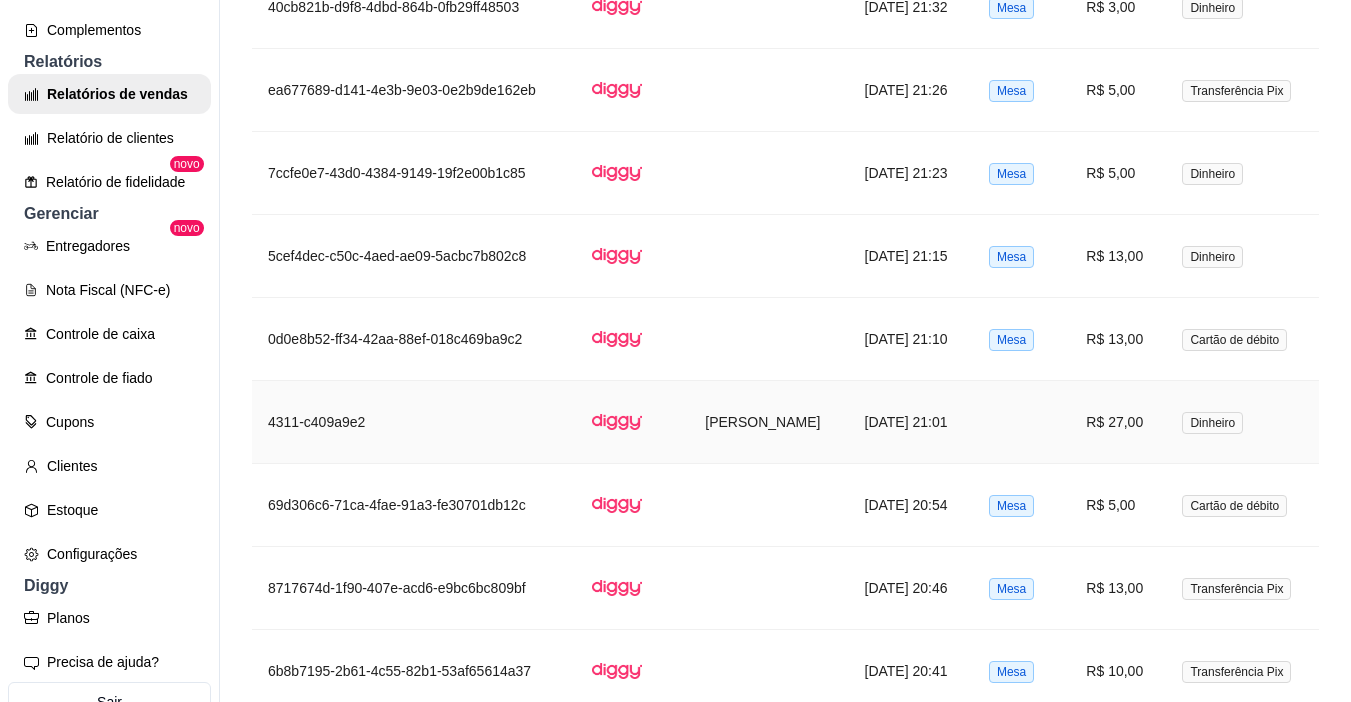 click on "R$ 27,00" at bounding box center [1118, 422] 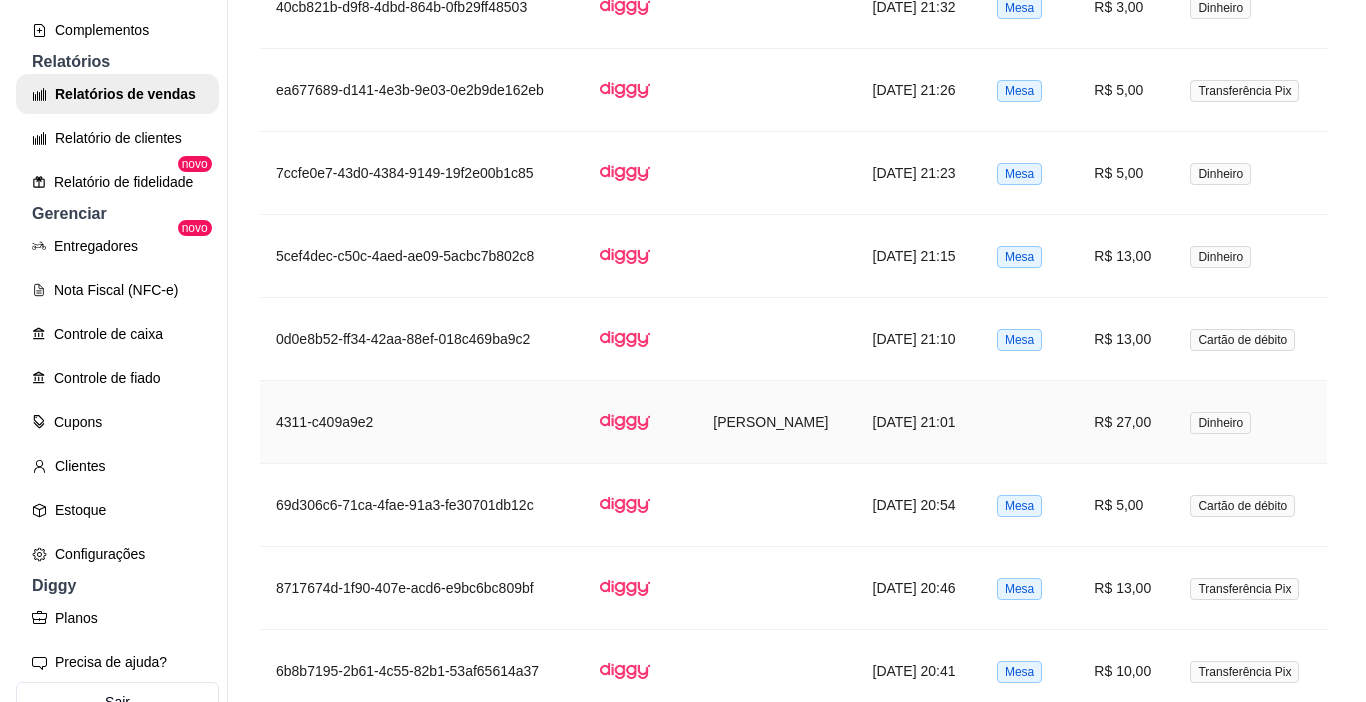 scroll, scrollTop: 2500, scrollLeft: 0, axis: vertical 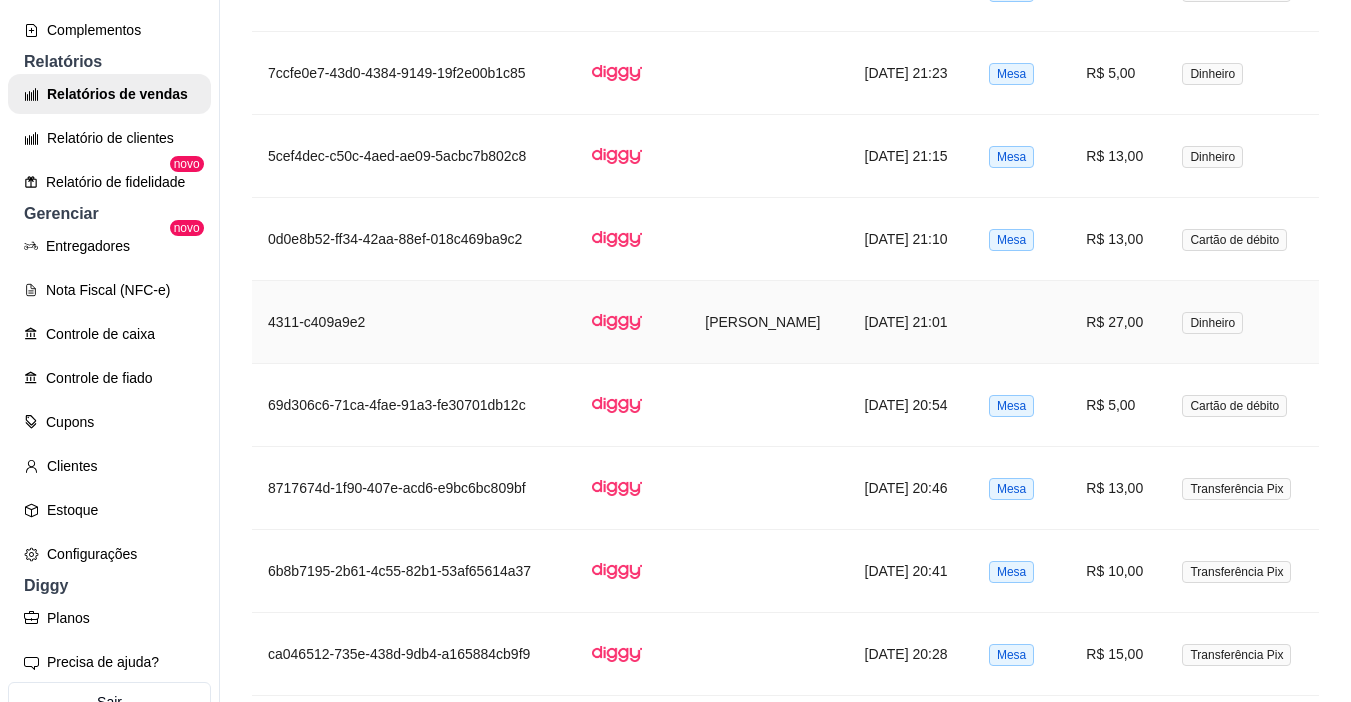click at bounding box center (1021, 322) 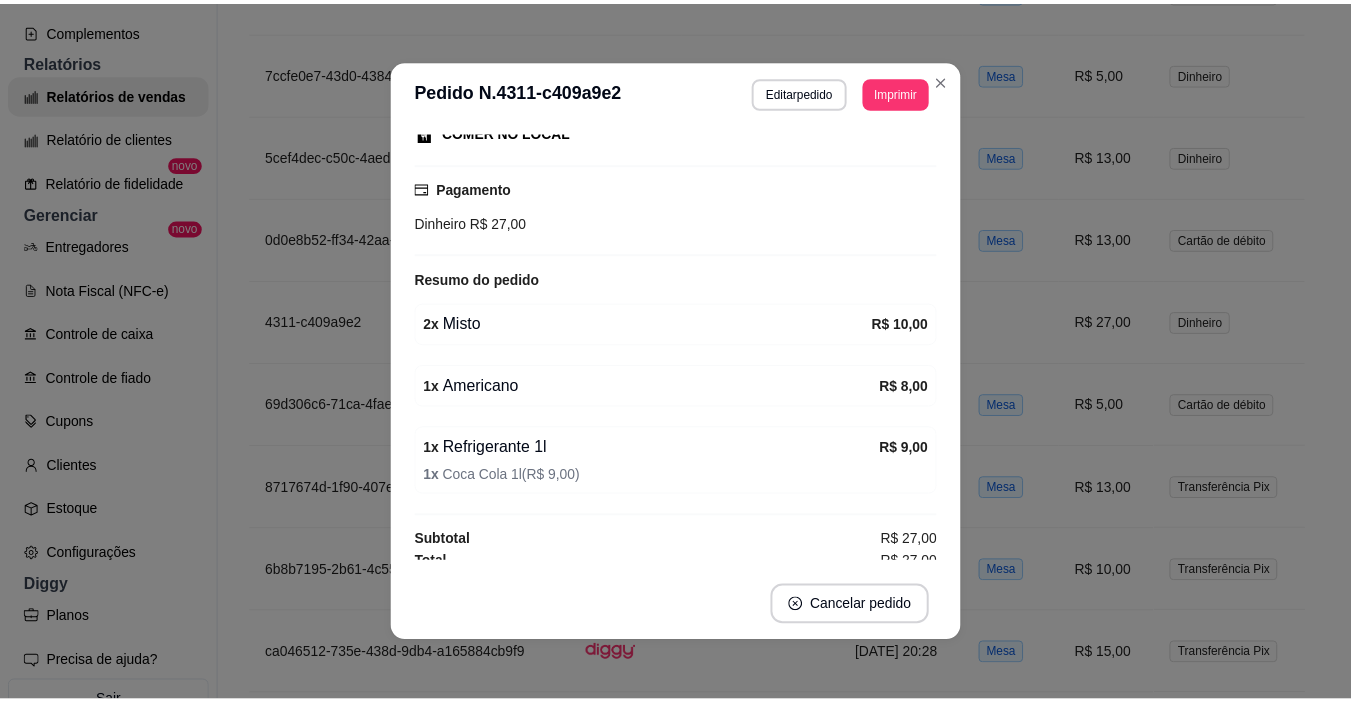 scroll, scrollTop: 235, scrollLeft: 0, axis: vertical 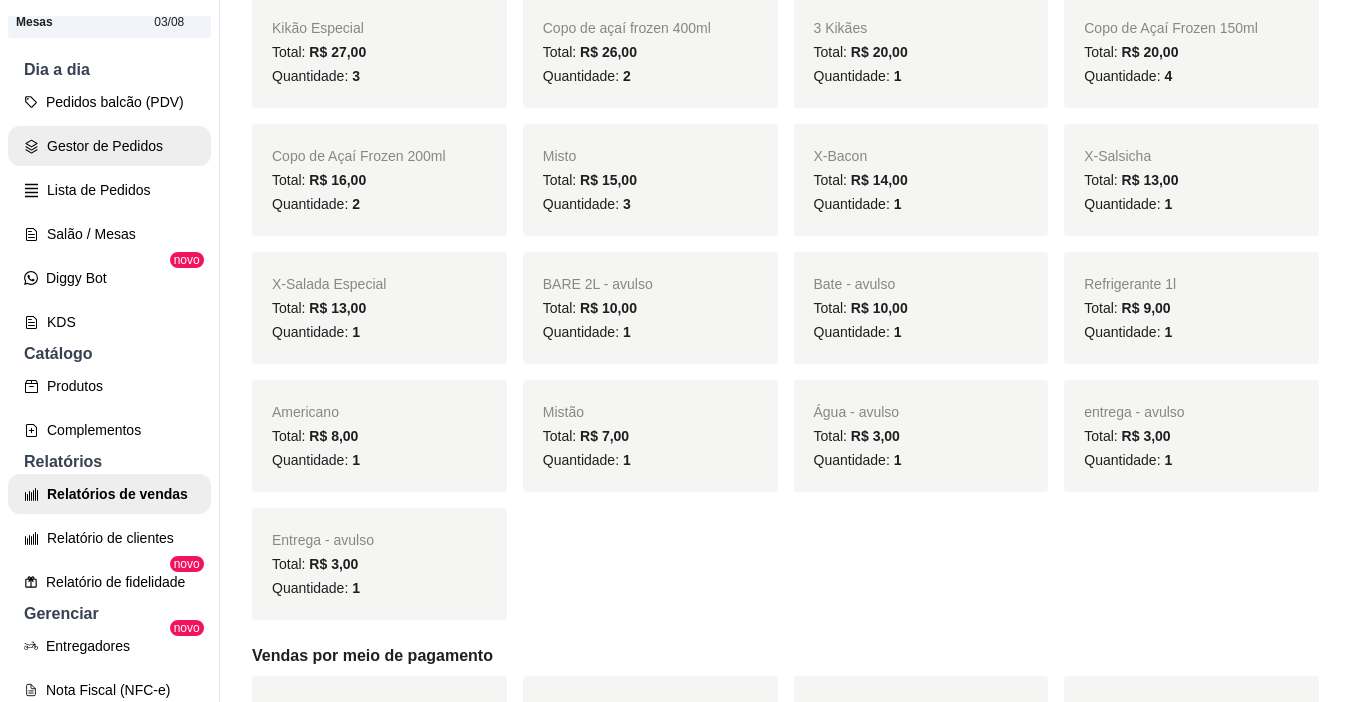 click on "Gestor de Pedidos" at bounding box center [109, 146] 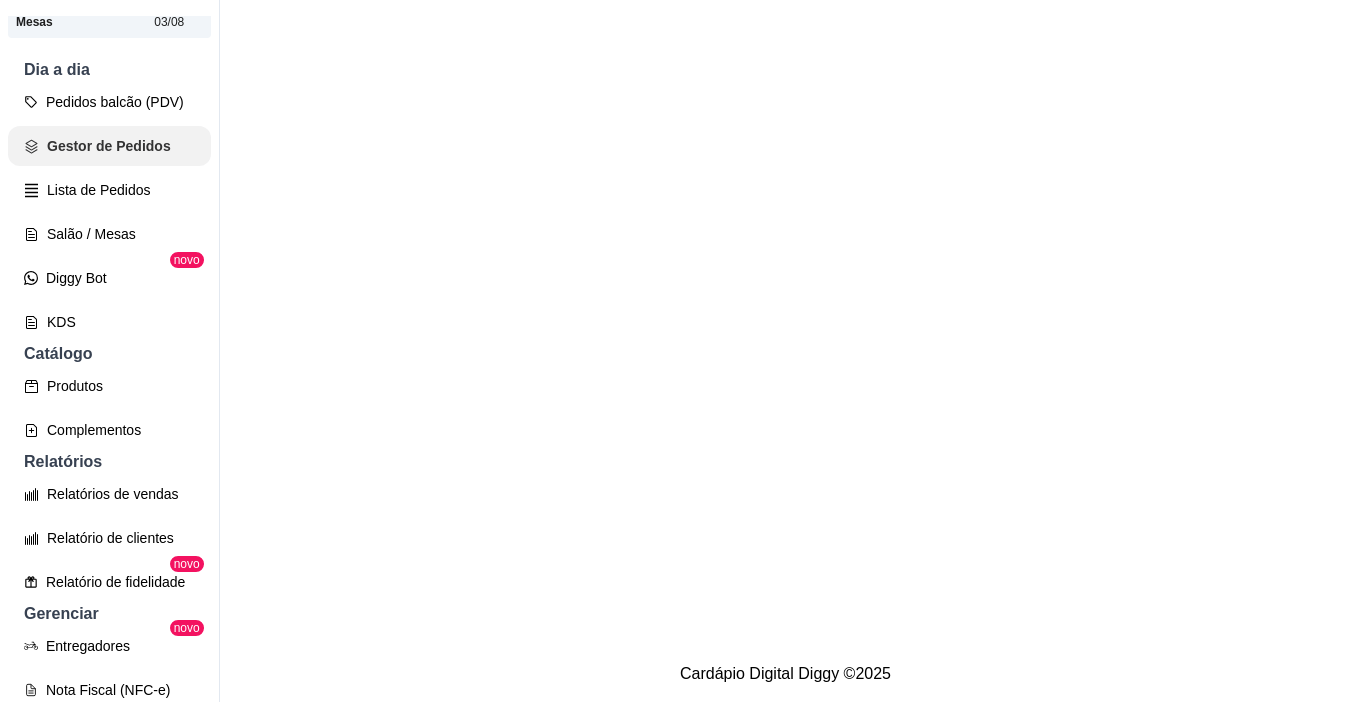 scroll, scrollTop: 0, scrollLeft: 0, axis: both 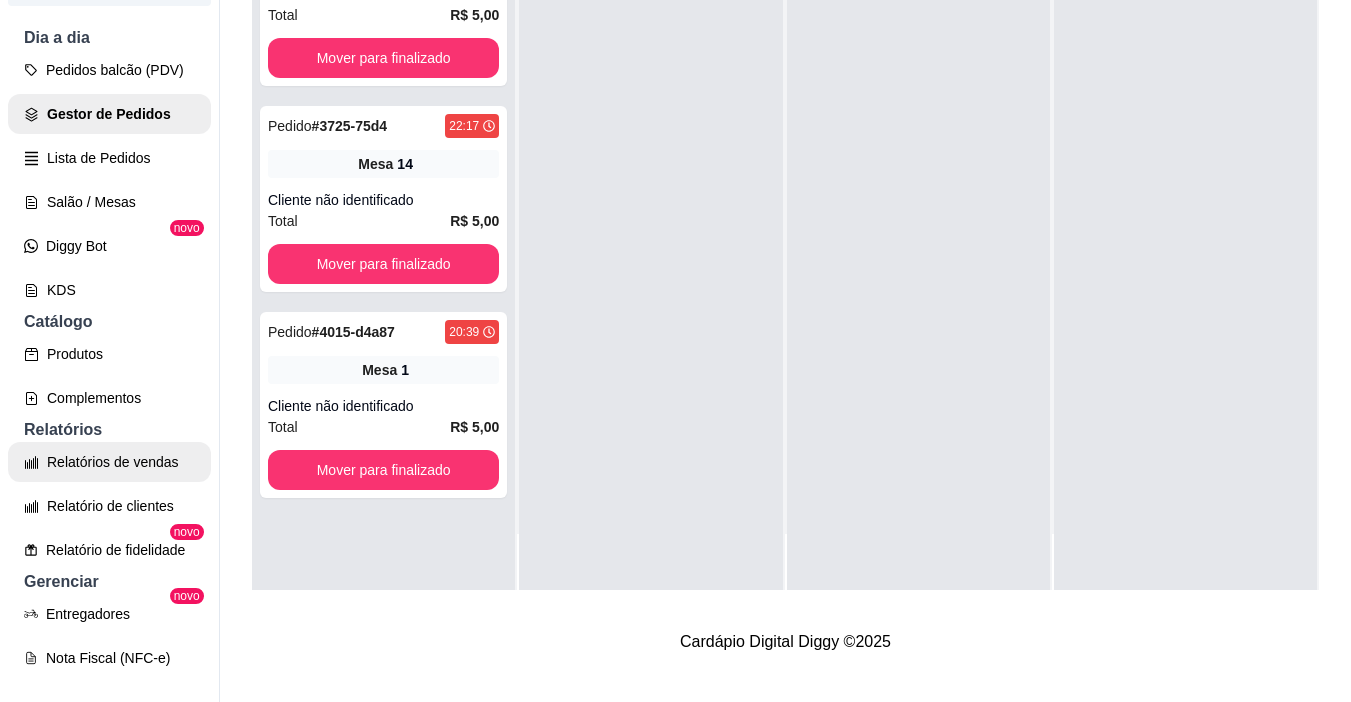 click on "Relatórios de vendas" at bounding box center [109, 462] 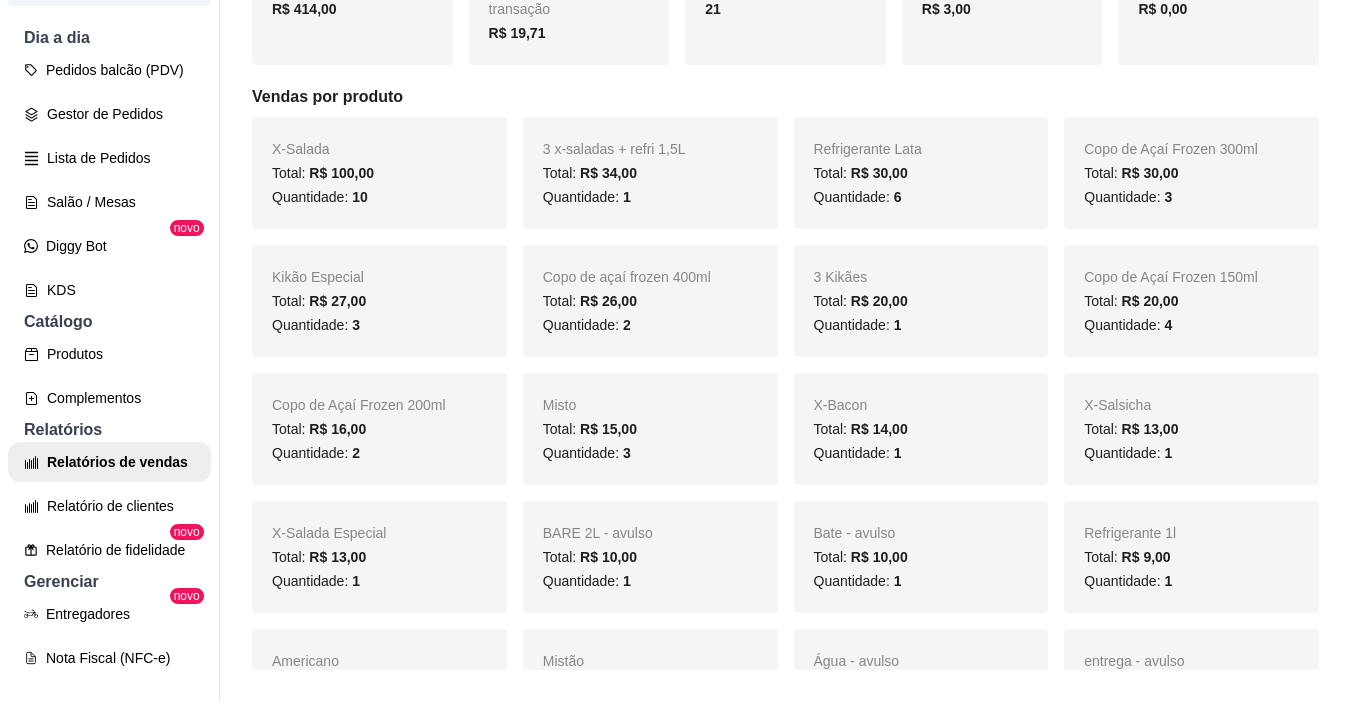 scroll, scrollTop: 0, scrollLeft: 0, axis: both 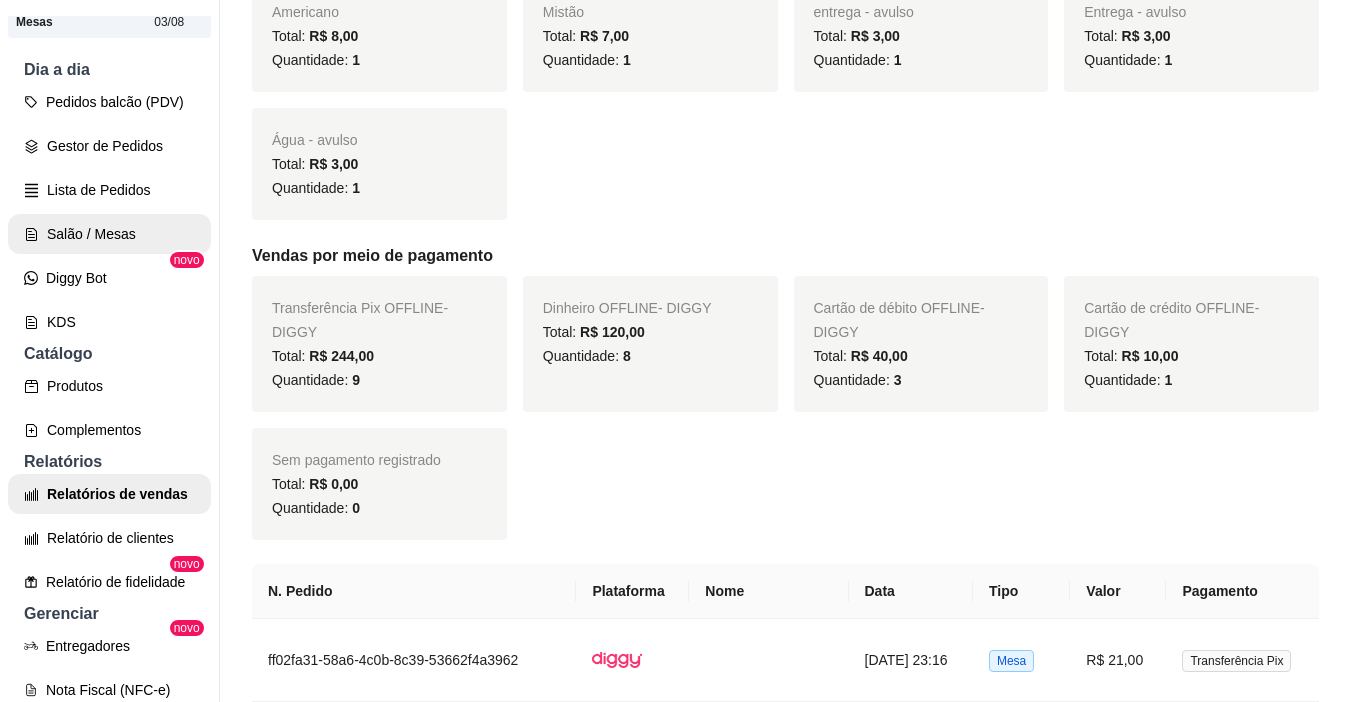 click on "Salão / Mesas" at bounding box center [109, 234] 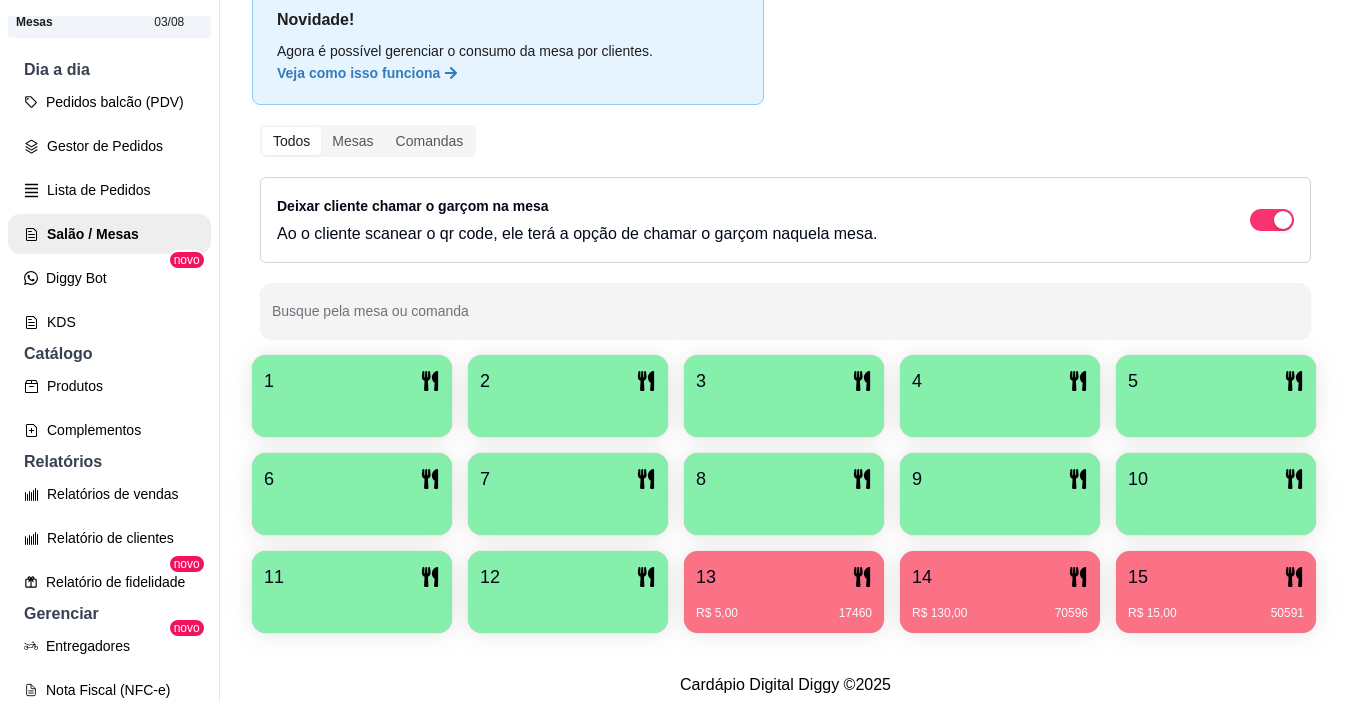 scroll, scrollTop: 258, scrollLeft: 0, axis: vertical 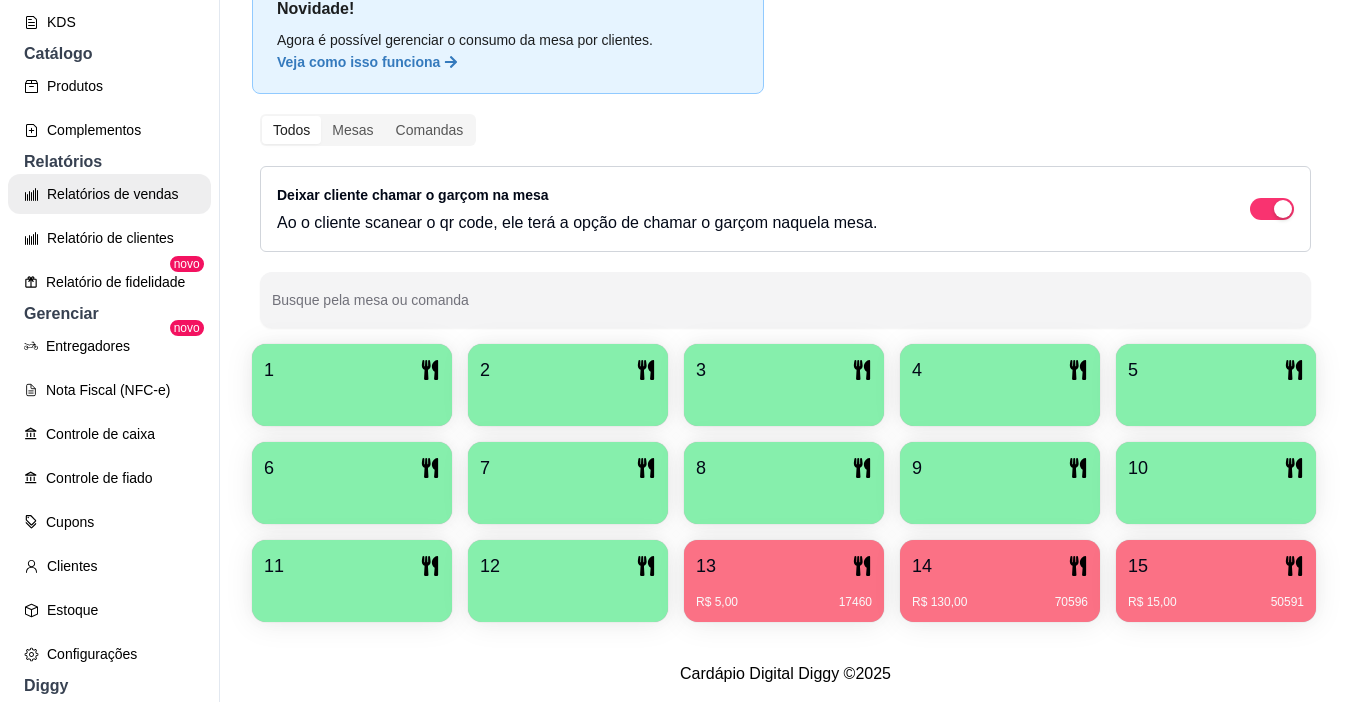 click on "Relatórios de vendas" at bounding box center [109, 194] 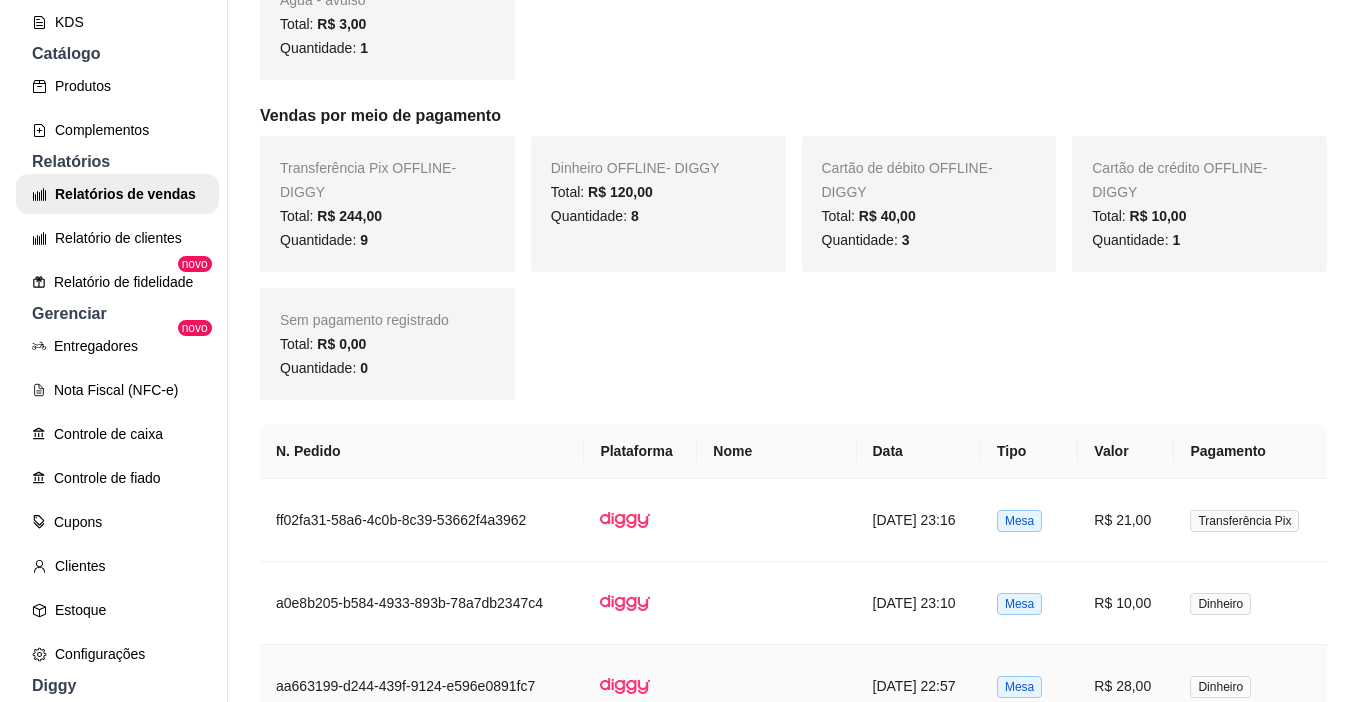 scroll, scrollTop: 1300, scrollLeft: 0, axis: vertical 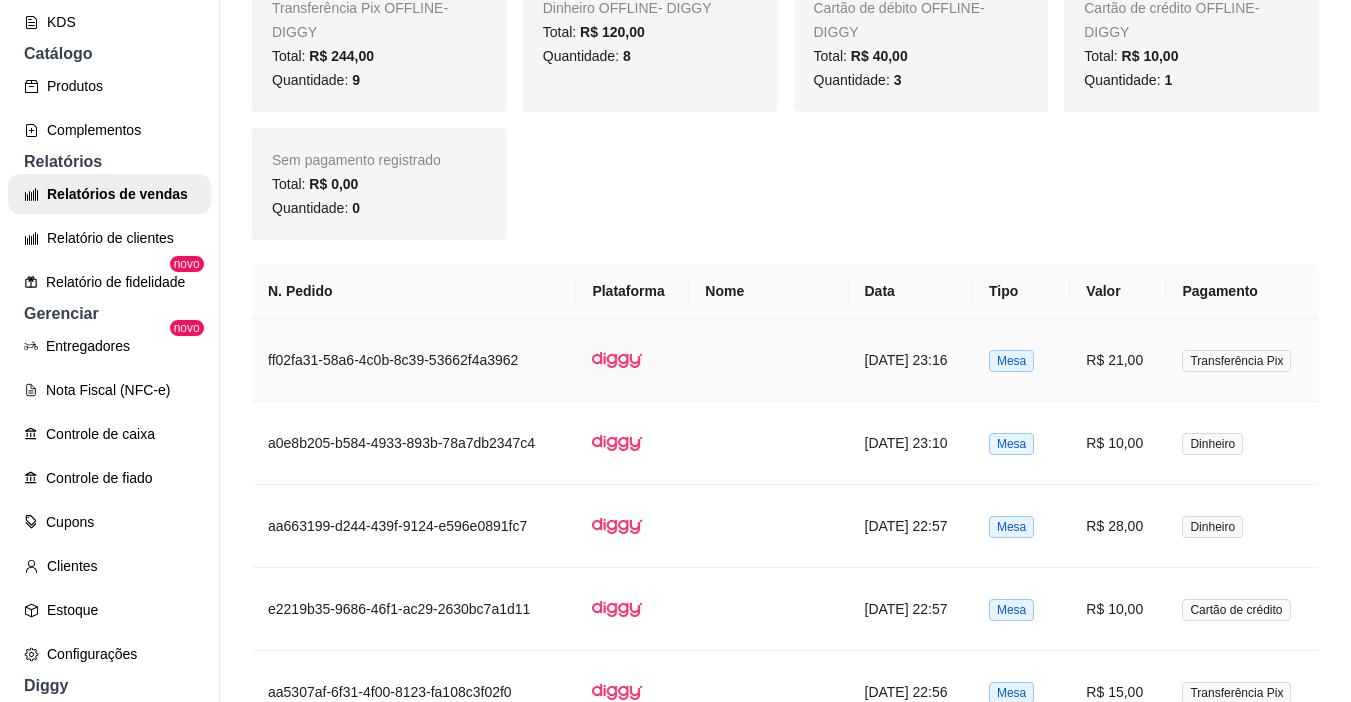 click on "R$ 21,00" at bounding box center [1118, 360] 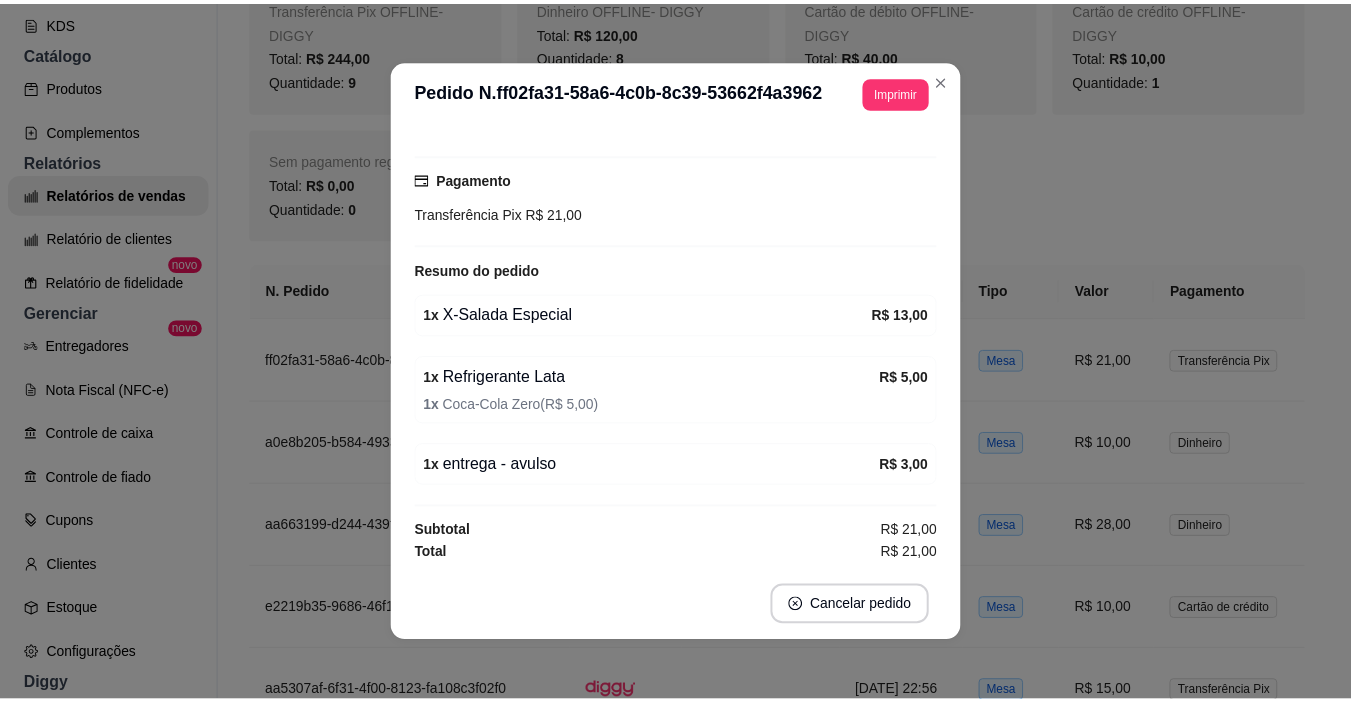 scroll, scrollTop: 175, scrollLeft: 0, axis: vertical 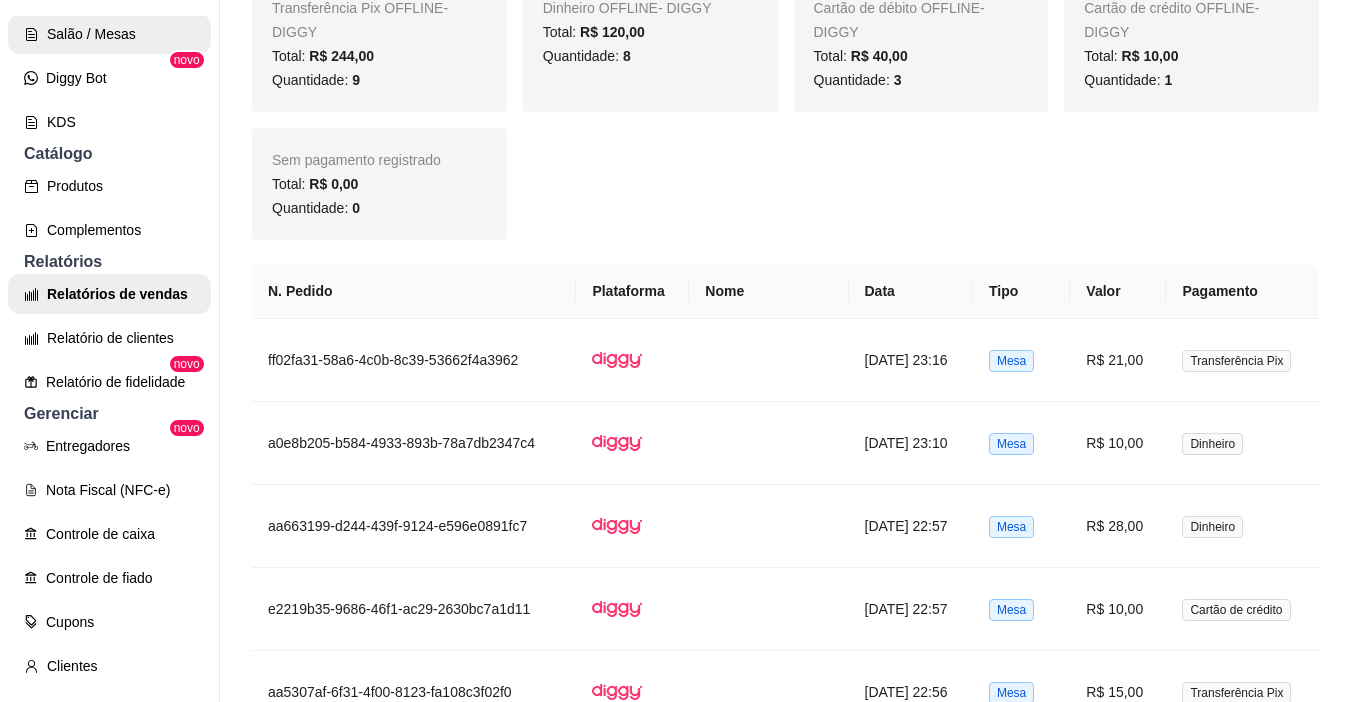 click on "Salão / Mesas" at bounding box center [109, 34] 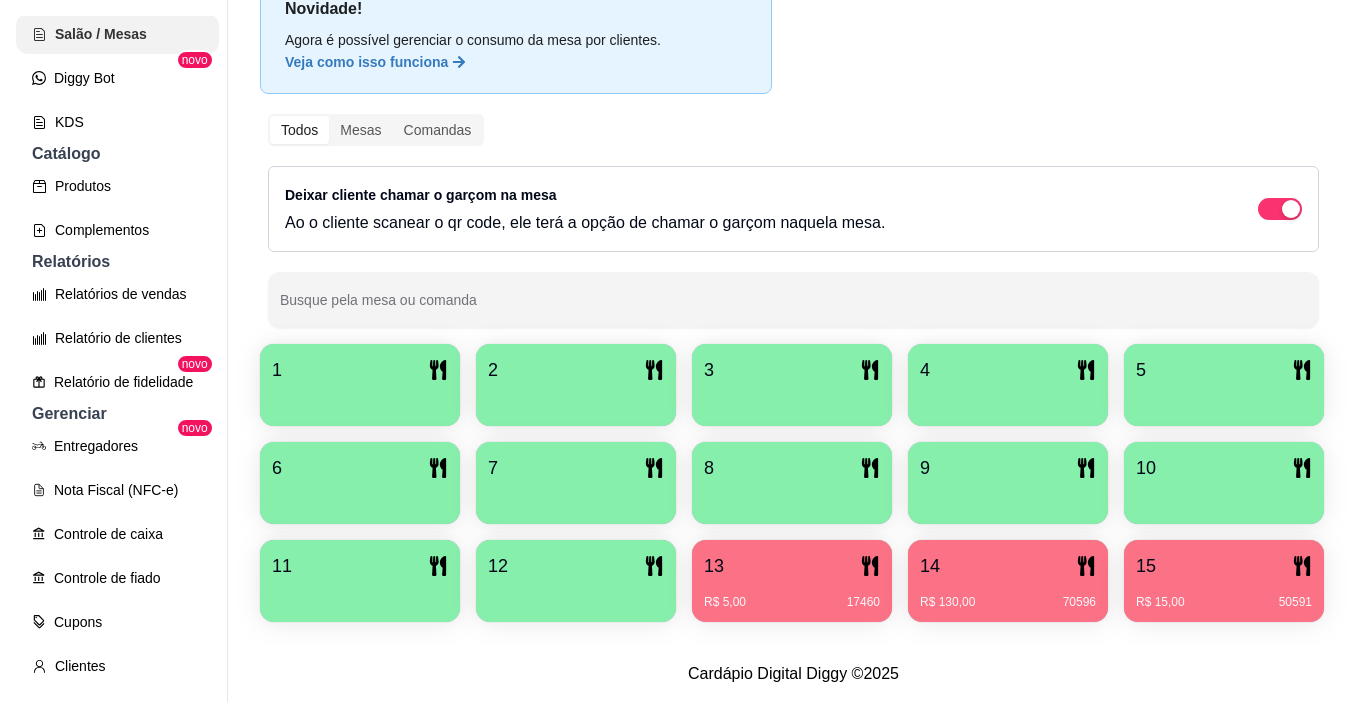 scroll, scrollTop: 0, scrollLeft: 0, axis: both 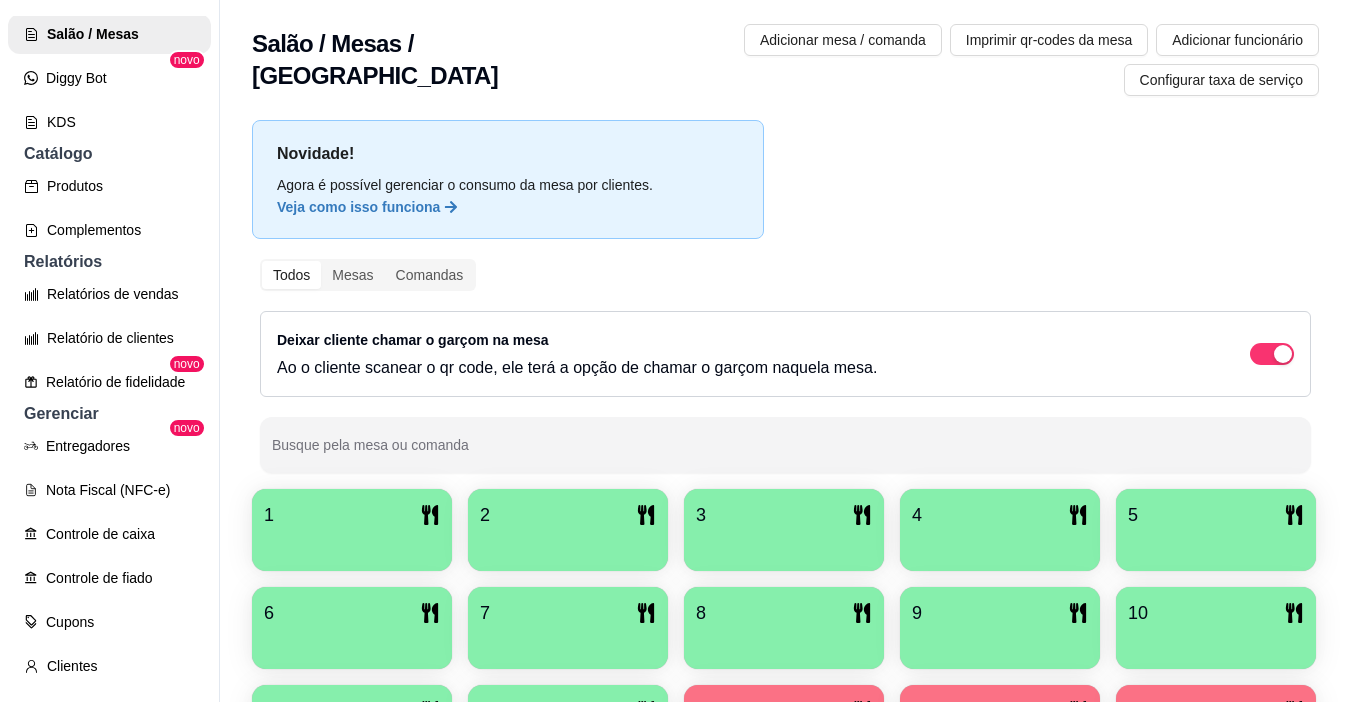 click on "1" at bounding box center (352, 515) 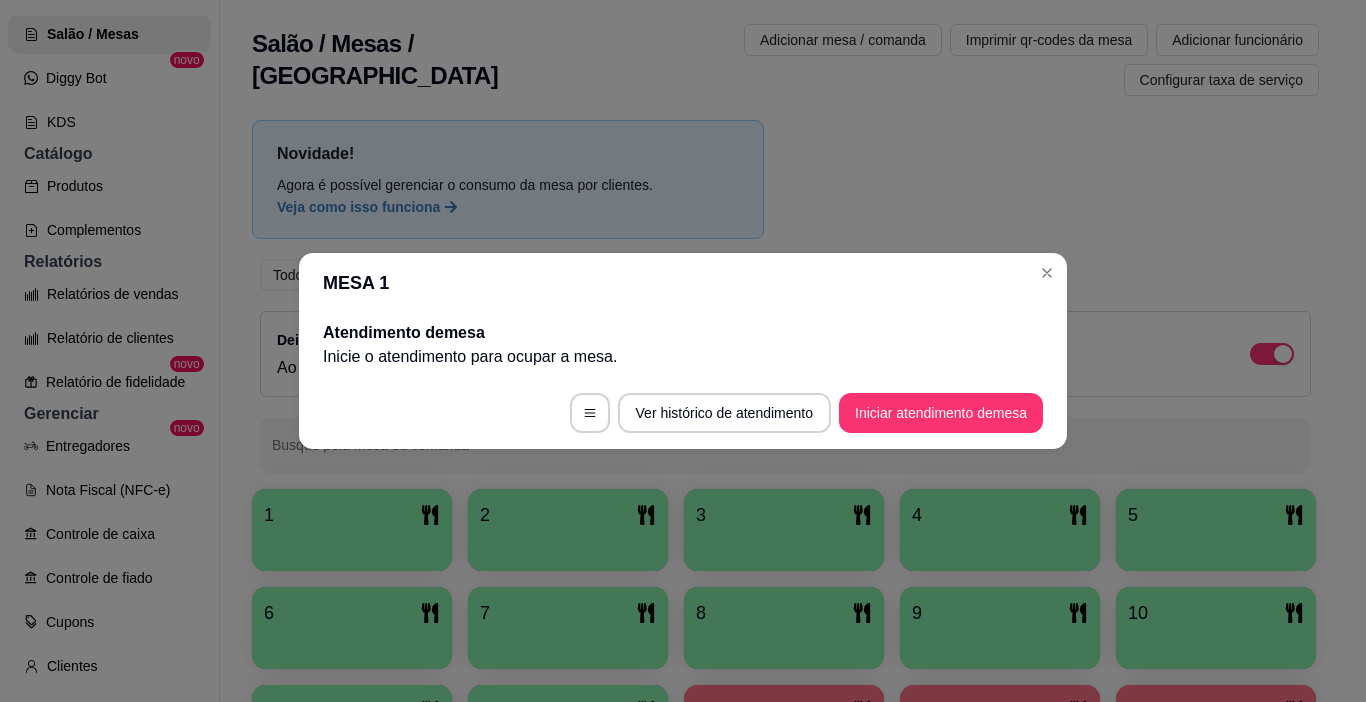 click on "Iniciar atendimento de  mesa" at bounding box center [941, 413] 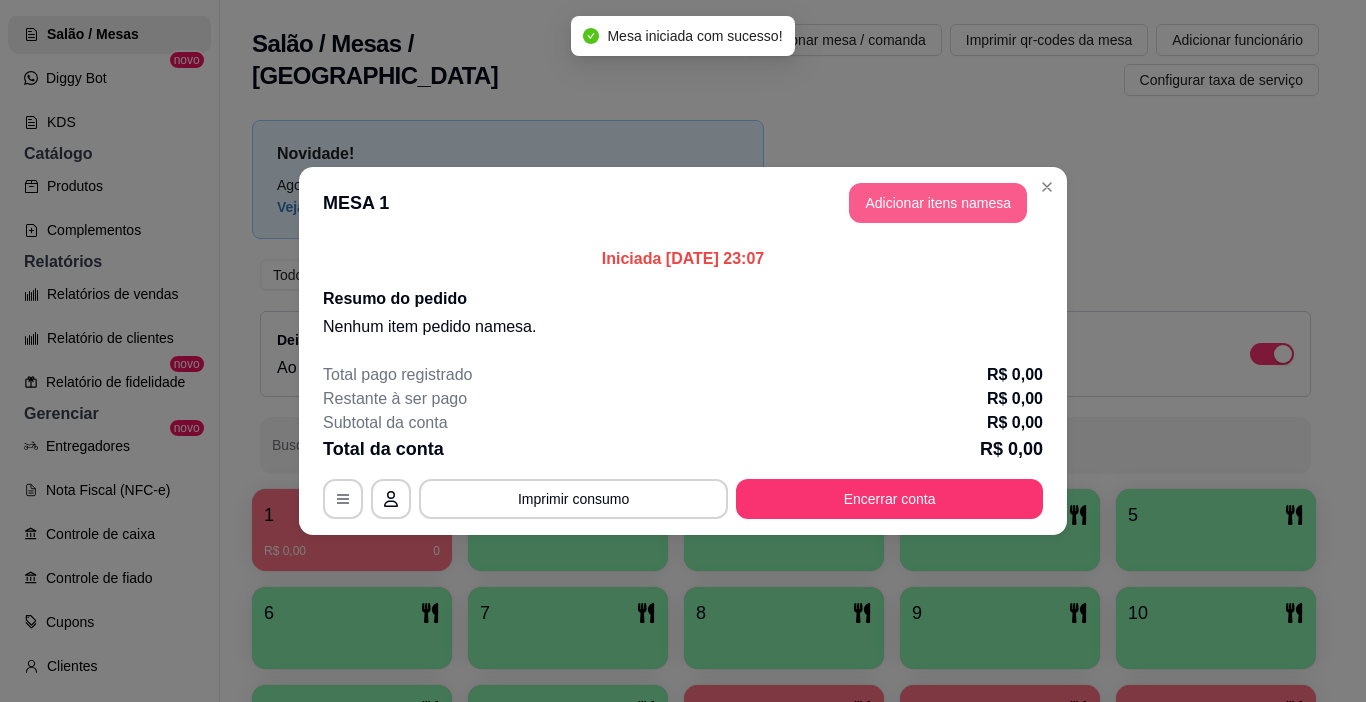 click on "Adicionar itens na  mesa" at bounding box center (938, 203) 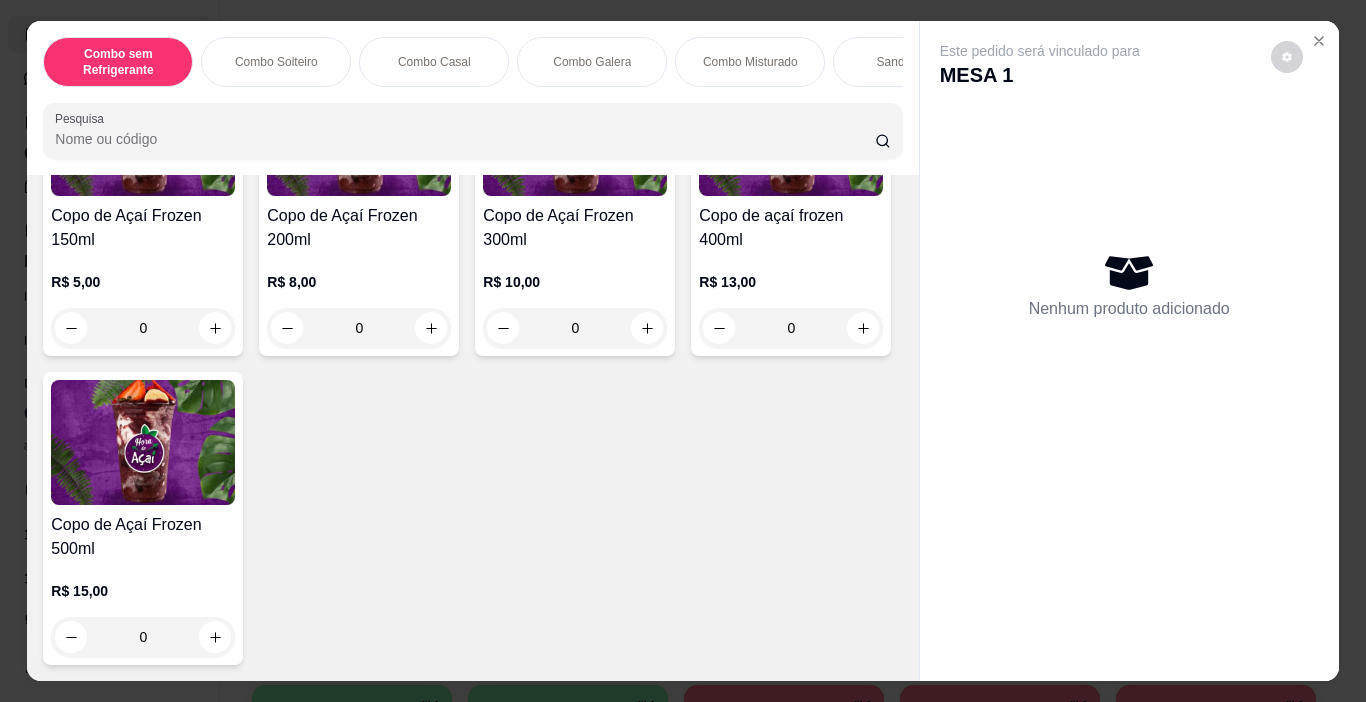 scroll, scrollTop: 4710, scrollLeft: 0, axis: vertical 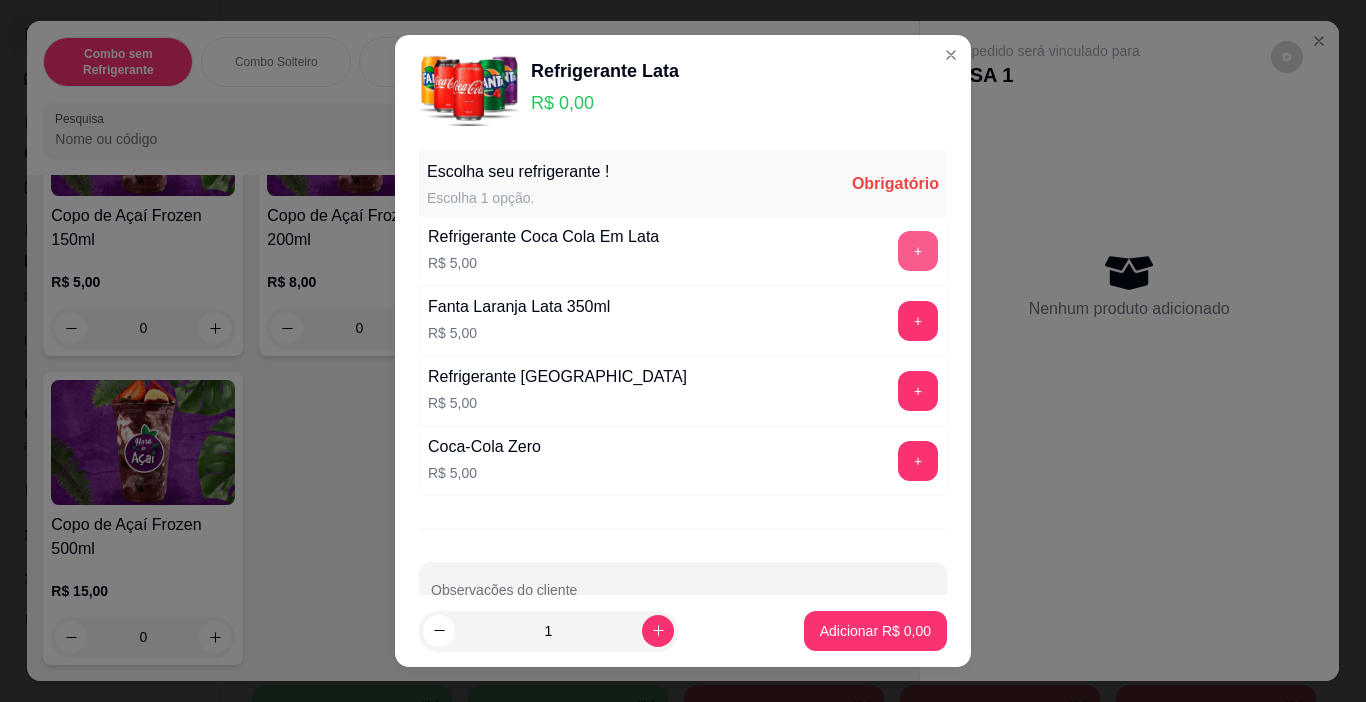 click on "+" at bounding box center [918, 251] 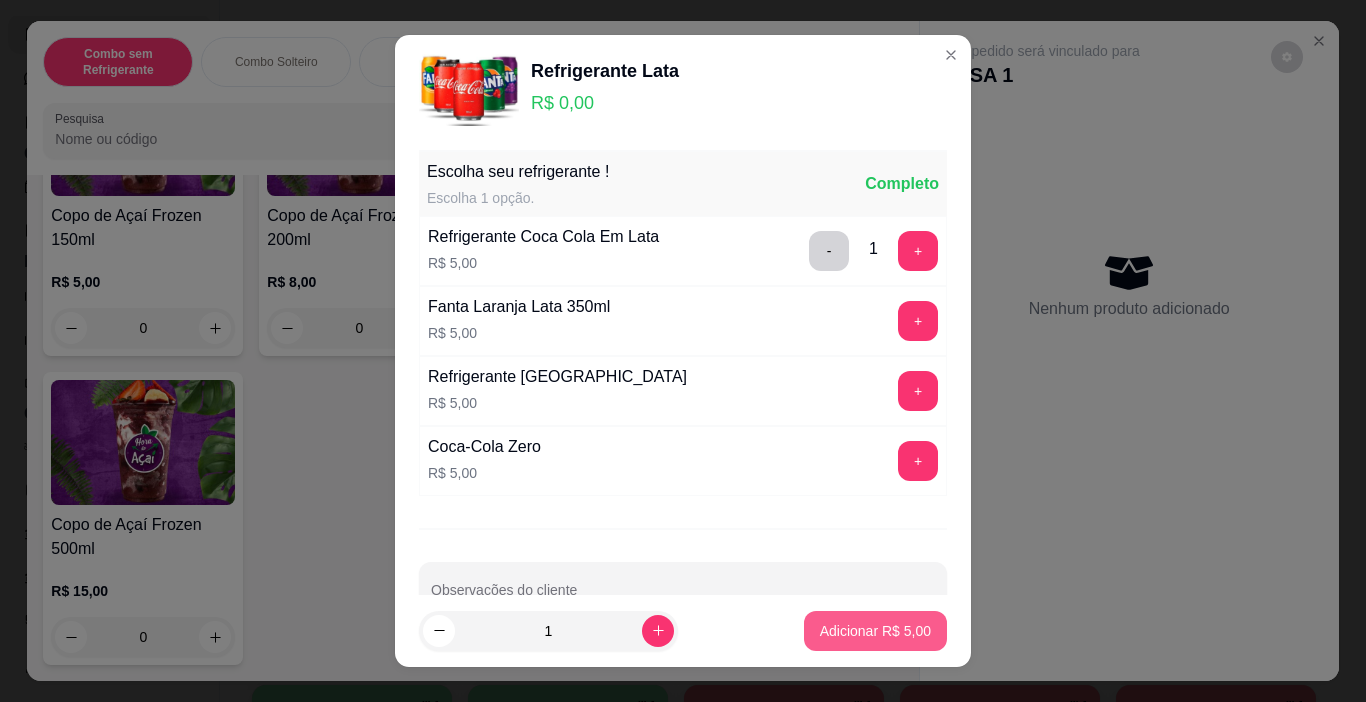 click on "Adicionar   R$ 5,00" at bounding box center [875, 631] 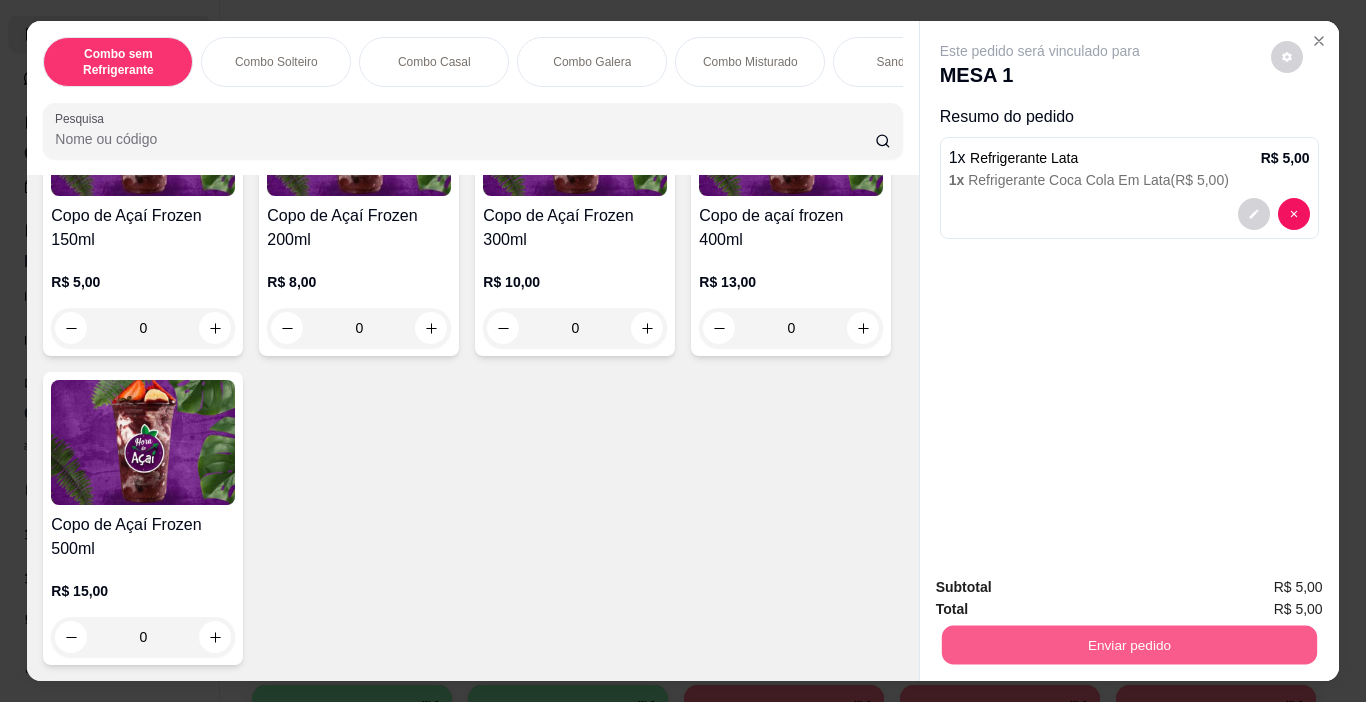 click on "Enviar pedido" at bounding box center (1128, 645) 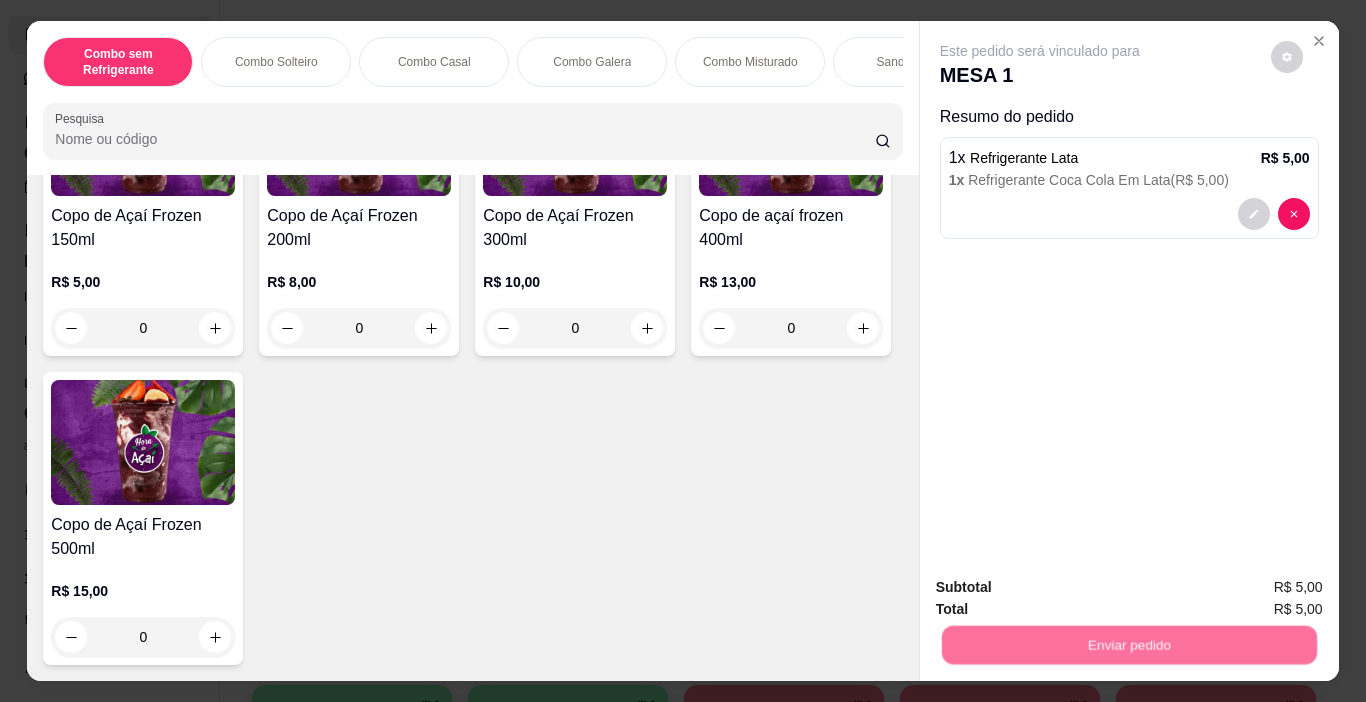 click on "Não registrar e enviar pedido" at bounding box center [1063, 587] 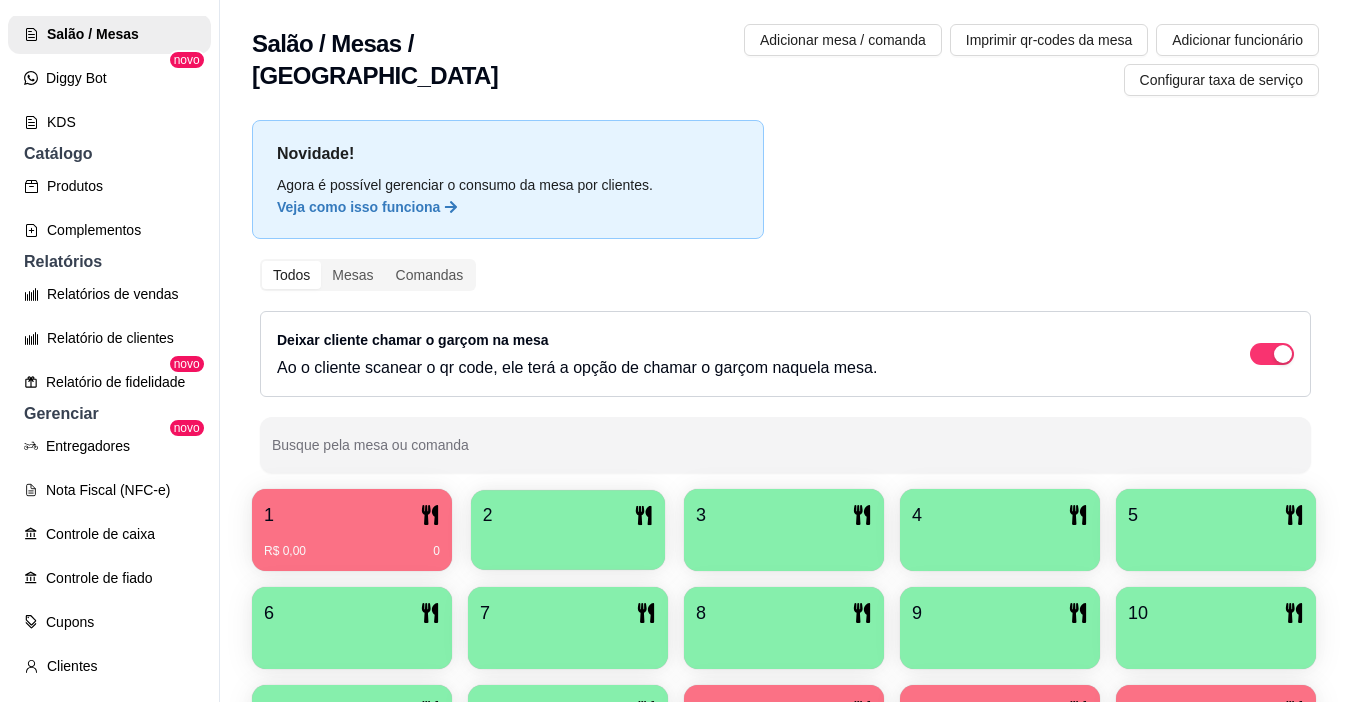 click on "2" at bounding box center [568, 530] 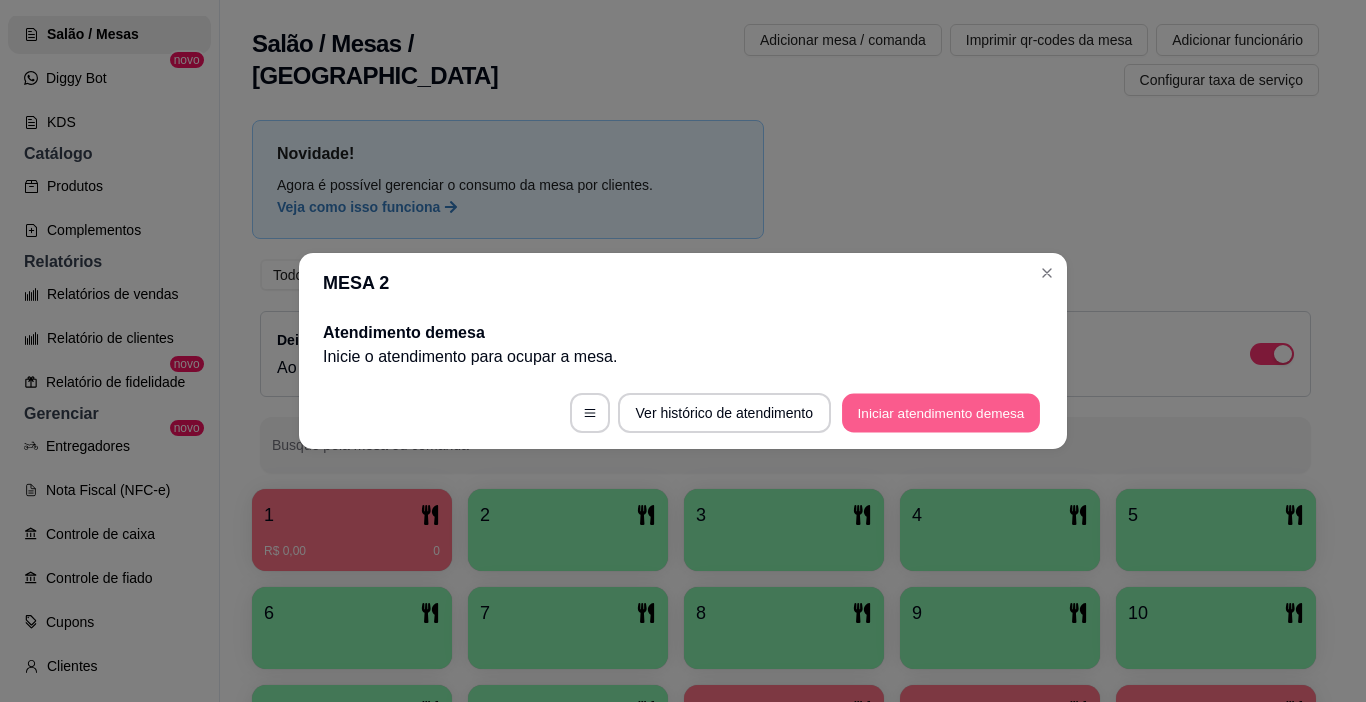 click on "Iniciar atendimento de  mesa" at bounding box center (941, 413) 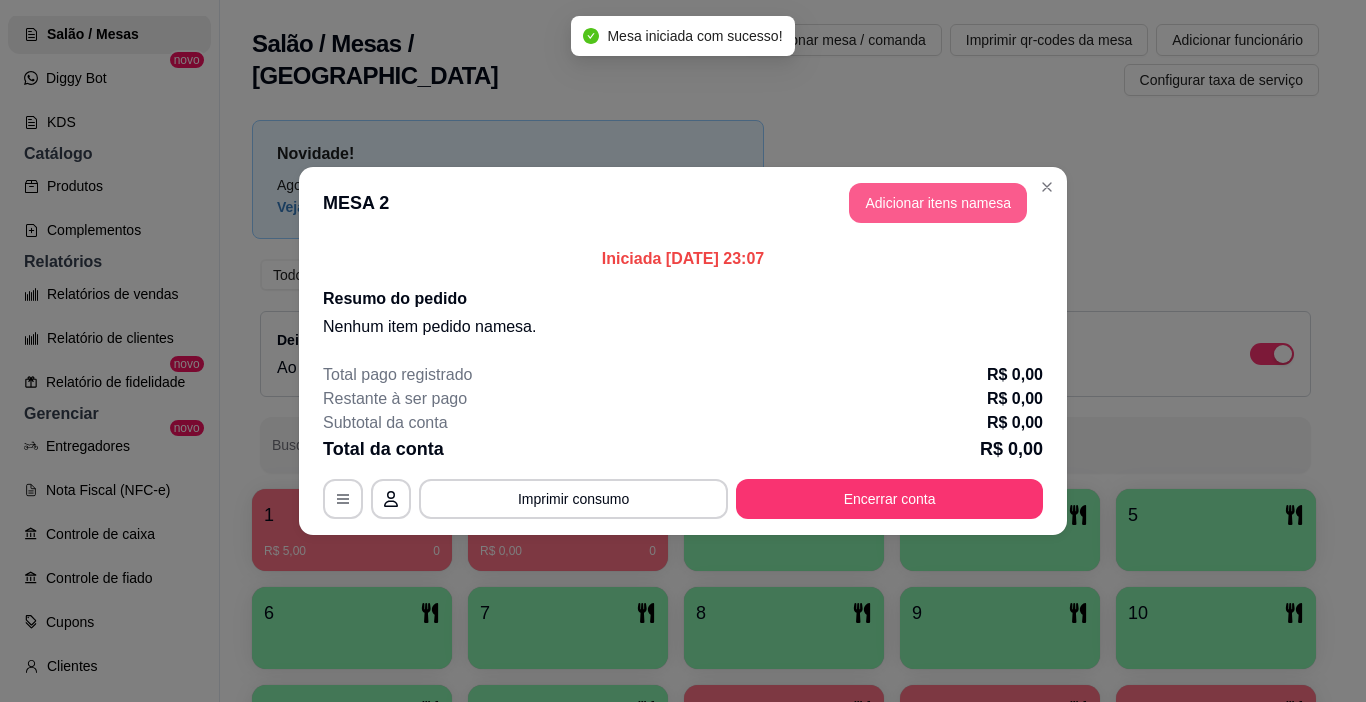 click on "Adicionar itens na  mesa" at bounding box center [938, 203] 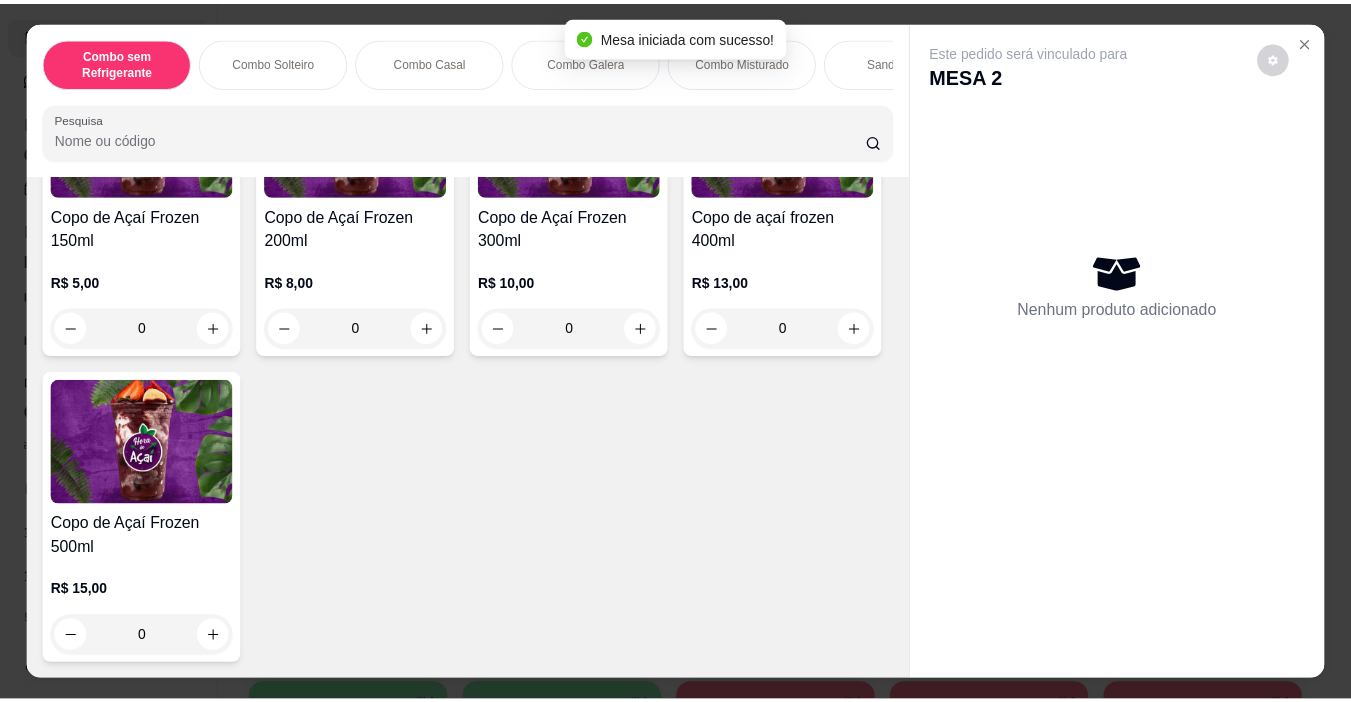 scroll, scrollTop: 5209, scrollLeft: 0, axis: vertical 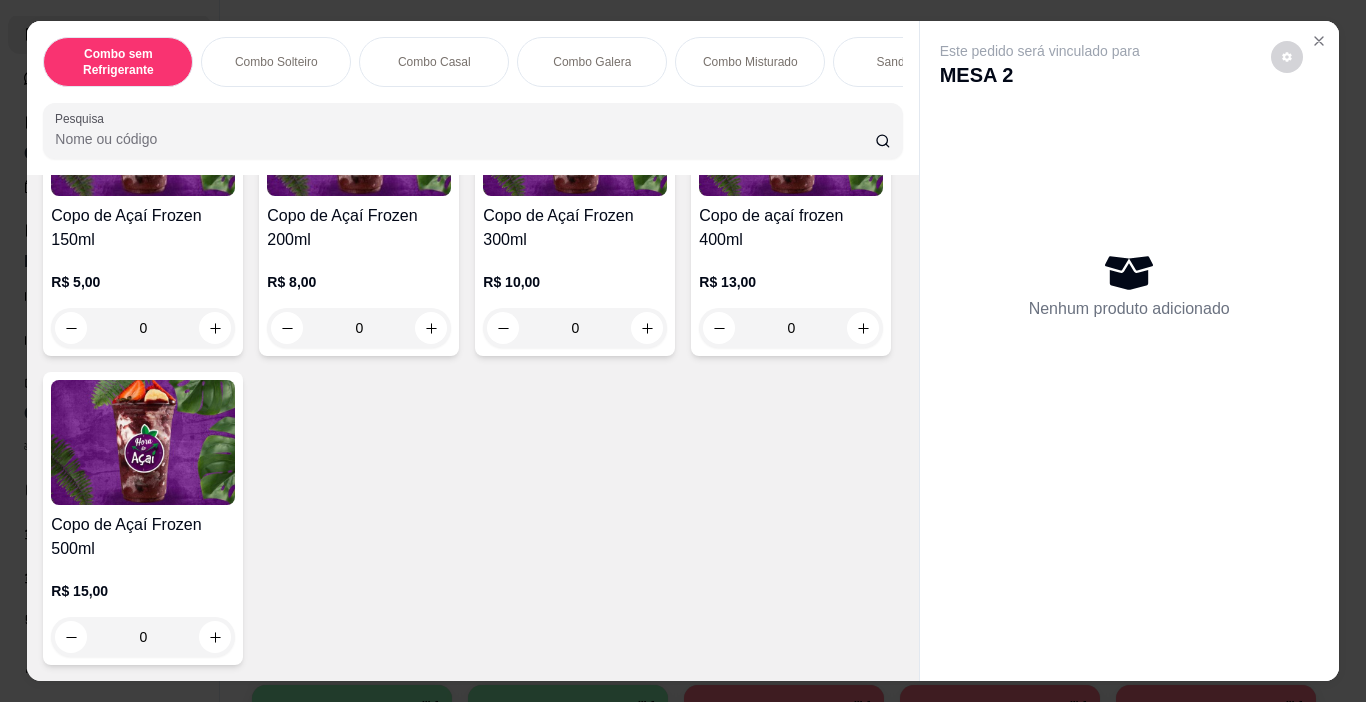 click on "0" at bounding box center [359, 328] 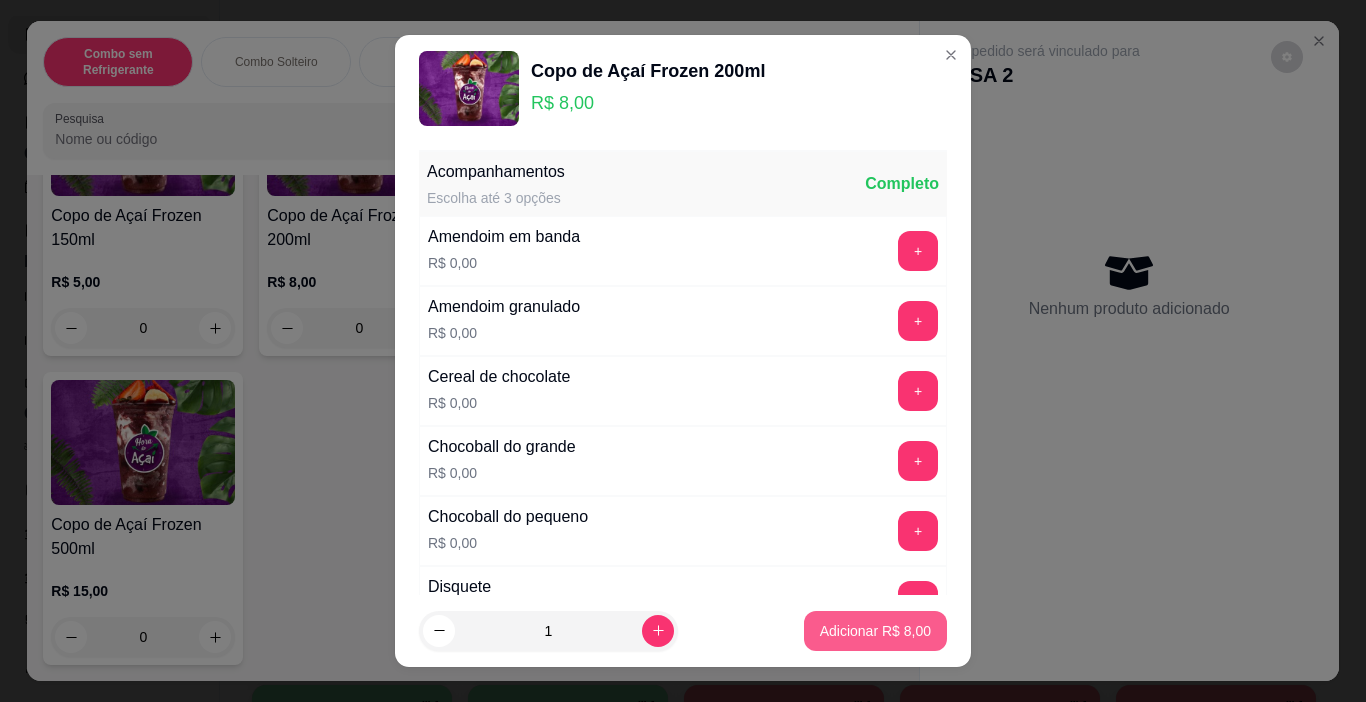 click on "Adicionar   R$ 8,00" at bounding box center [875, 631] 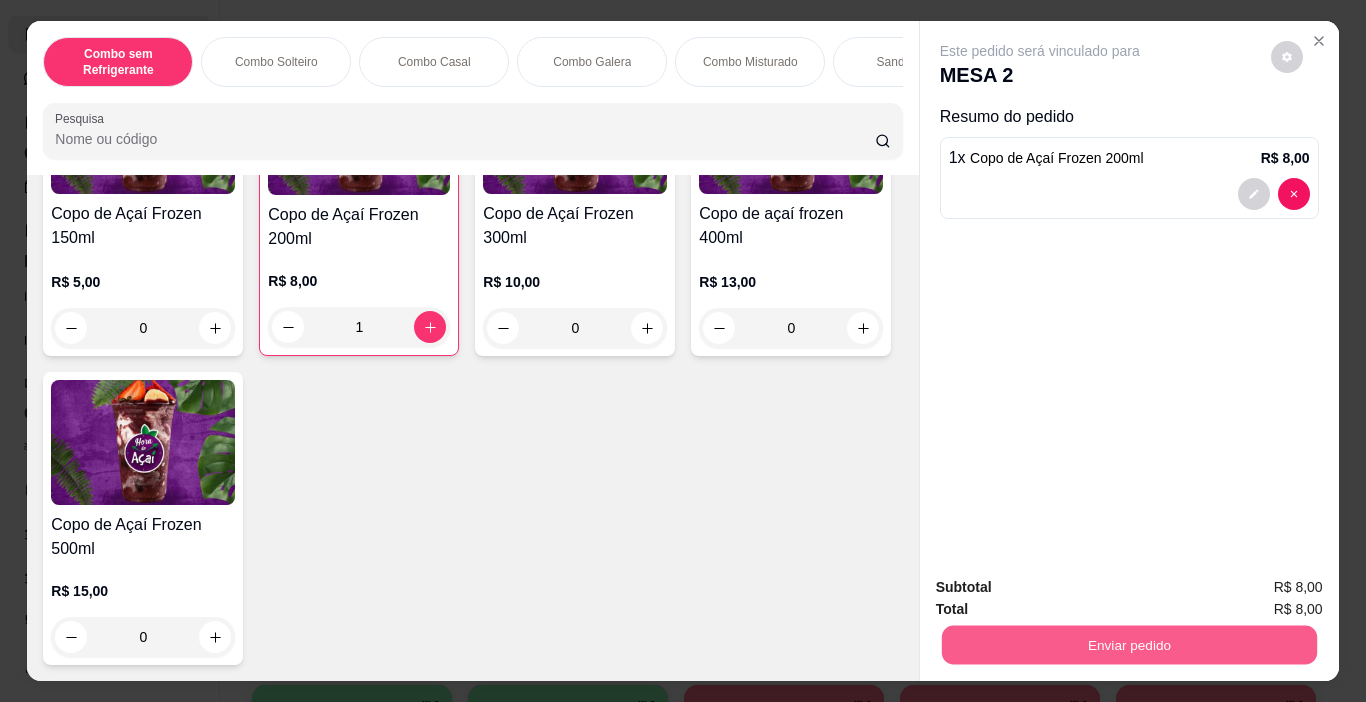 click on "Enviar pedido" at bounding box center [1128, 645] 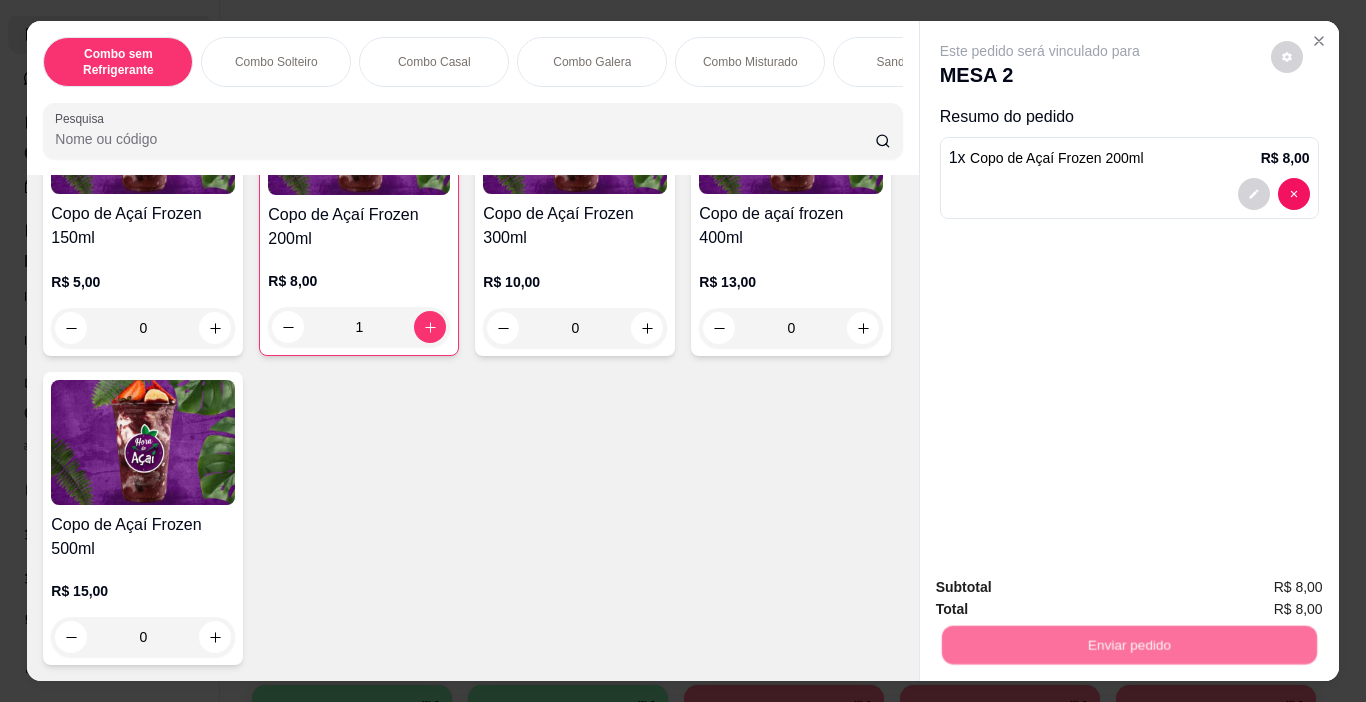 click on "Não registrar e enviar pedido" at bounding box center (1063, 588) 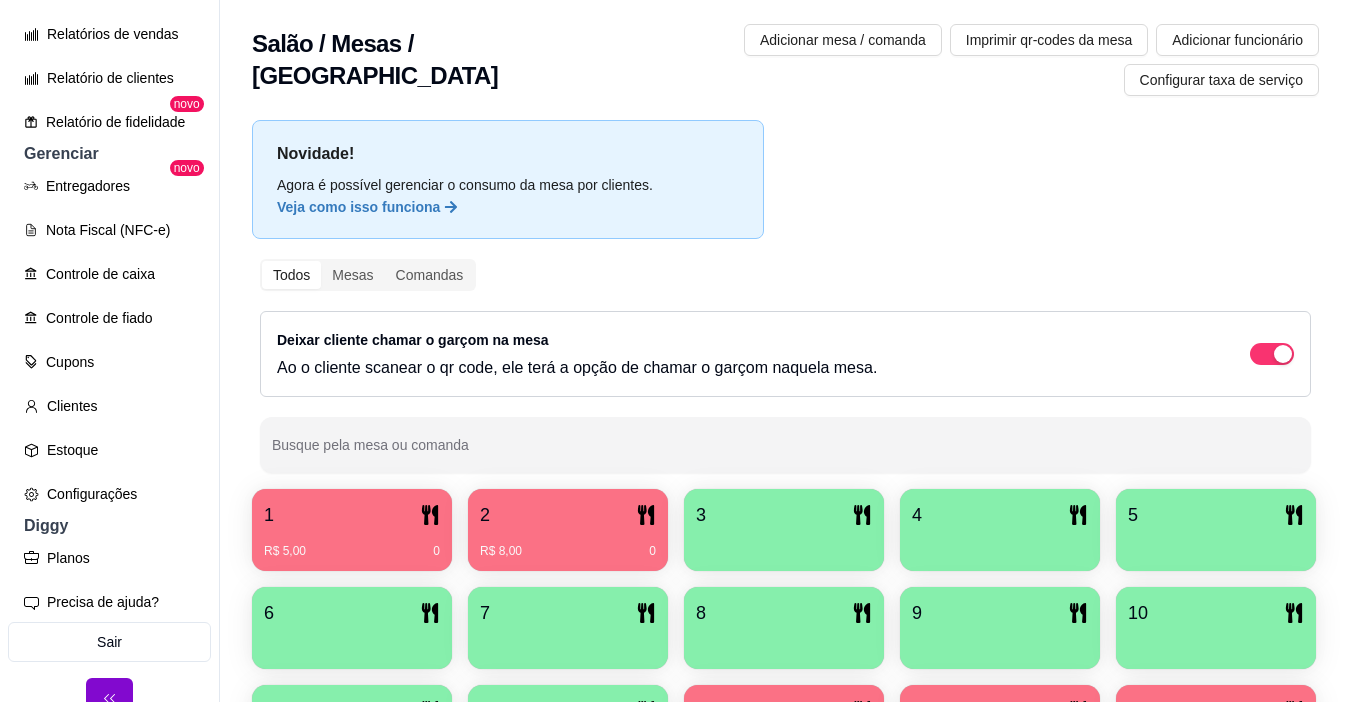 scroll, scrollTop: 584, scrollLeft: 0, axis: vertical 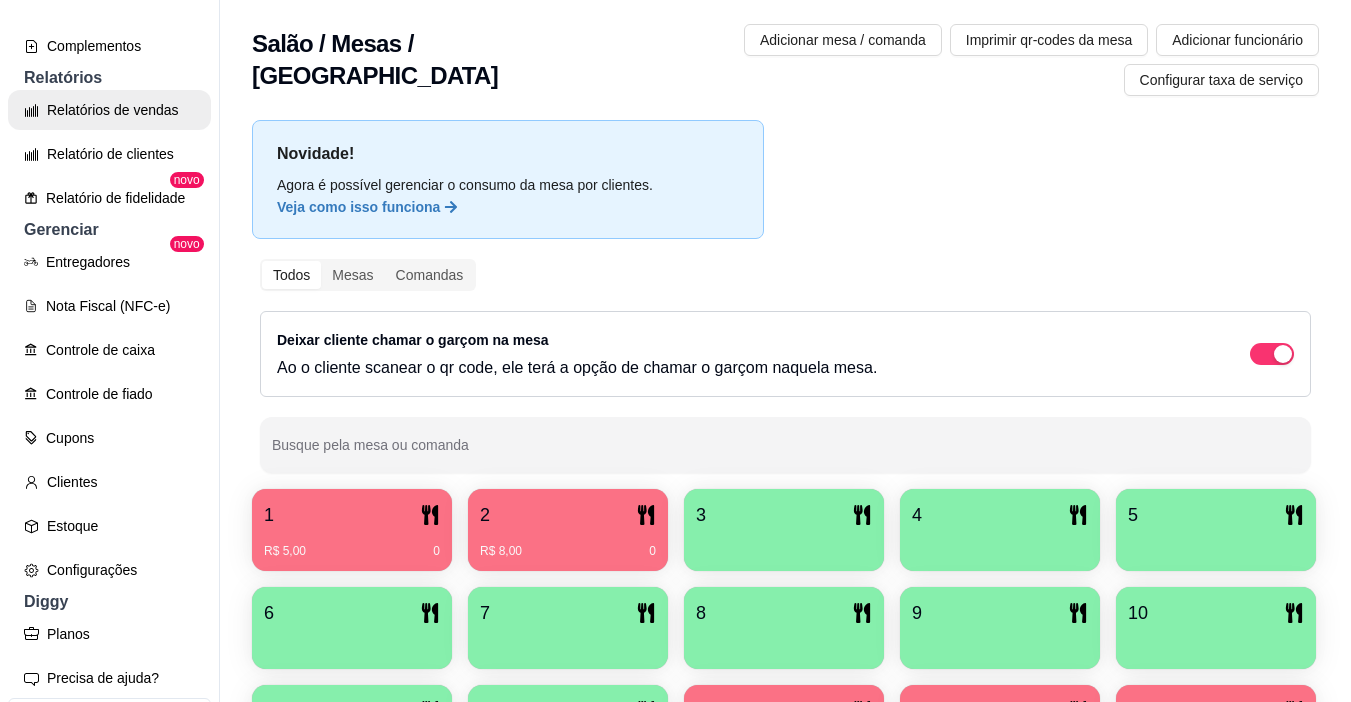 click on "Relatórios de vendas" at bounding box center [109, 110] 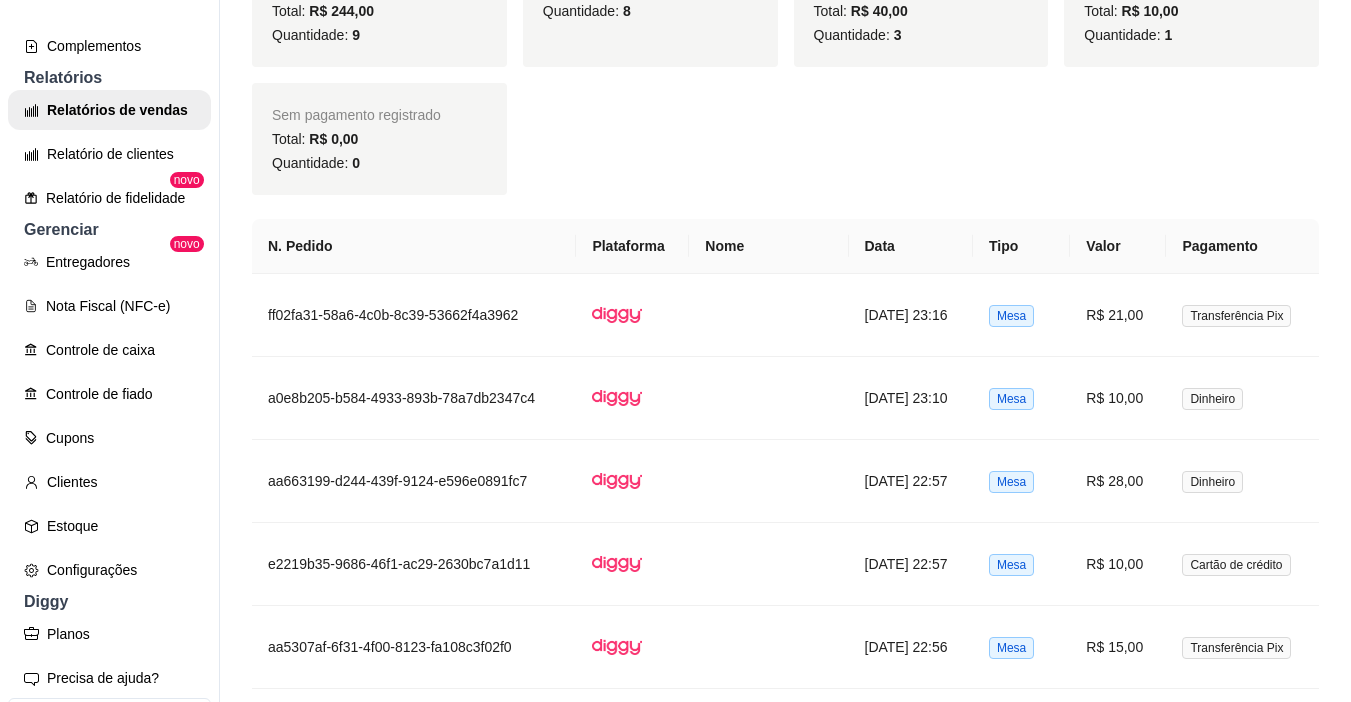 scroll, scrollTop: 1400, scrollLeft: 0, axis: vertical 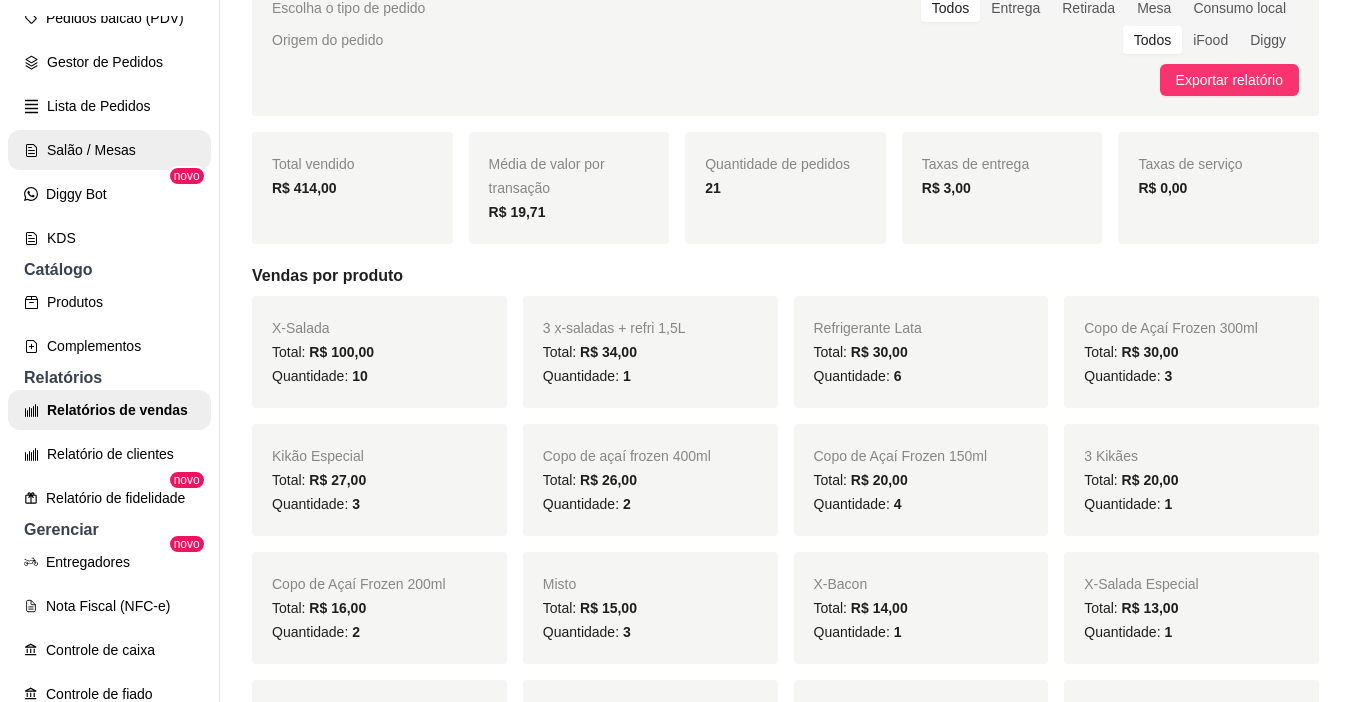 click on "Salão / Mesas" at bounding box center (109, 150) 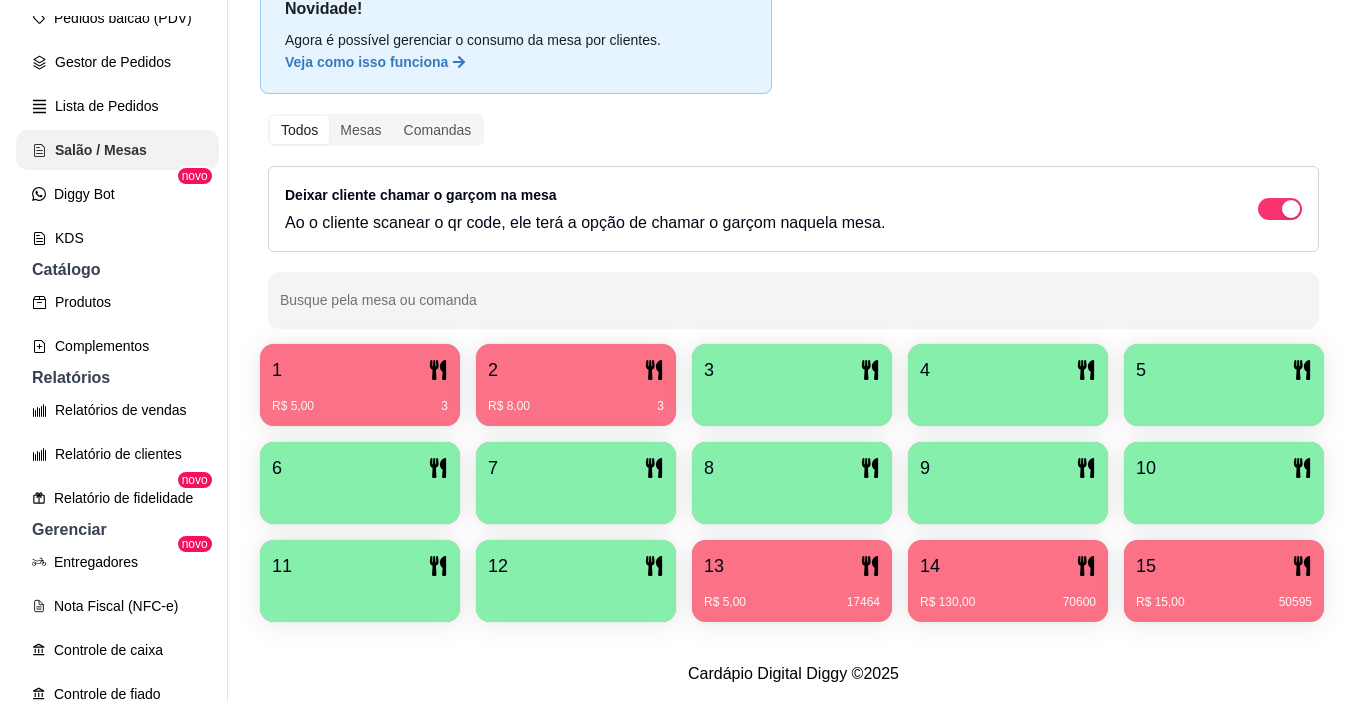 scroll, scrollTop: 0, scrollLeft: 0, axis: both 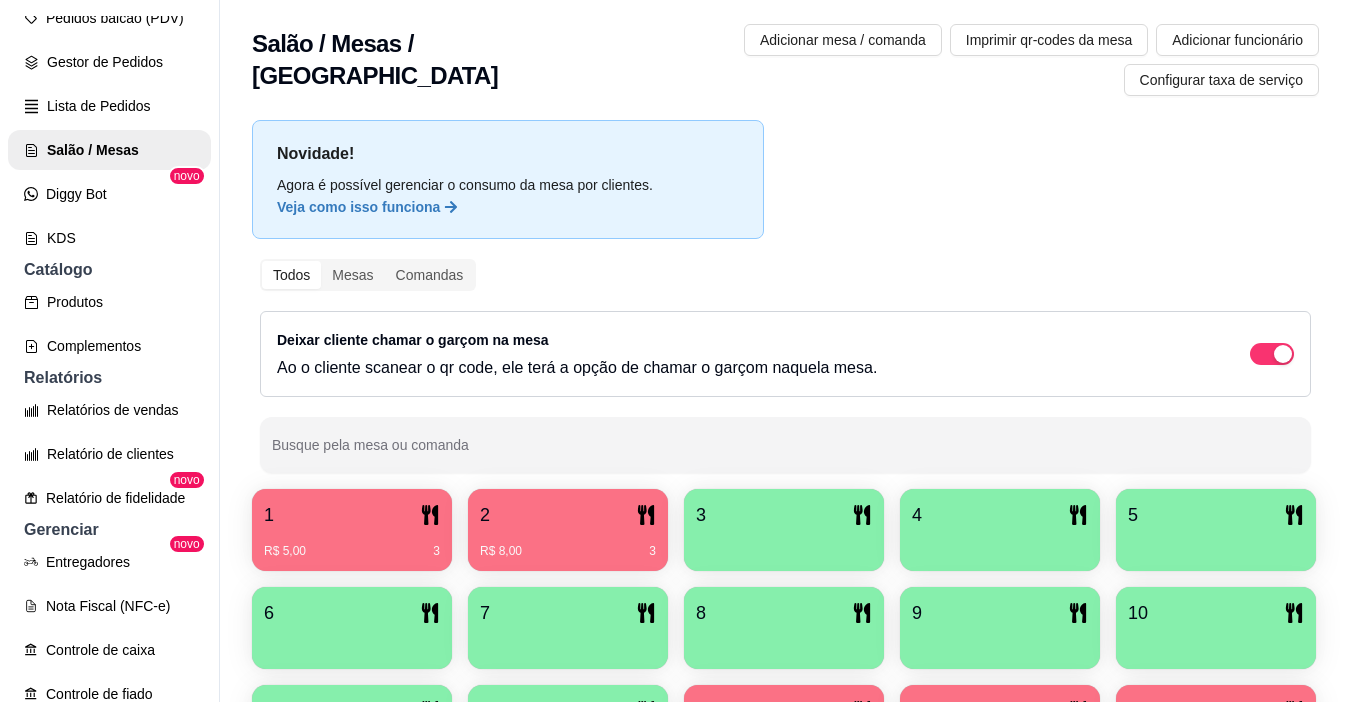 click on "R$ 5,00 3" at bounding box center [352, 544] 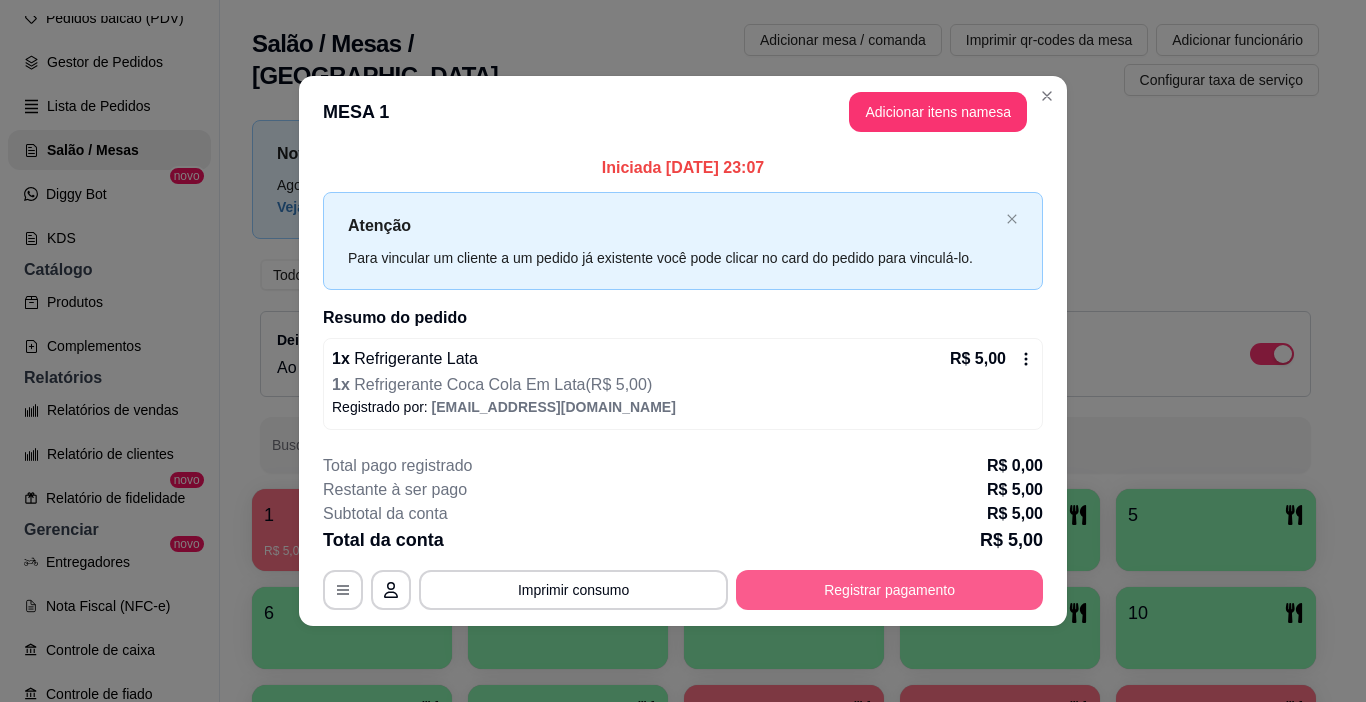 click on "Registrar pagamento" at bounding box center [889, 590] 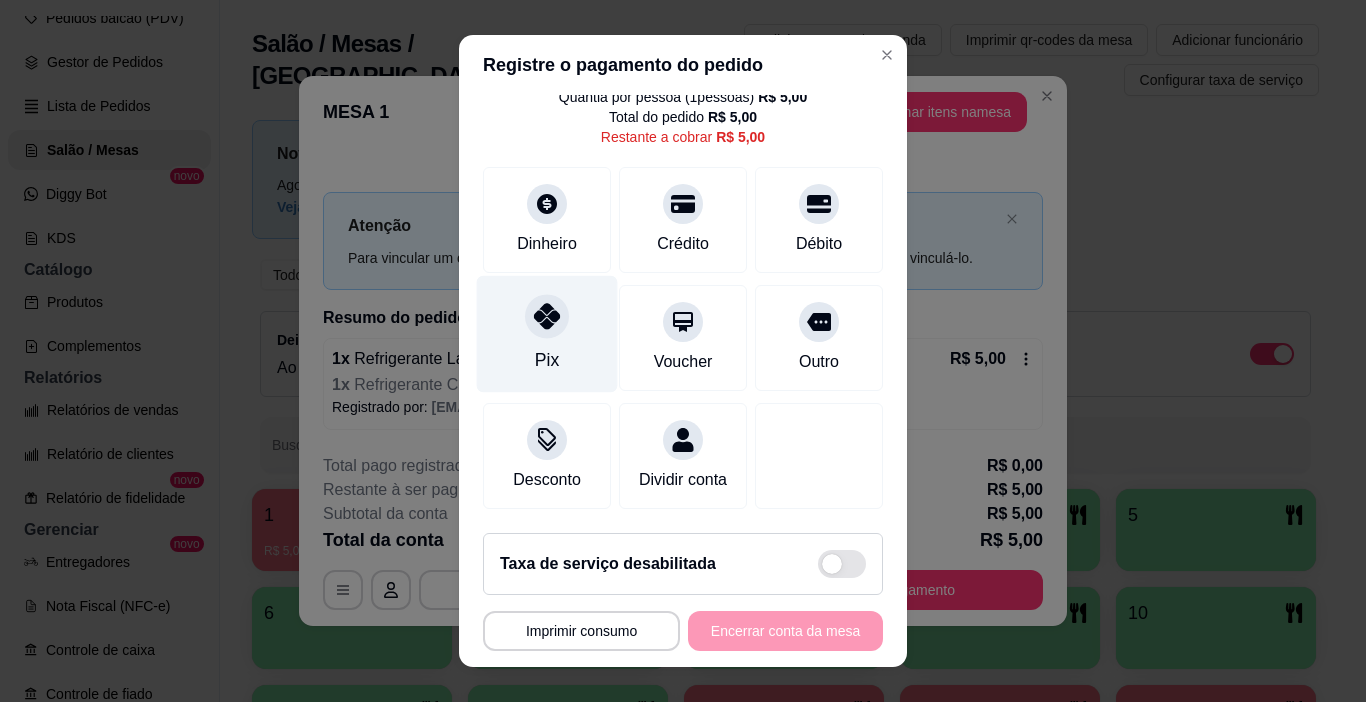 scroll, scrollTop: 0, scrollLeft: 0, axis: both 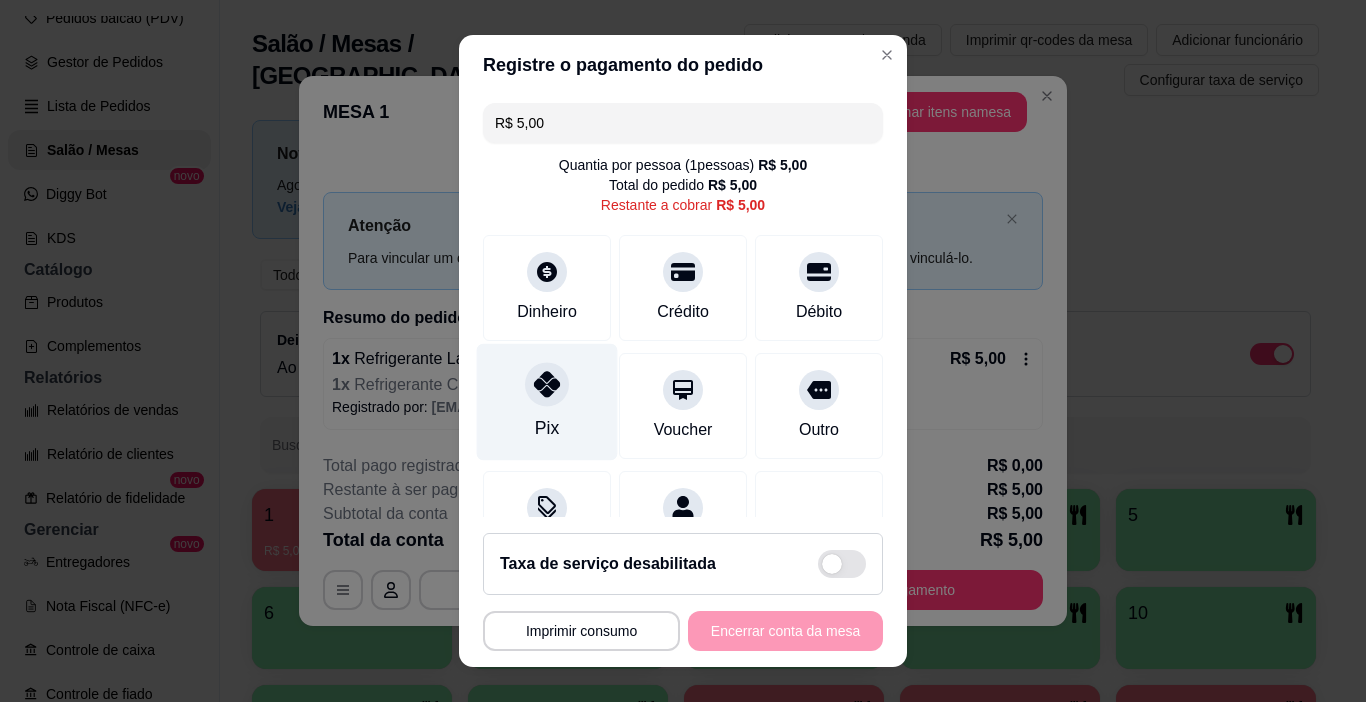 click on "Pix" at bounding box center [547, 428] 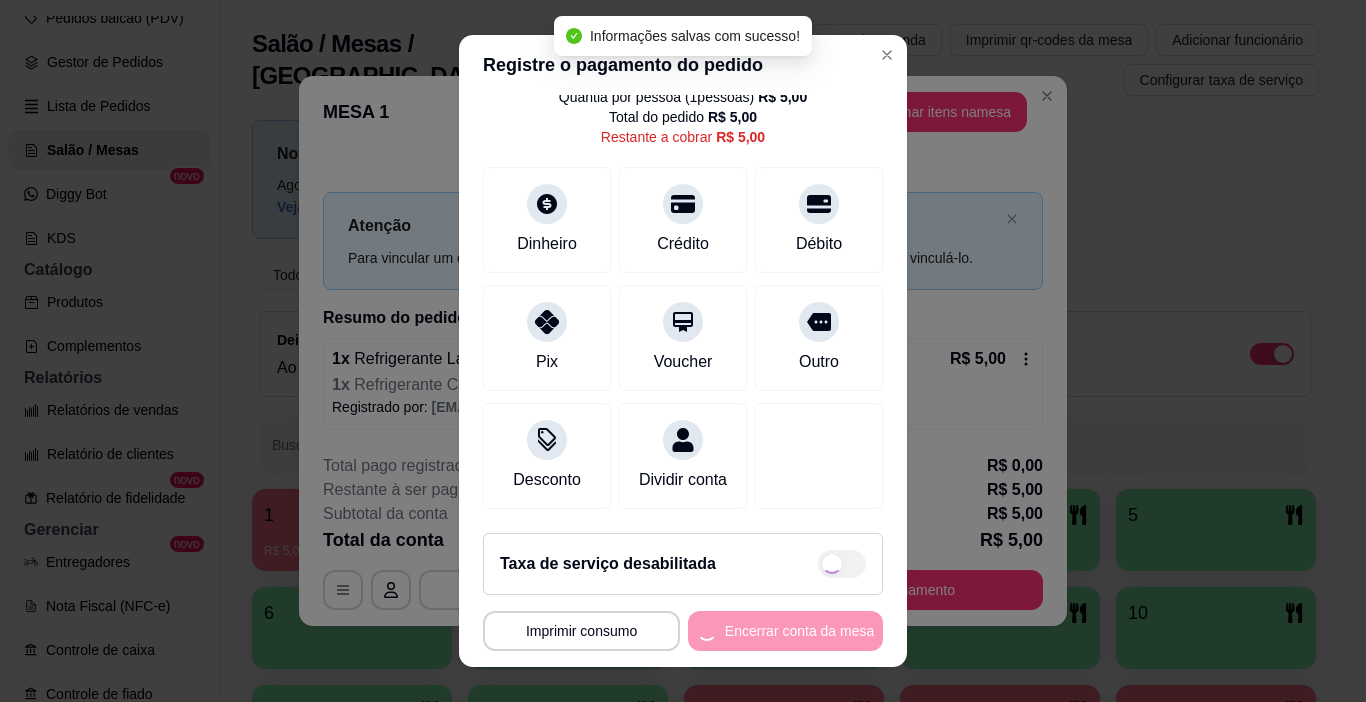 type on "R$ 0,00" 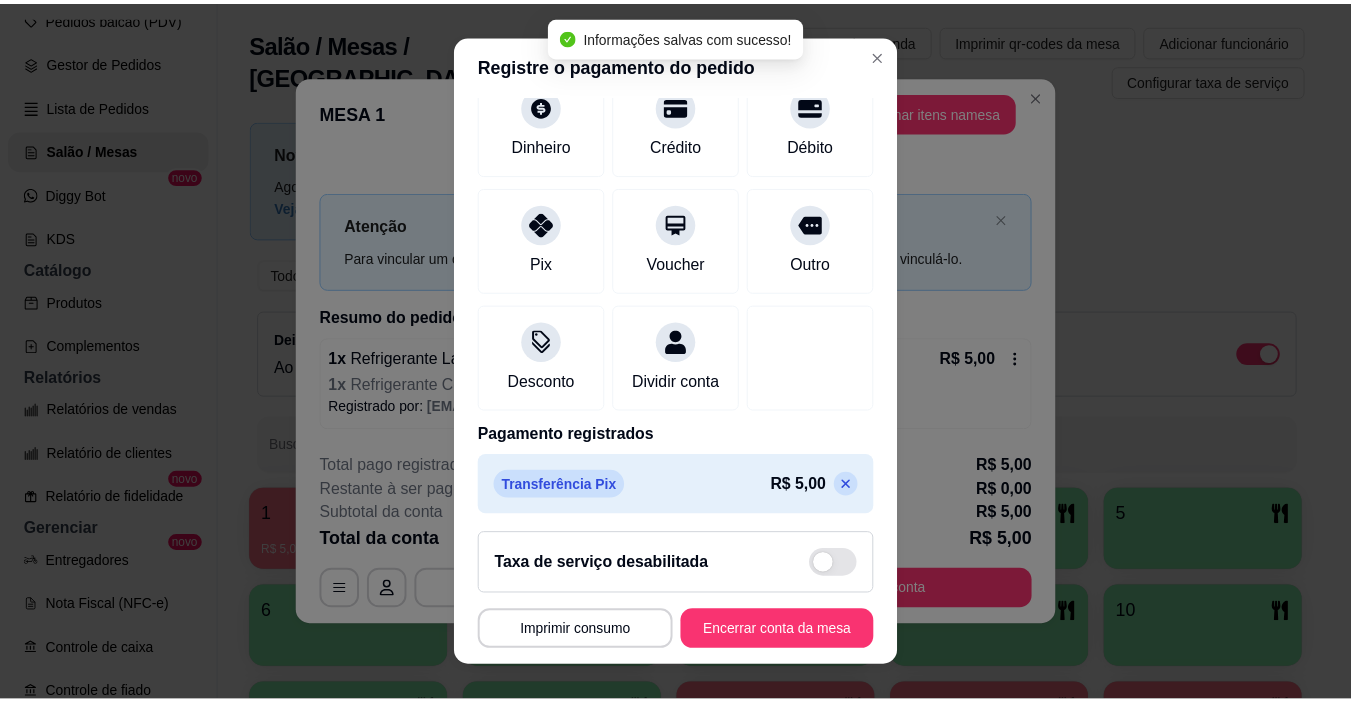 scroll, scrollTop: 176, scrollLeft: 0, axis: vertical 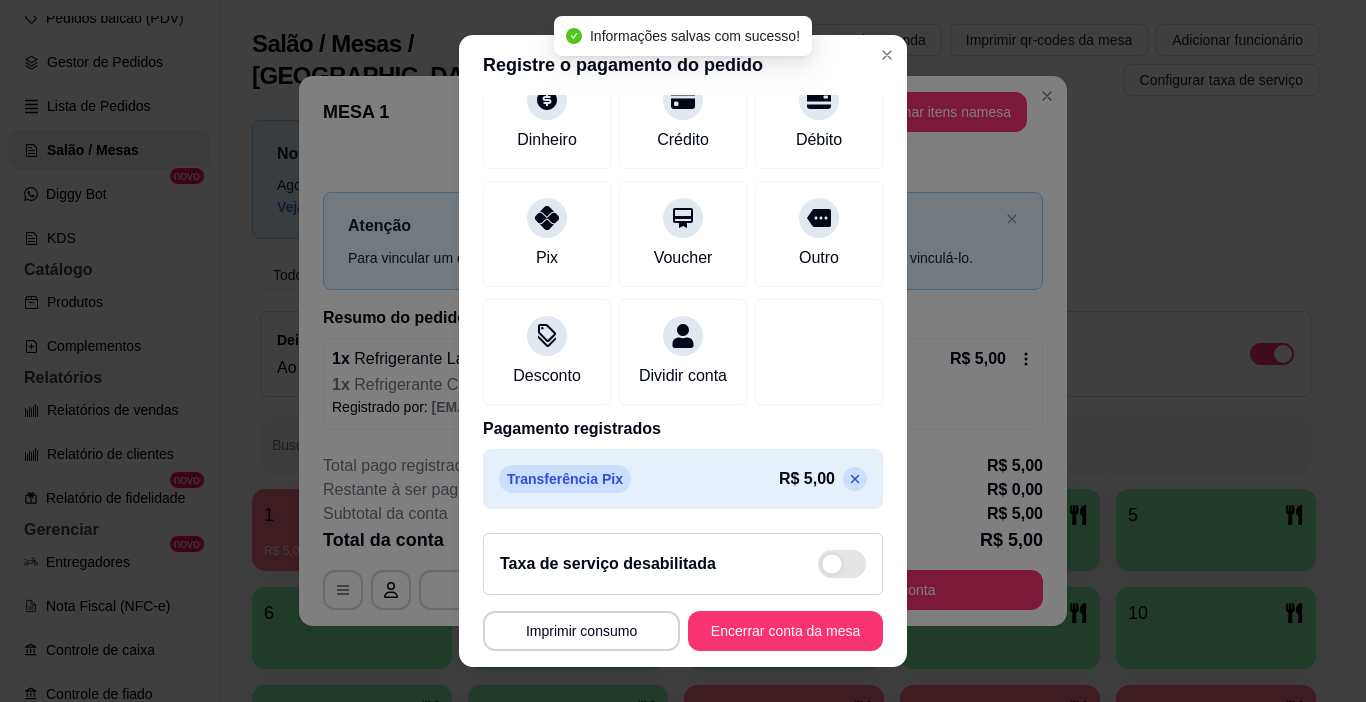 click on "Encerrar conta da mesa" at bounding box center [785, 631] 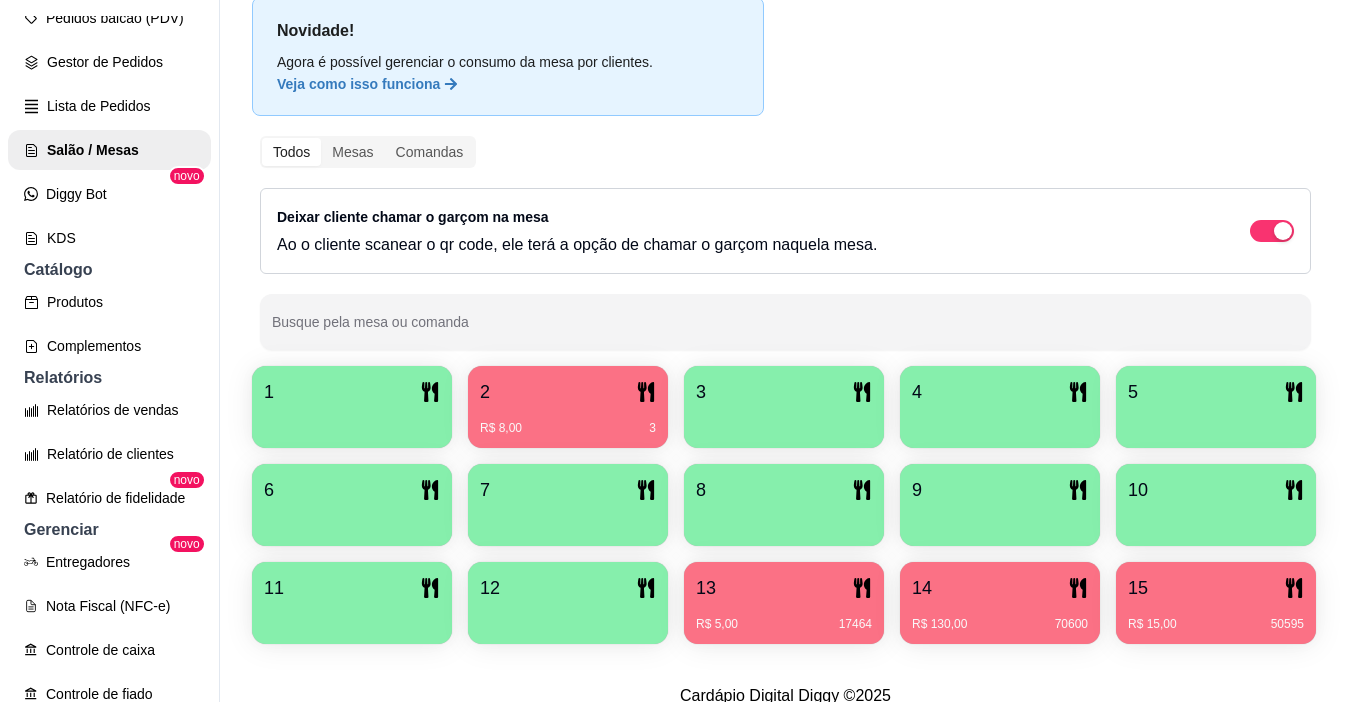 scroll, scrollTop: 258, scrollLeft: 0, axis: vertical 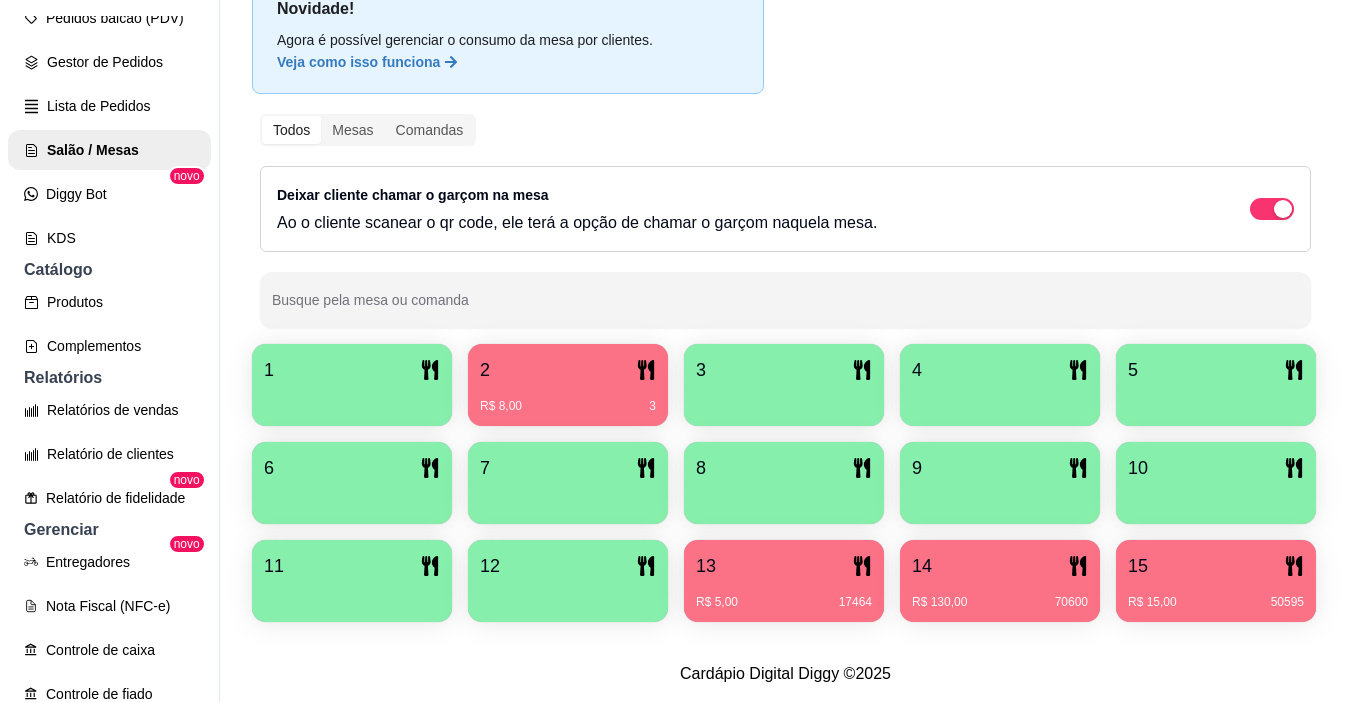 type 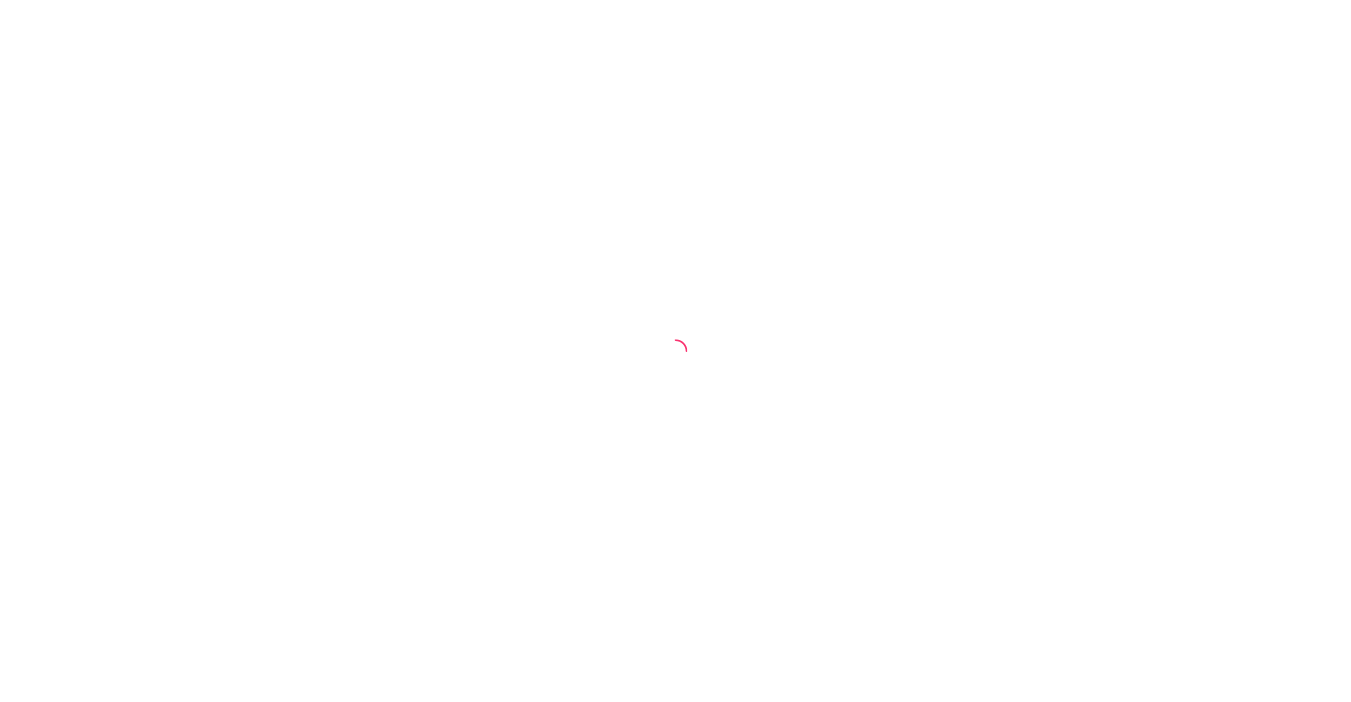 scroll, scrollTop: 0, scrollLeft: 0, axis: both 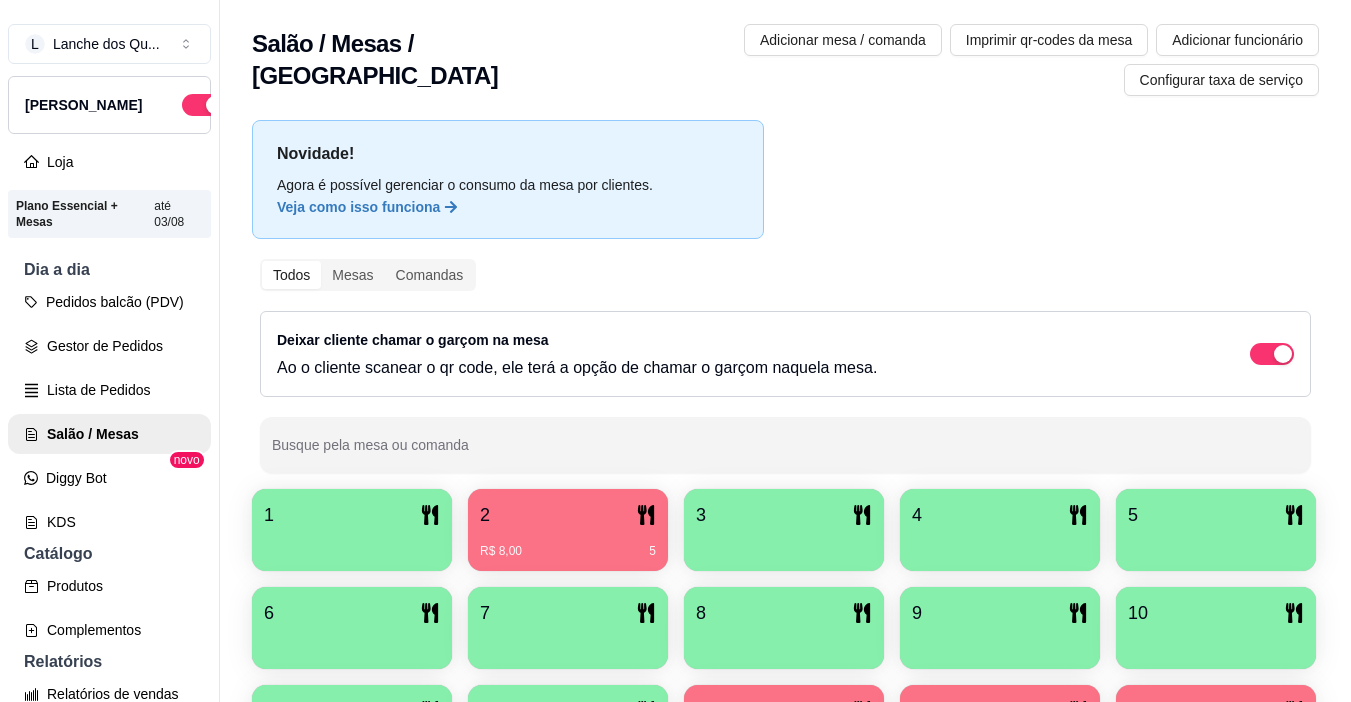 click on "Todos Mesas Comandas Deixar cliente chamar o garçom na mesa Ao o cliente scanear o qr code, ele terá a opção de chamar o garçom naquela mesa. Busque pela mesa ou comanda" at bounding box center [785, 366] 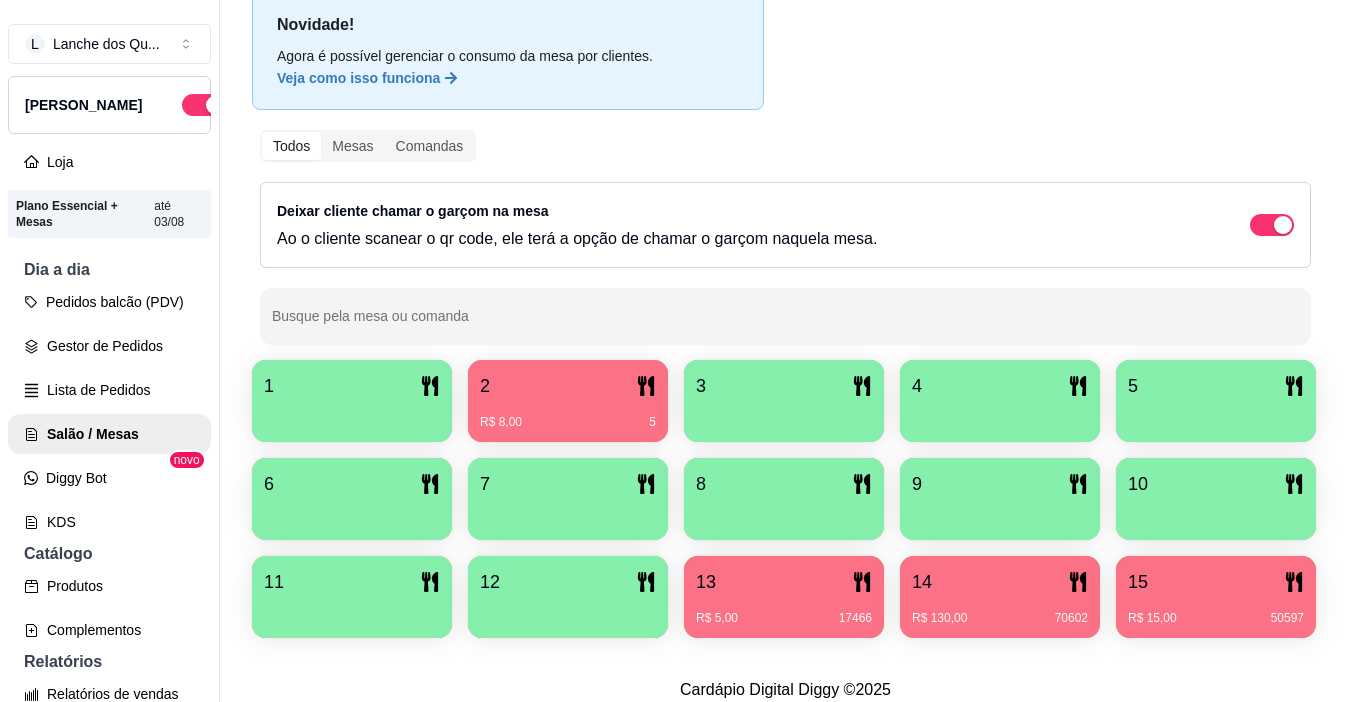 scroll, scrollTop: 258, scrollLeft: 0, axis: vertical 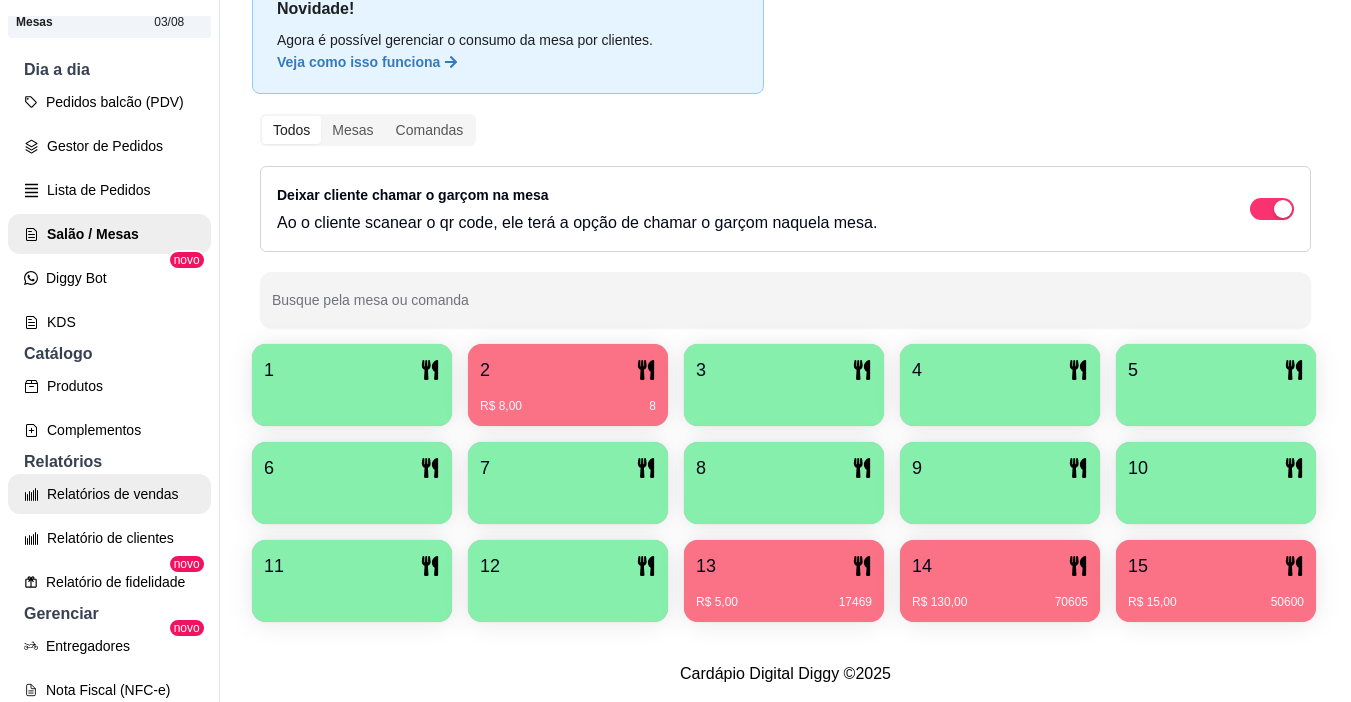 click on "Relatórios de vendas" at bounding box center [109, 494] 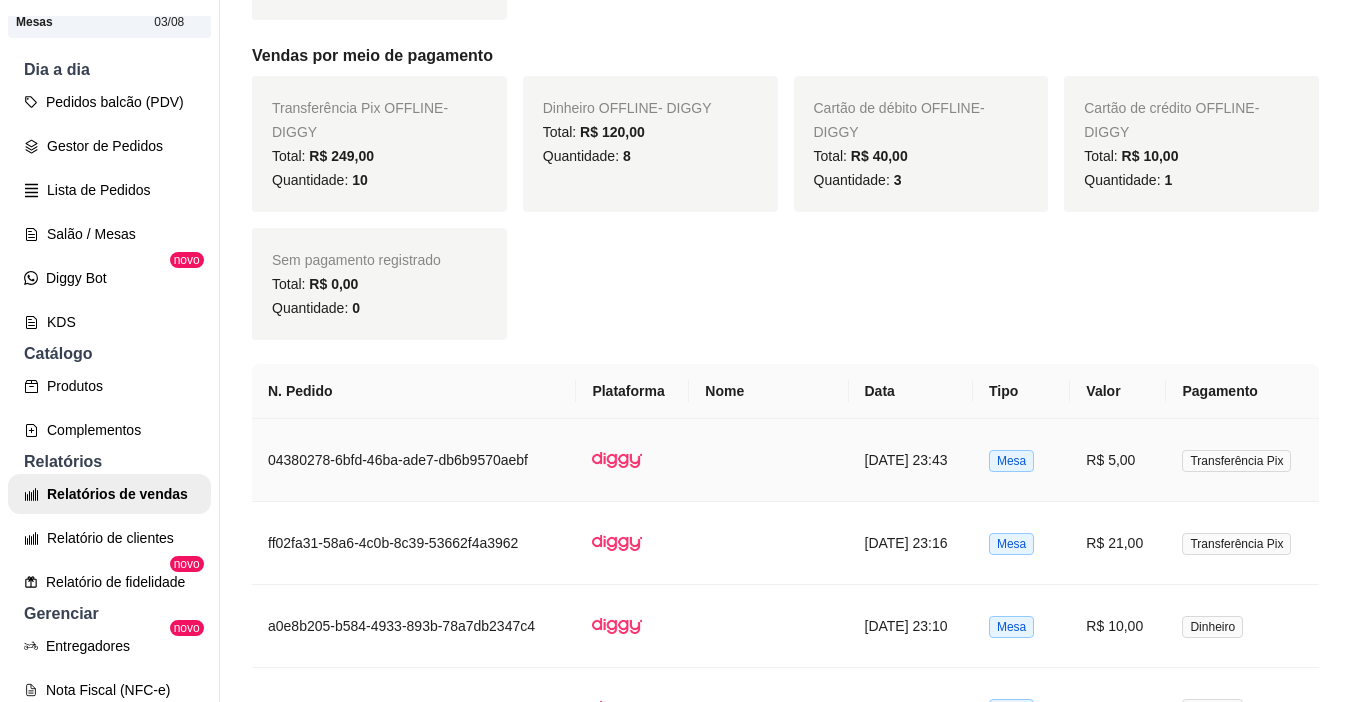 scroll, scrollTop: 800, scrollLeft: 0, axis: vertical 